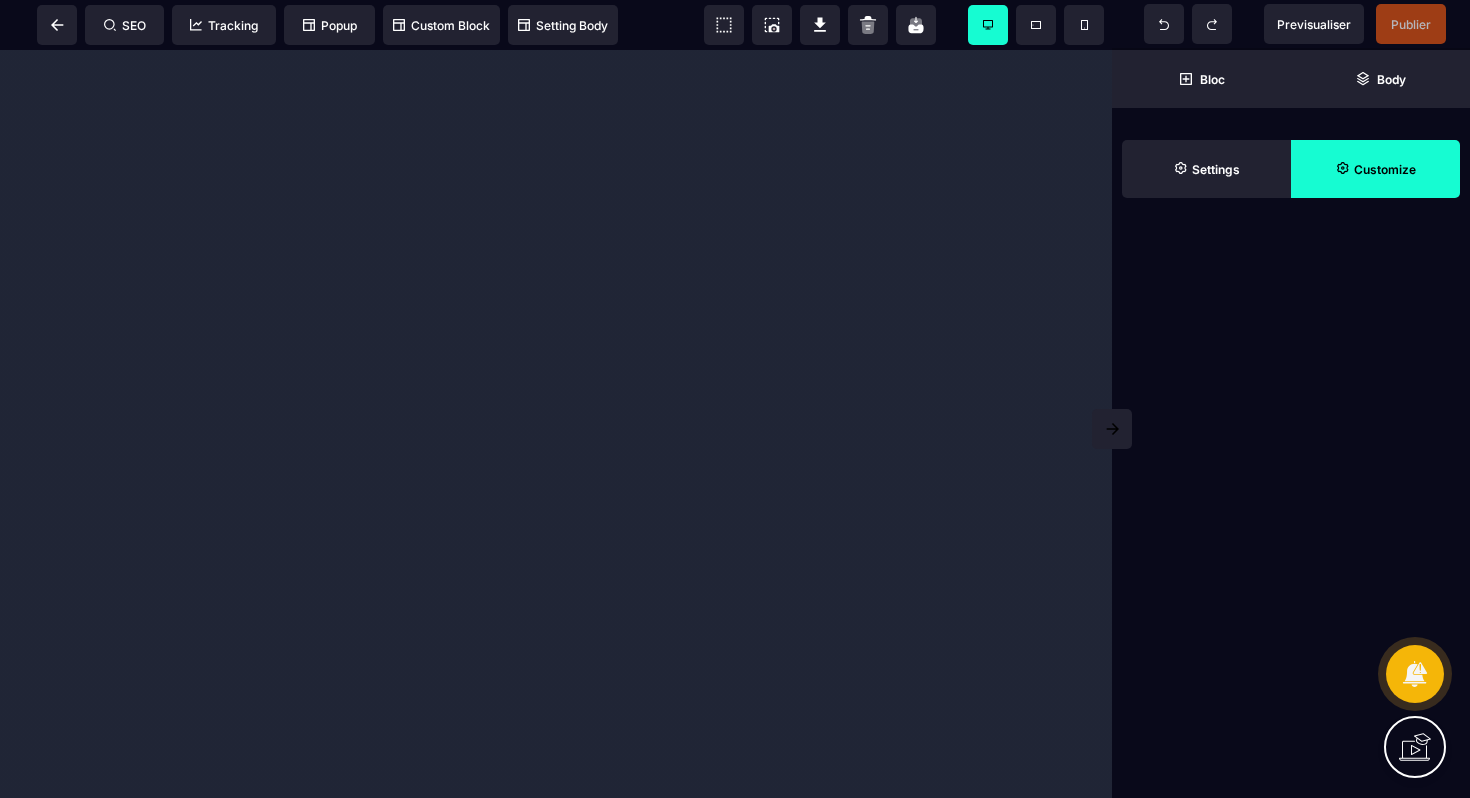 scroll, scrollTop: 0, scrollLeft: 0, axis: both 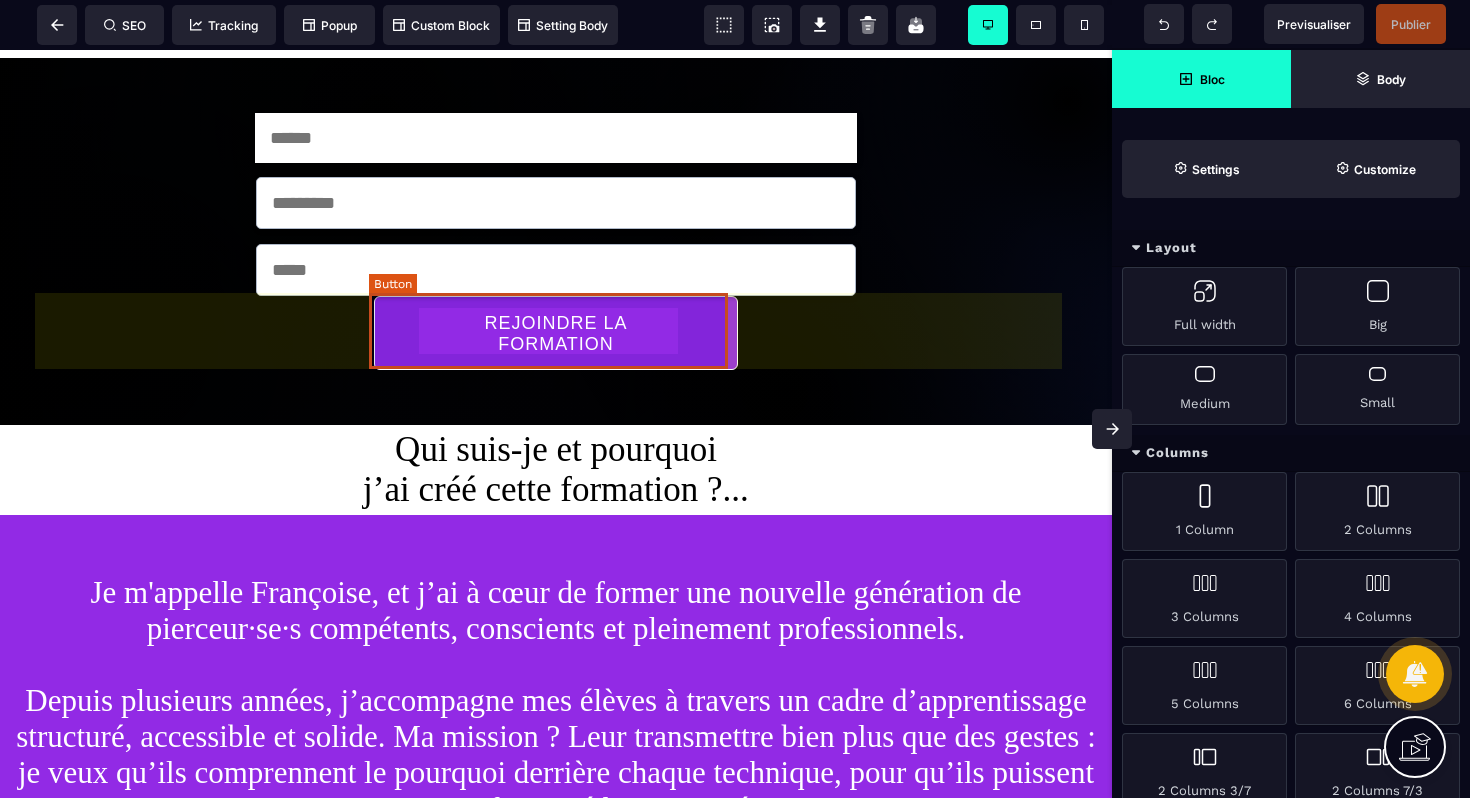 click on "REJOINDRE LA FORMATION" at bounding box center (556, 334) 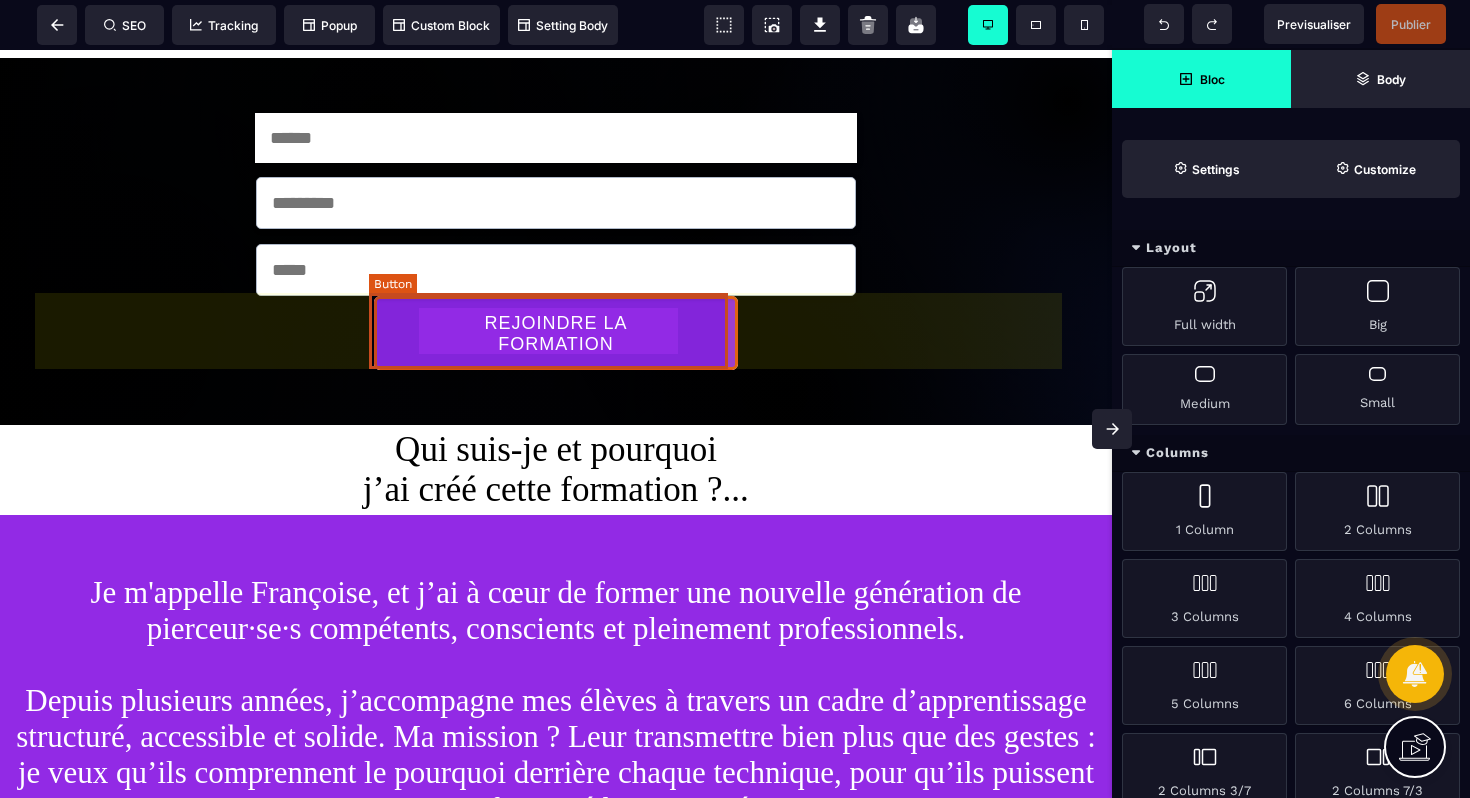 select on "******" 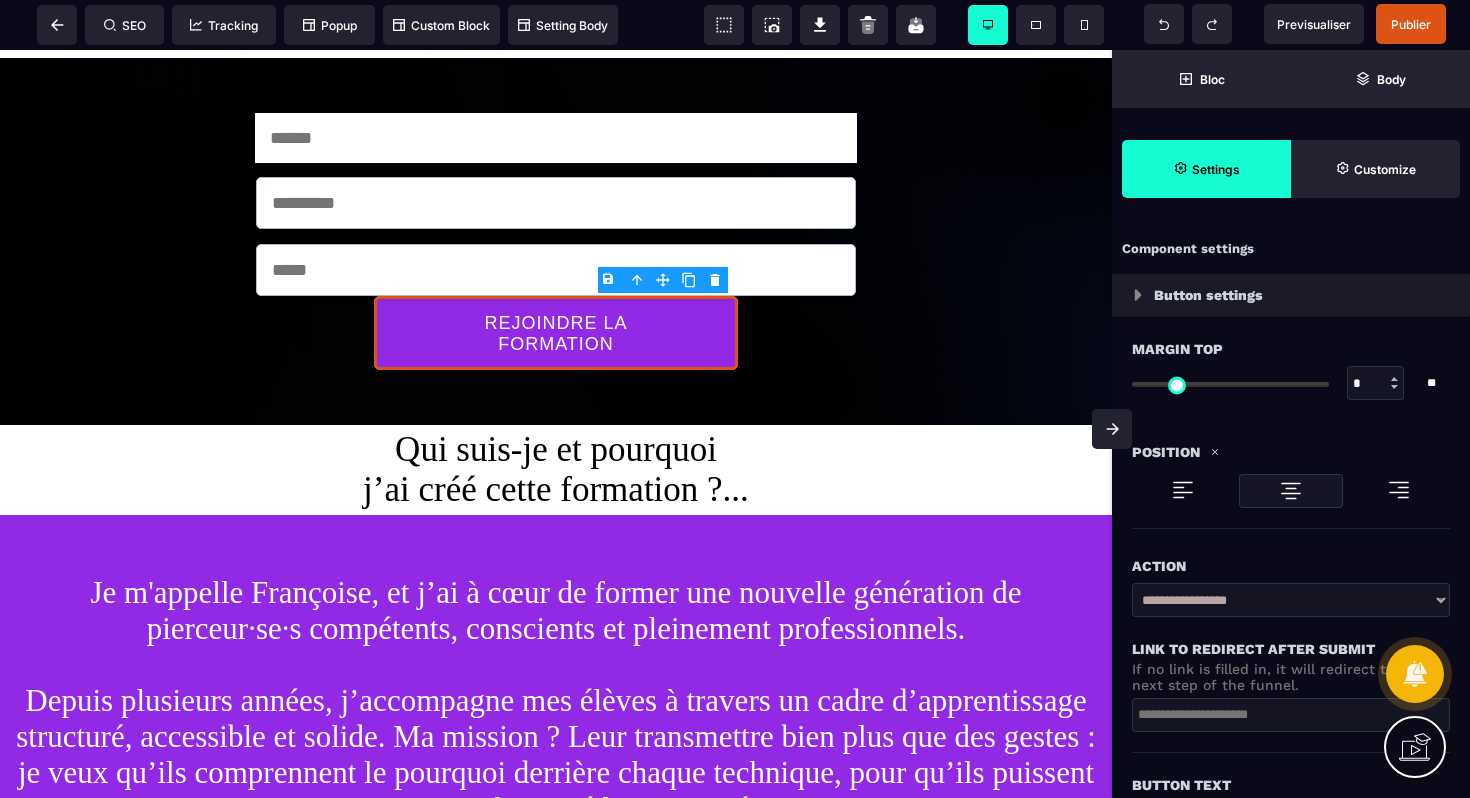 click at bounding box center [1138, 295] 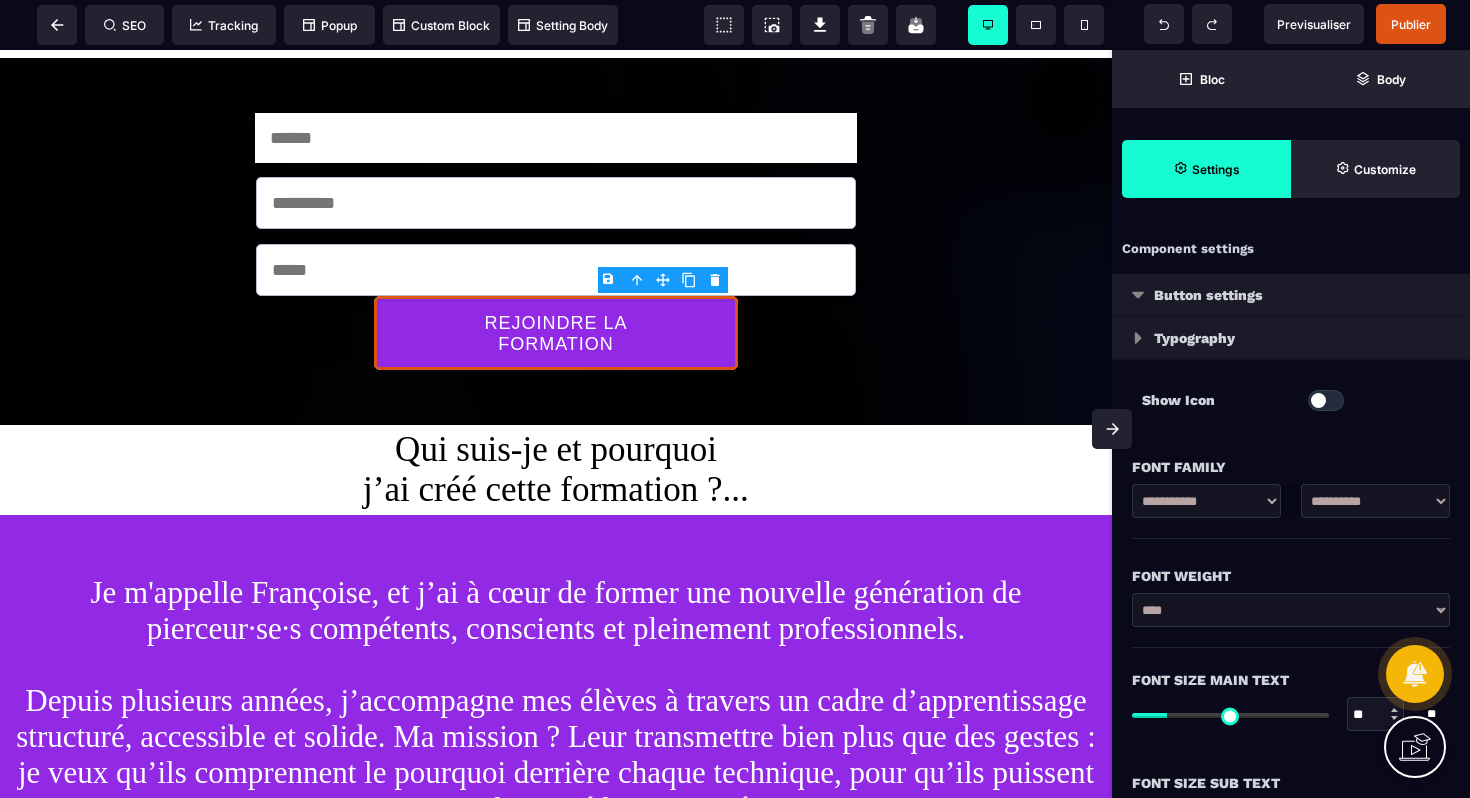 click at bounding box center [1326, 400] 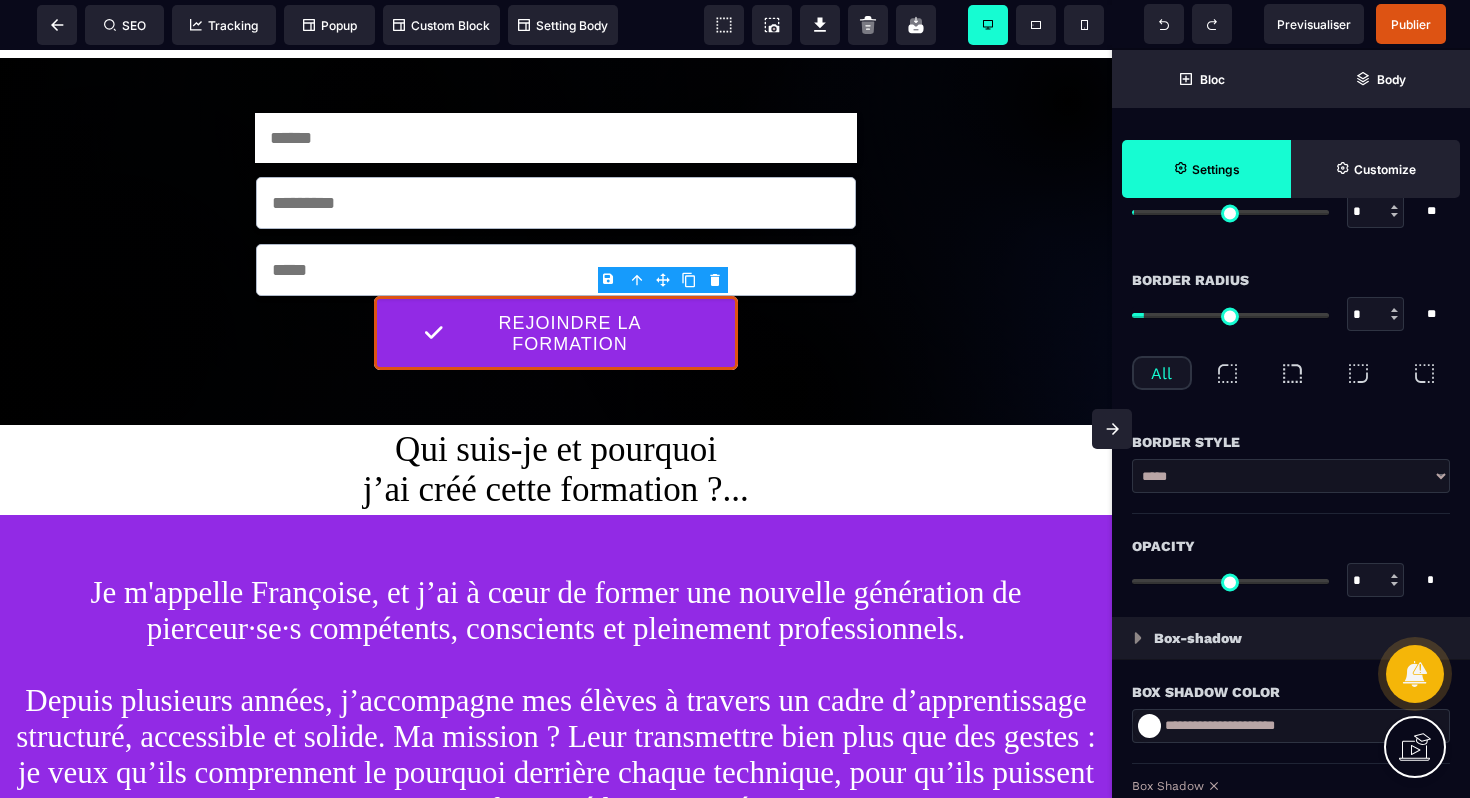 scroll, scrollTop: 1796, scrollLeft: 0, axis: vertical 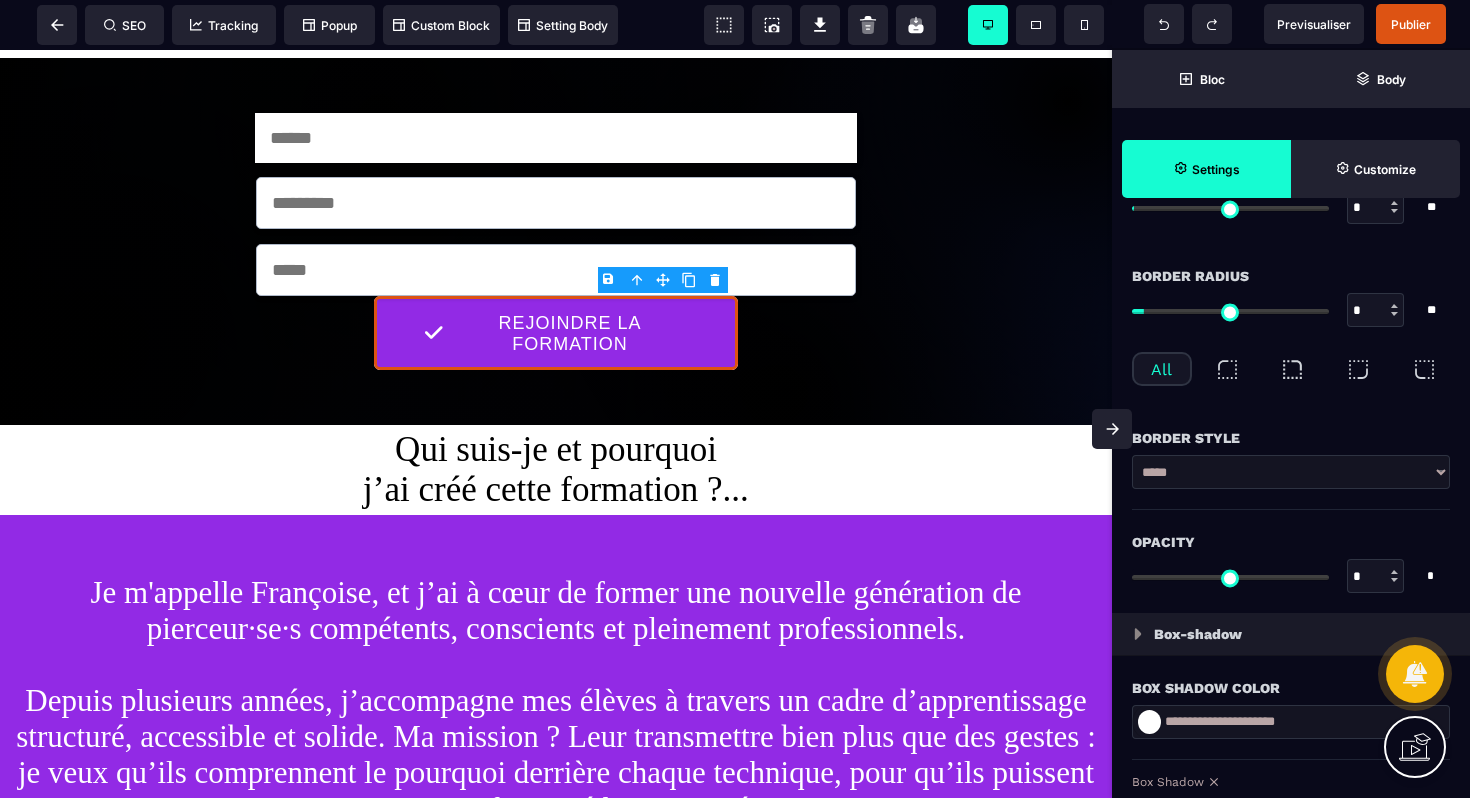 click on "**** ****** ****** ****** ***** ****** ****** ***** ***** ****** ******* *******" at bounding box center [1291, 472] 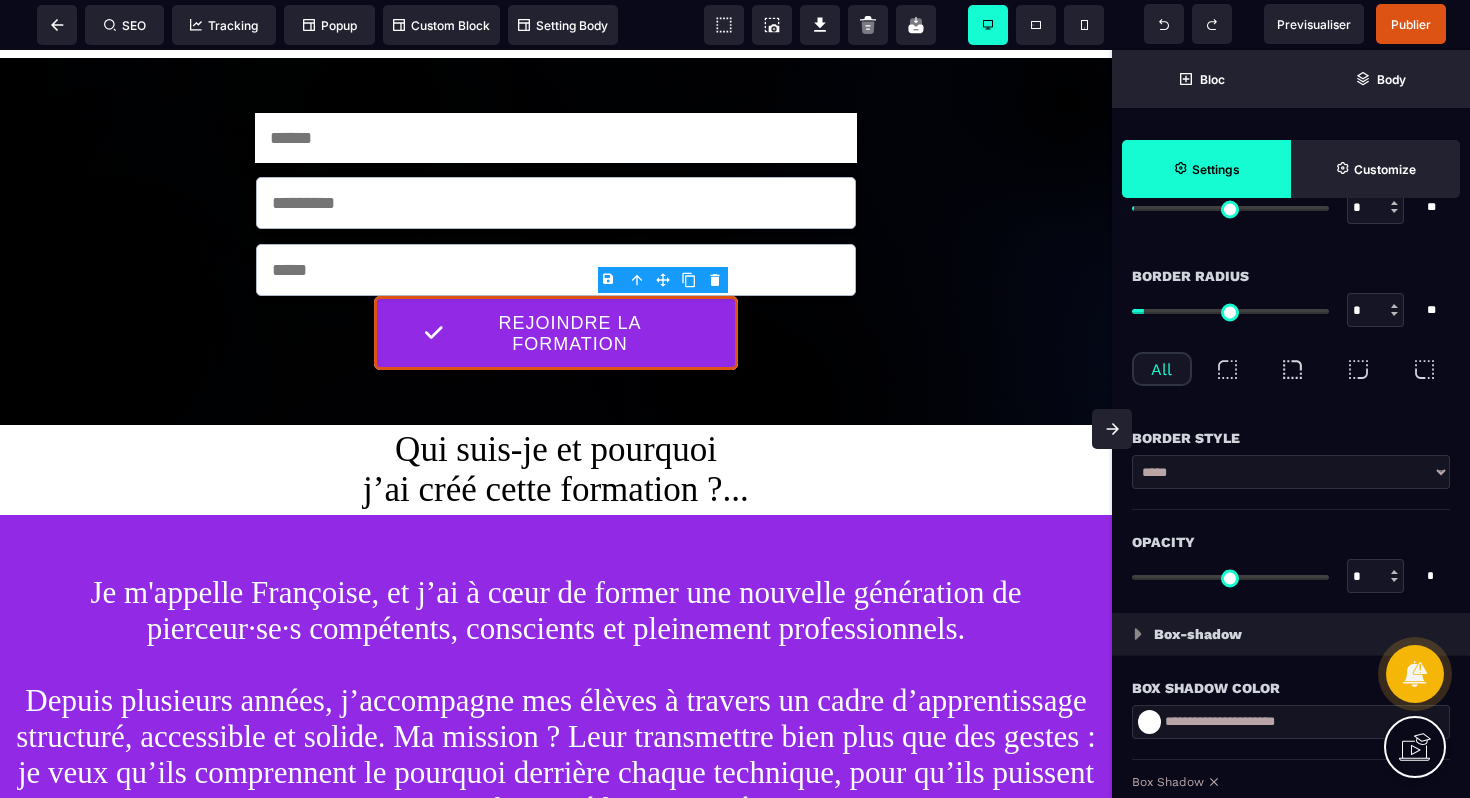 click on "**** ****** ****** ****** ***** ****** ****** ***** ***** ****** ******* *******" at bounding box center [1291, 472] 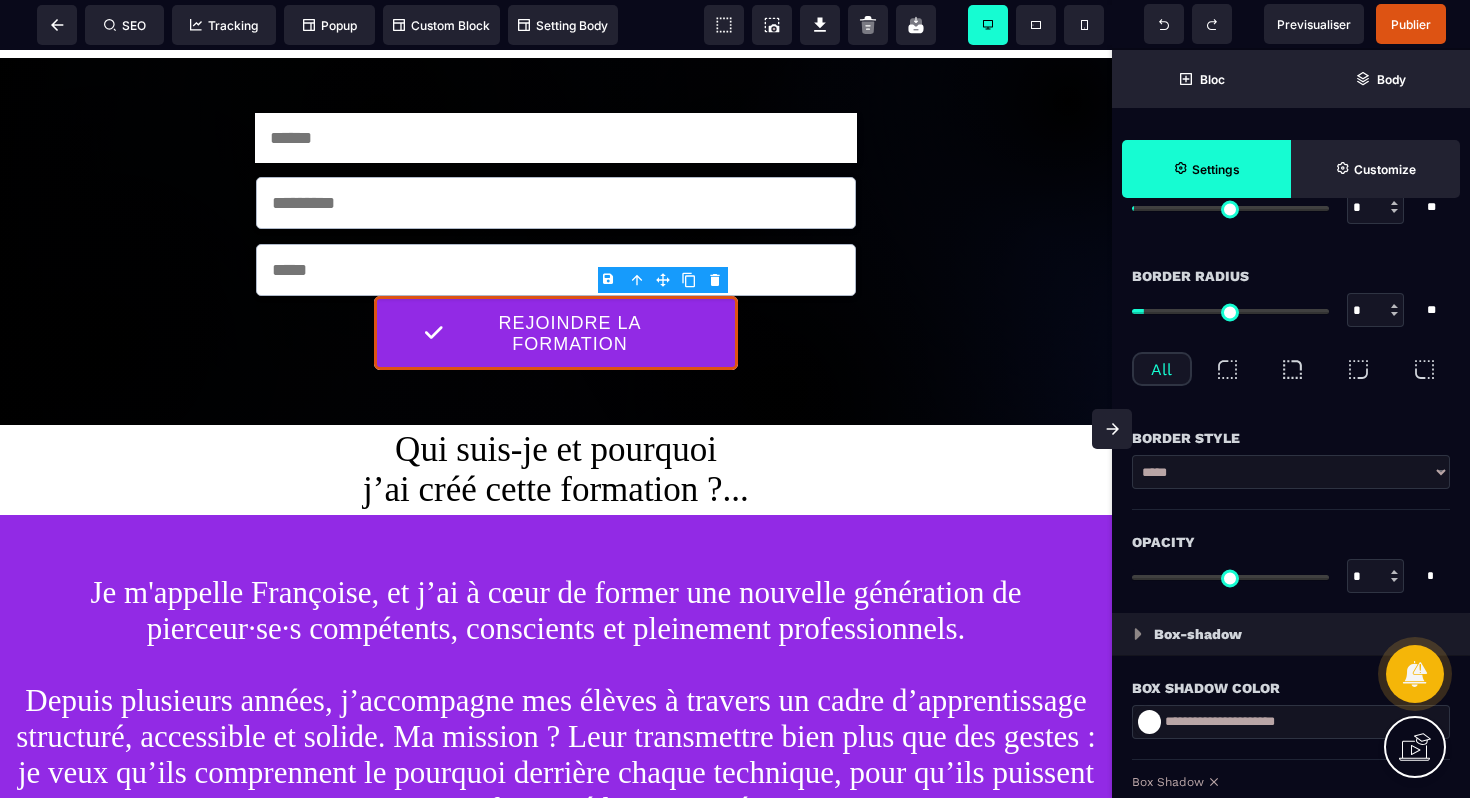 select on "******" 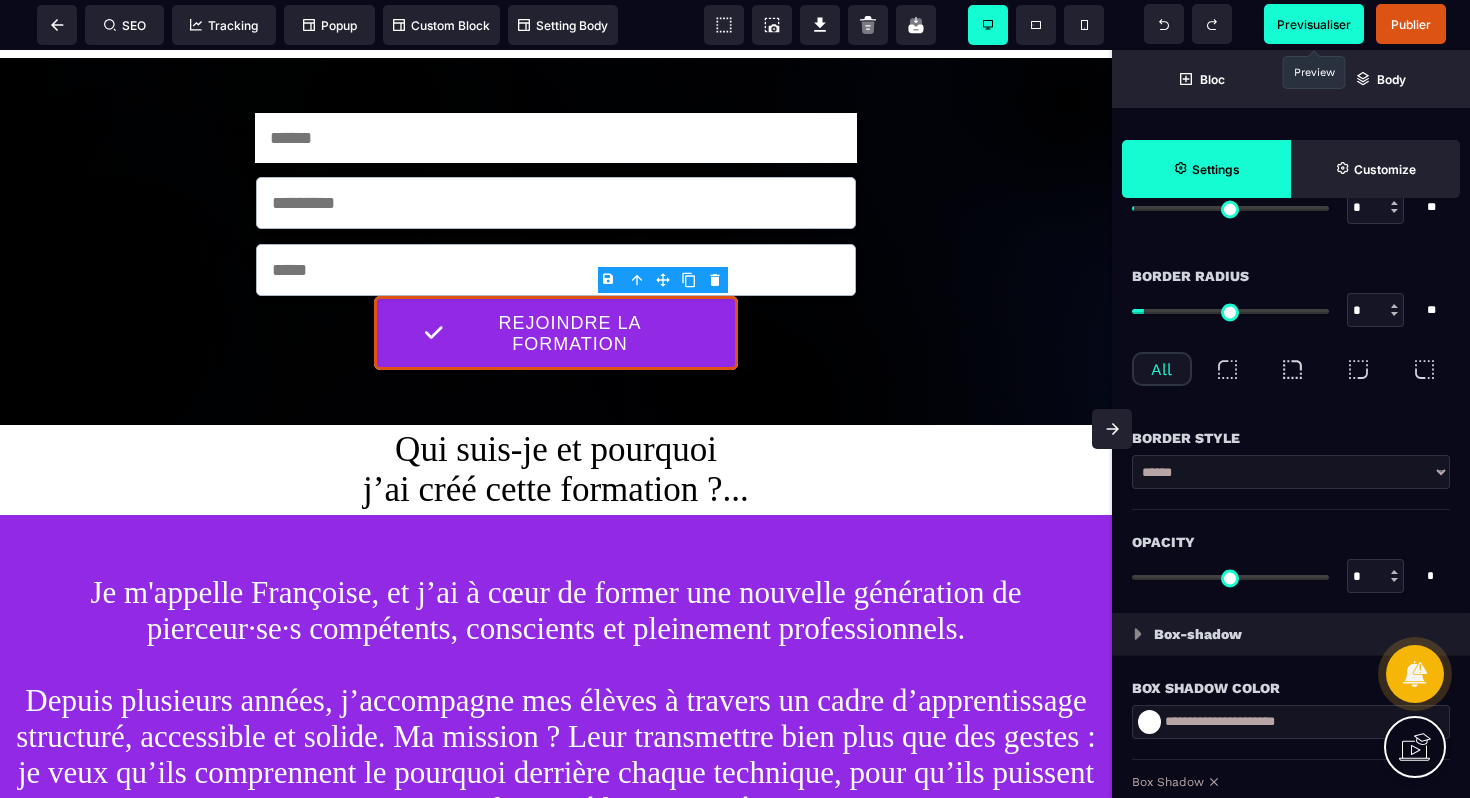 click on "Previsualiser" at bounding box center [1314, 24] 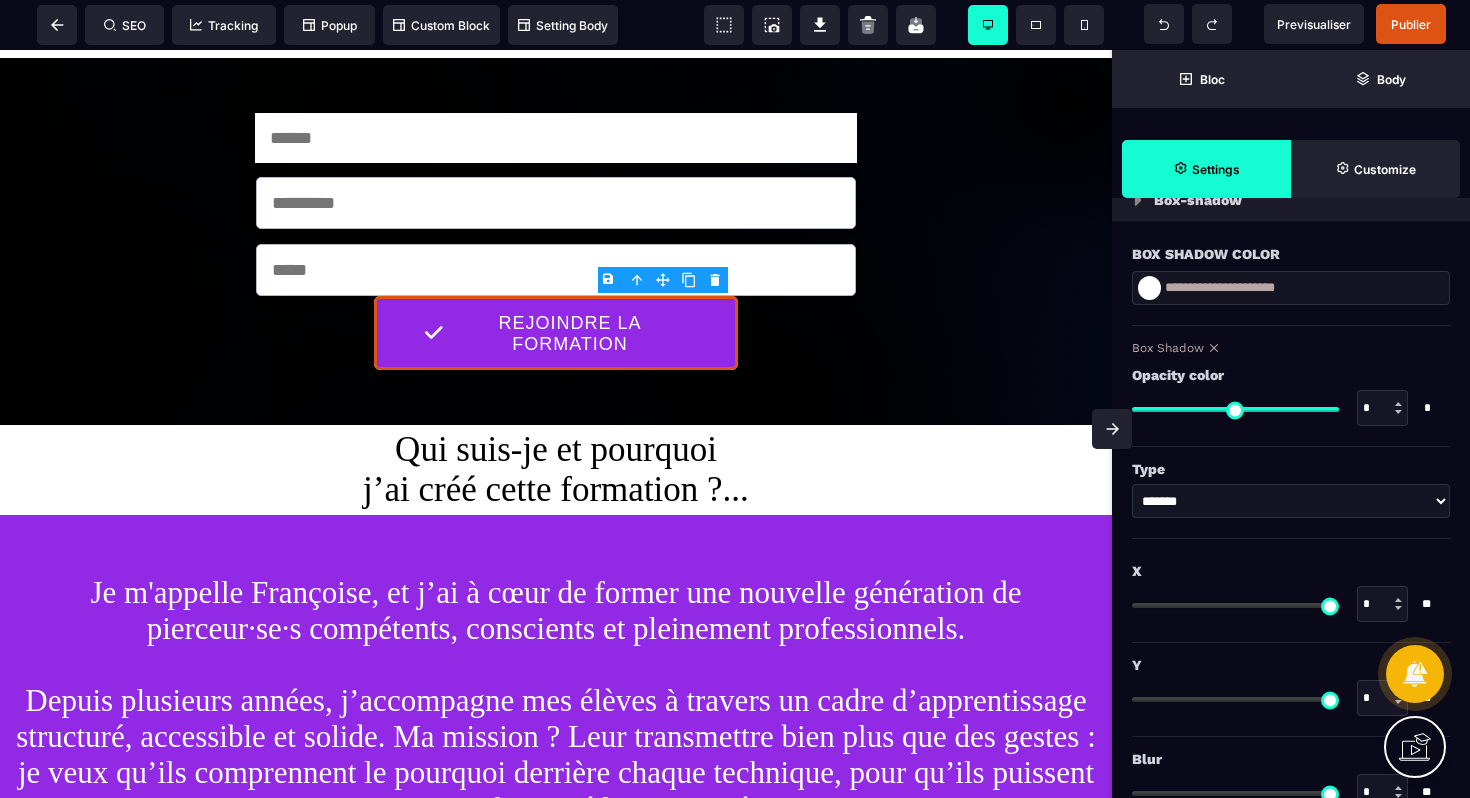 scroll, scrollTop: 2329, scrollLeft: 0, axis: vertical 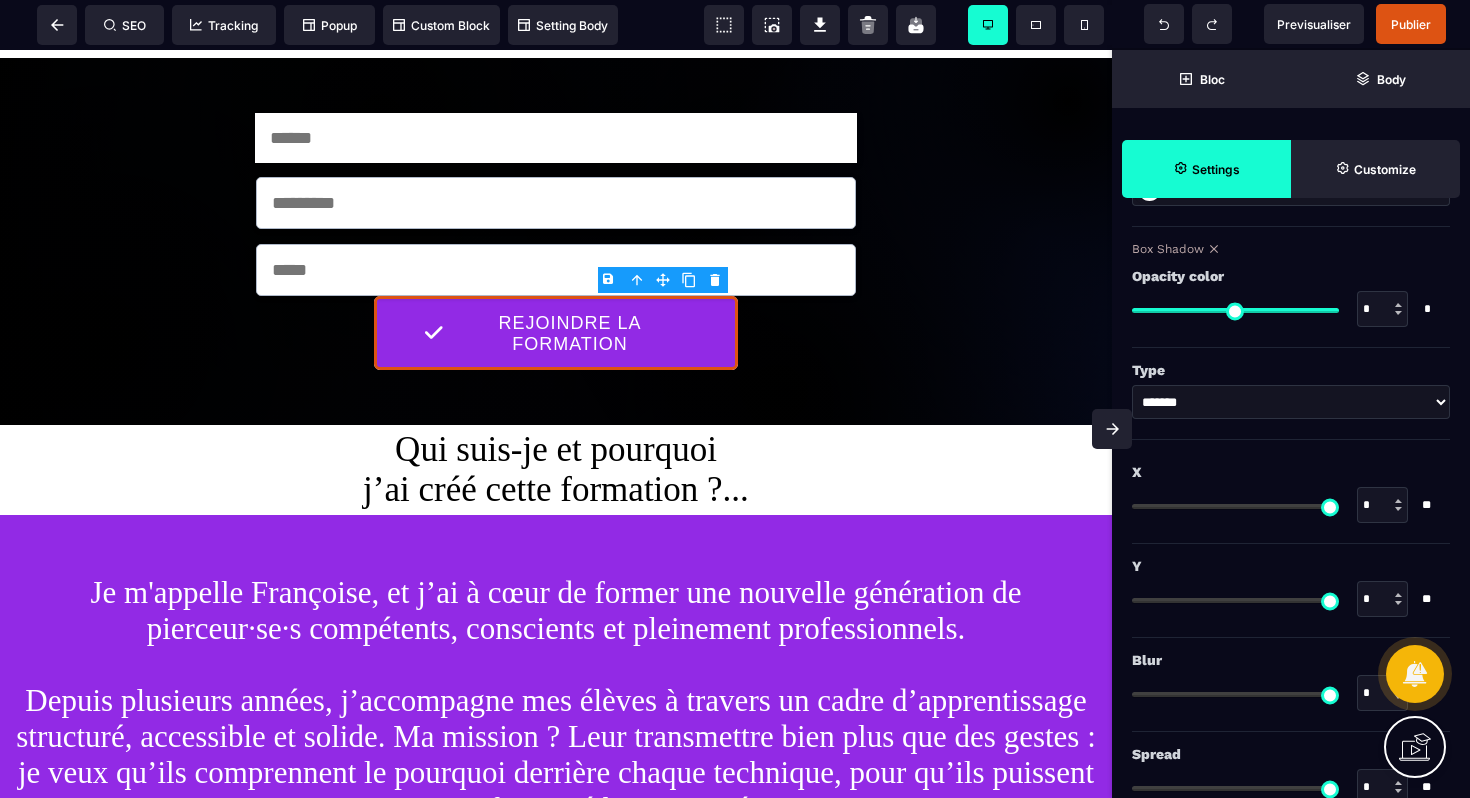 click on "******* * ******" at bounding box center (1291, 402) 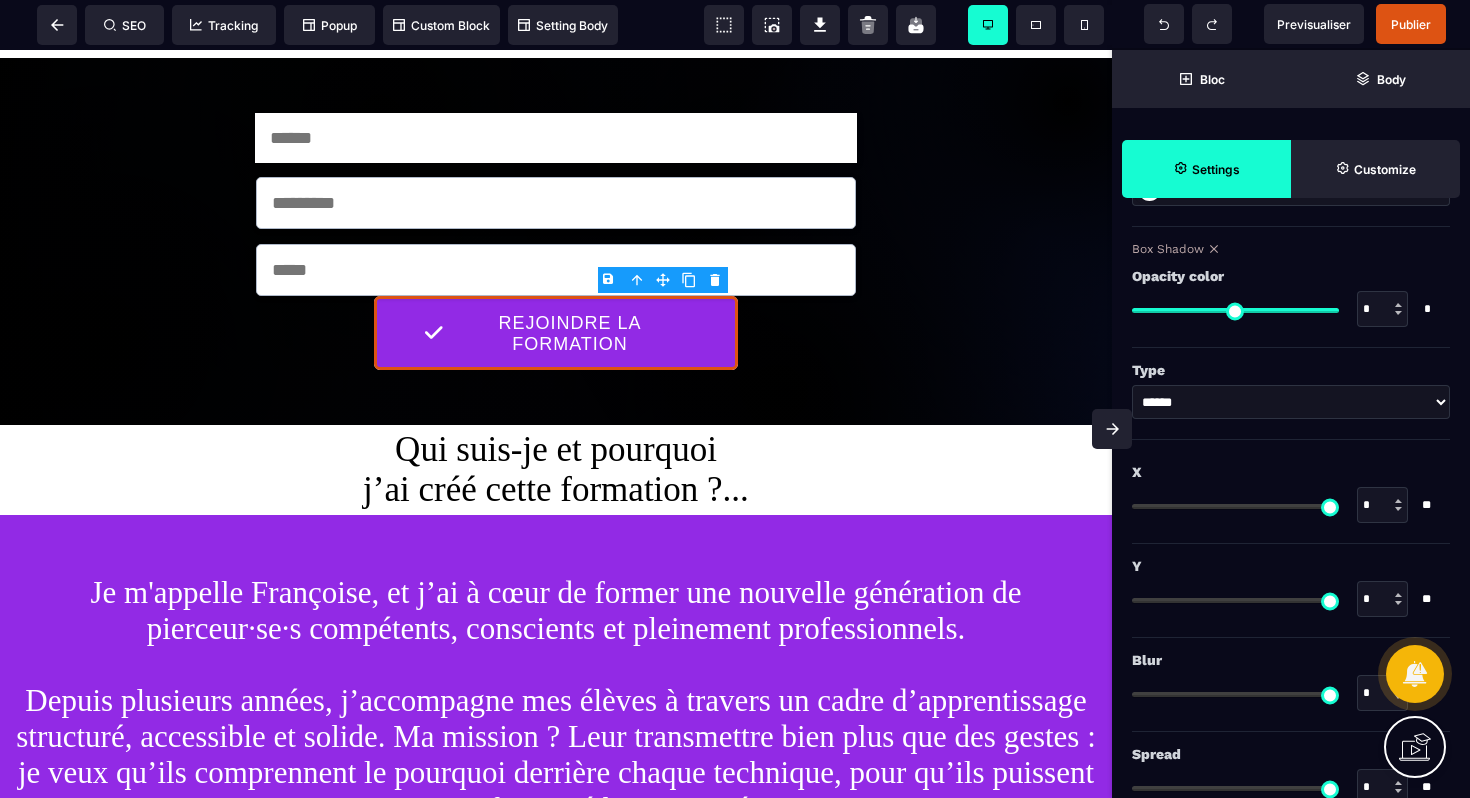 click on "******* * ******" at bounding box center [1291, 402] 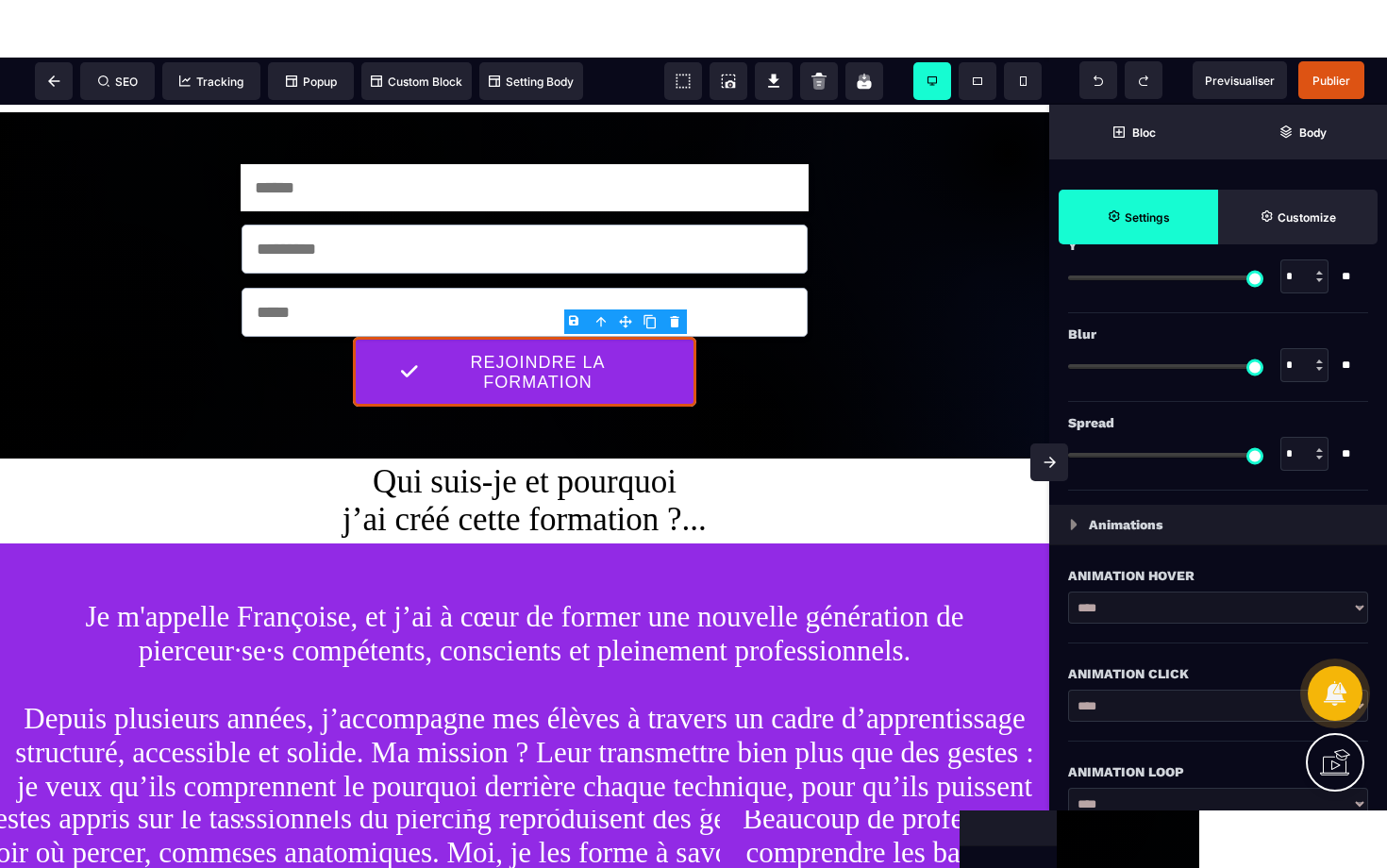 scroll, scrollTop: 2592, scrollLeft: 0, axis: vertical 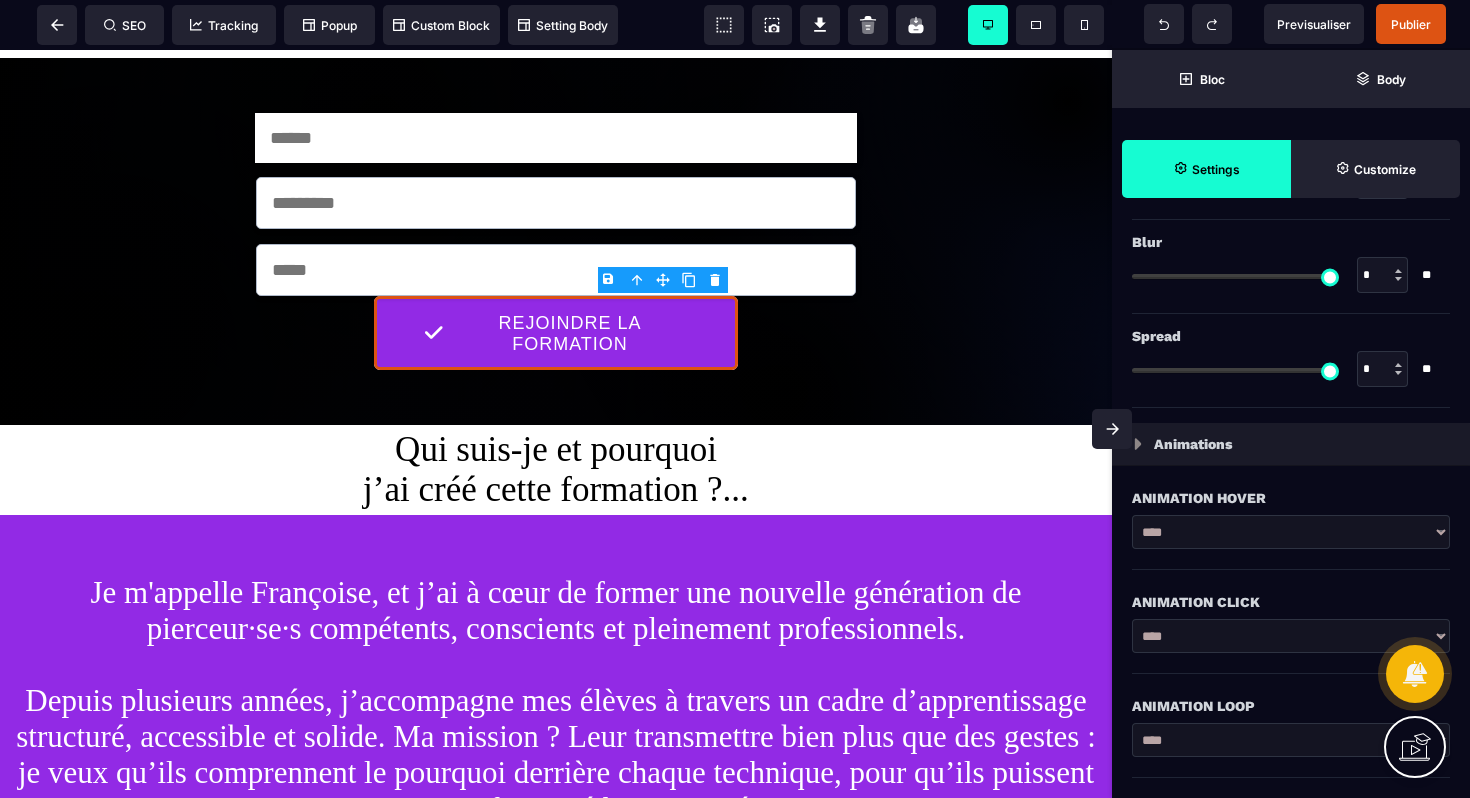 click on "**********" at bounding box center [1291, 532] 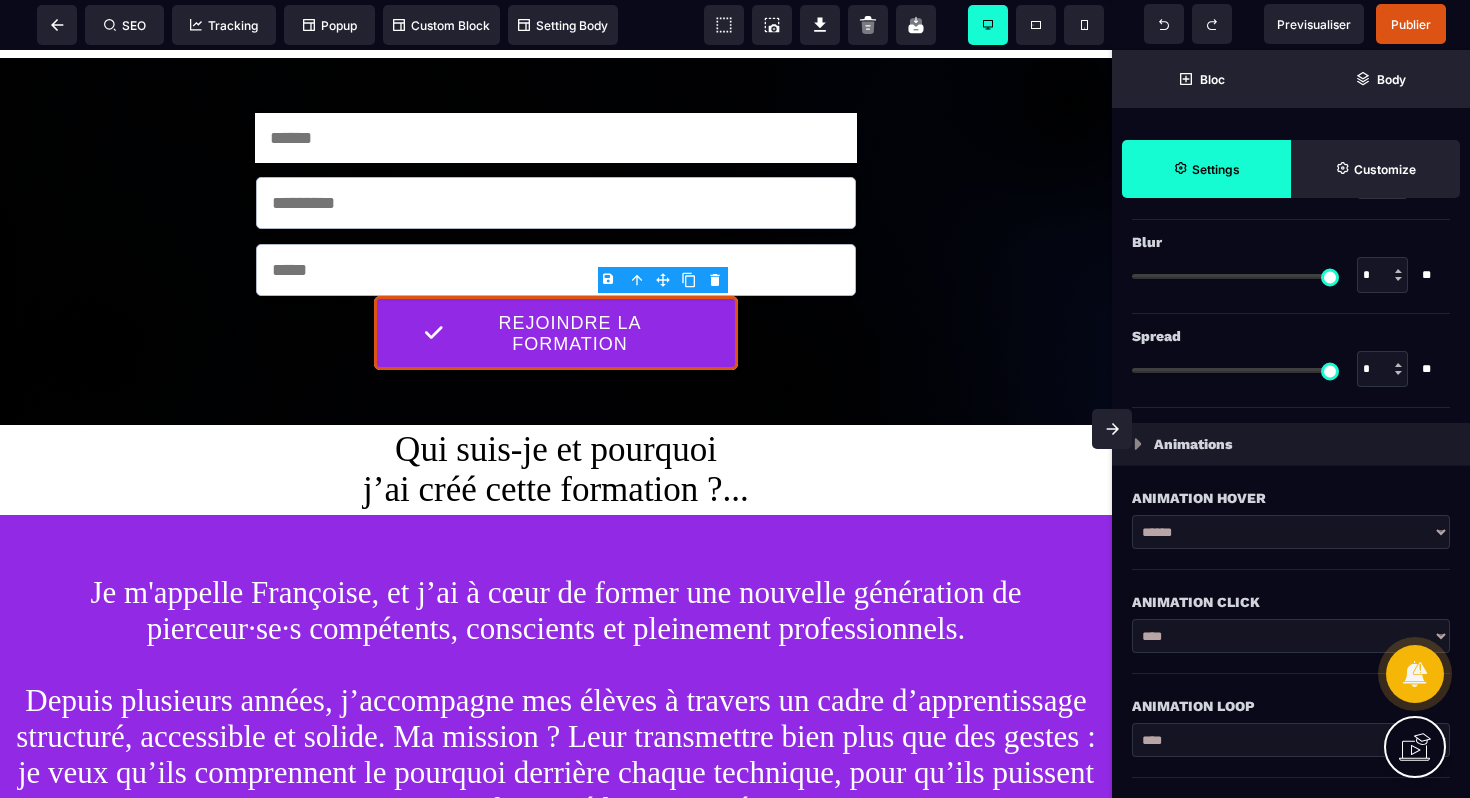 click on "**********" at bounding box center [1291, 532] 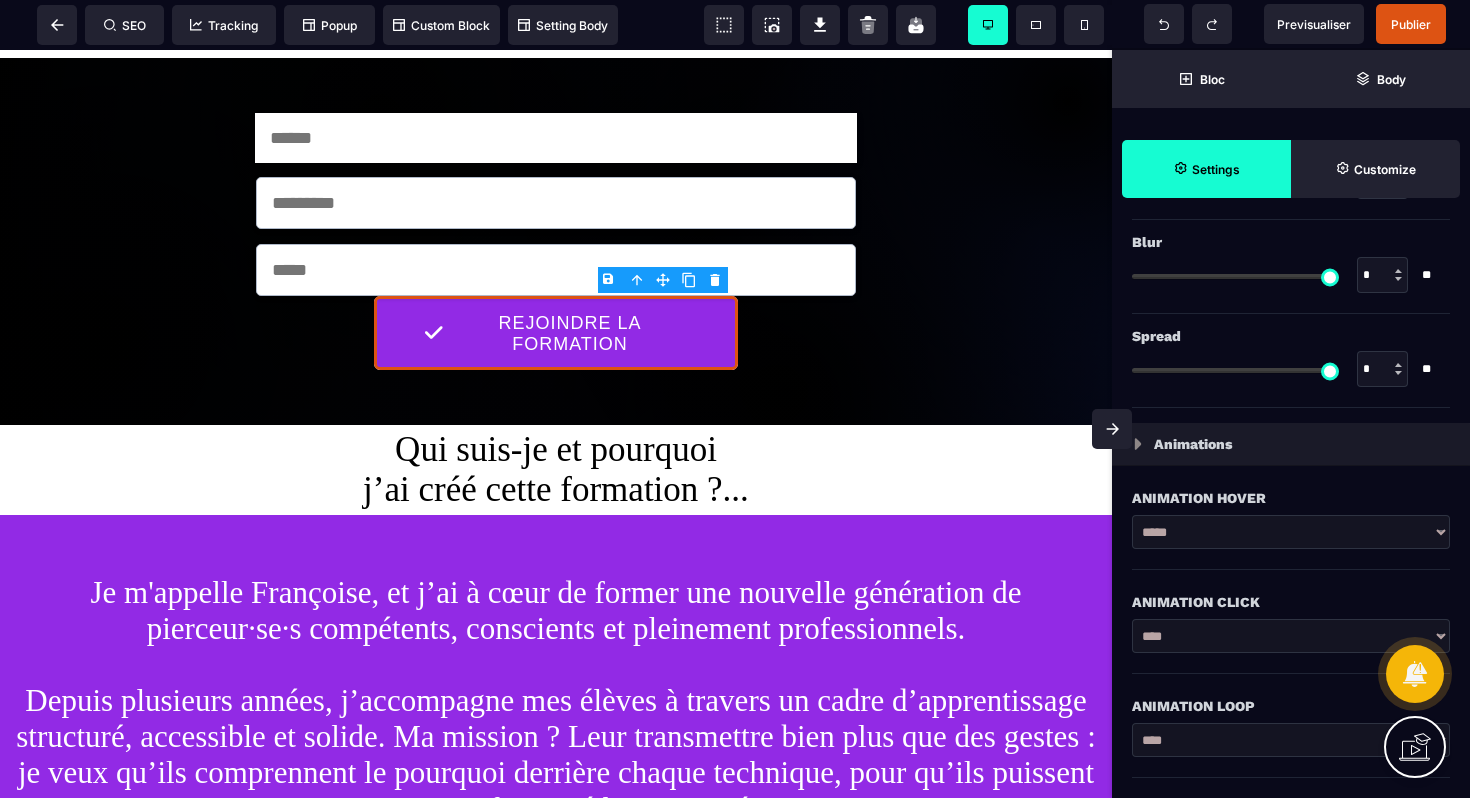 click on "**********" at bounding box center (1291, 532) 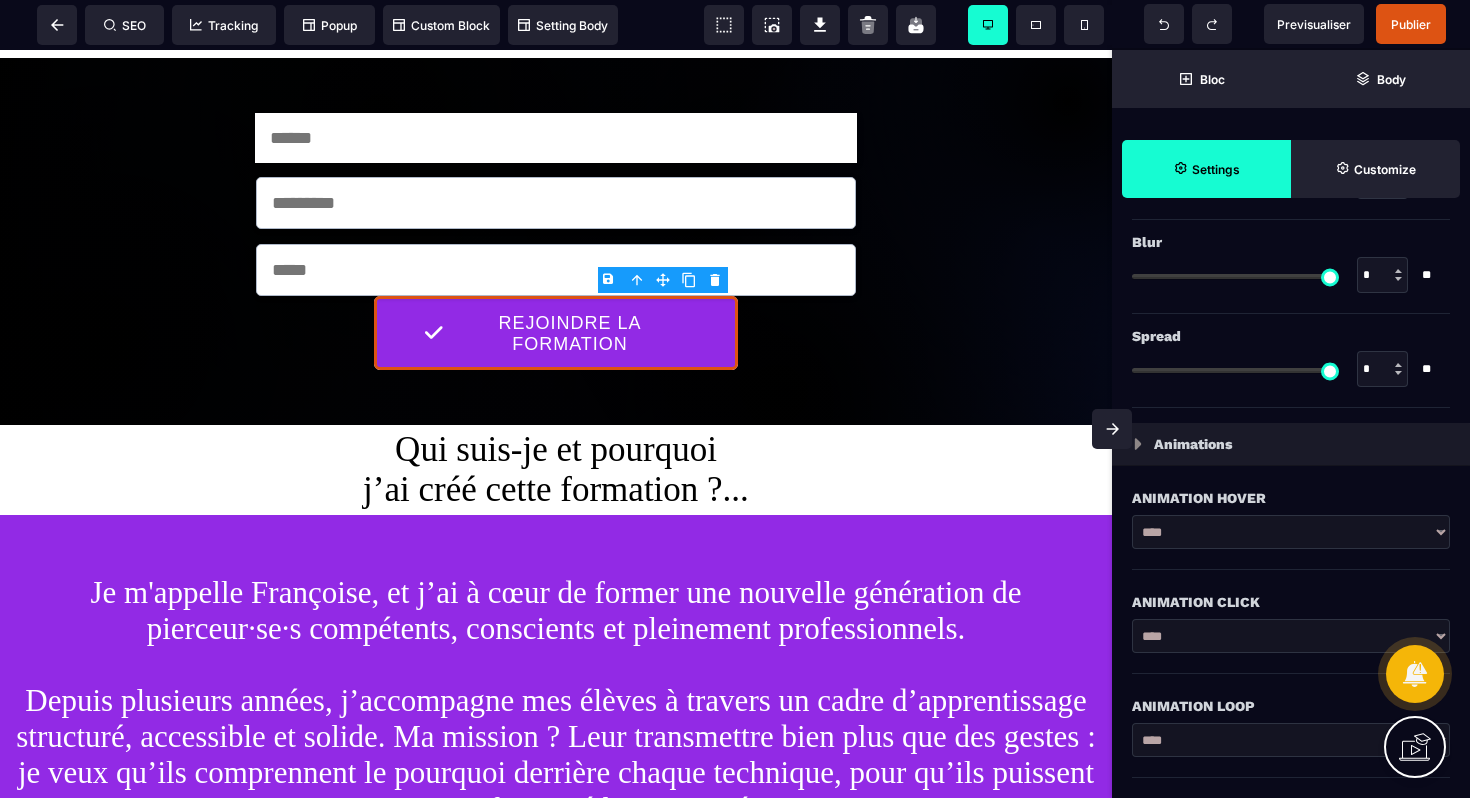 click on "**********" at bounding box center (1291, 636) 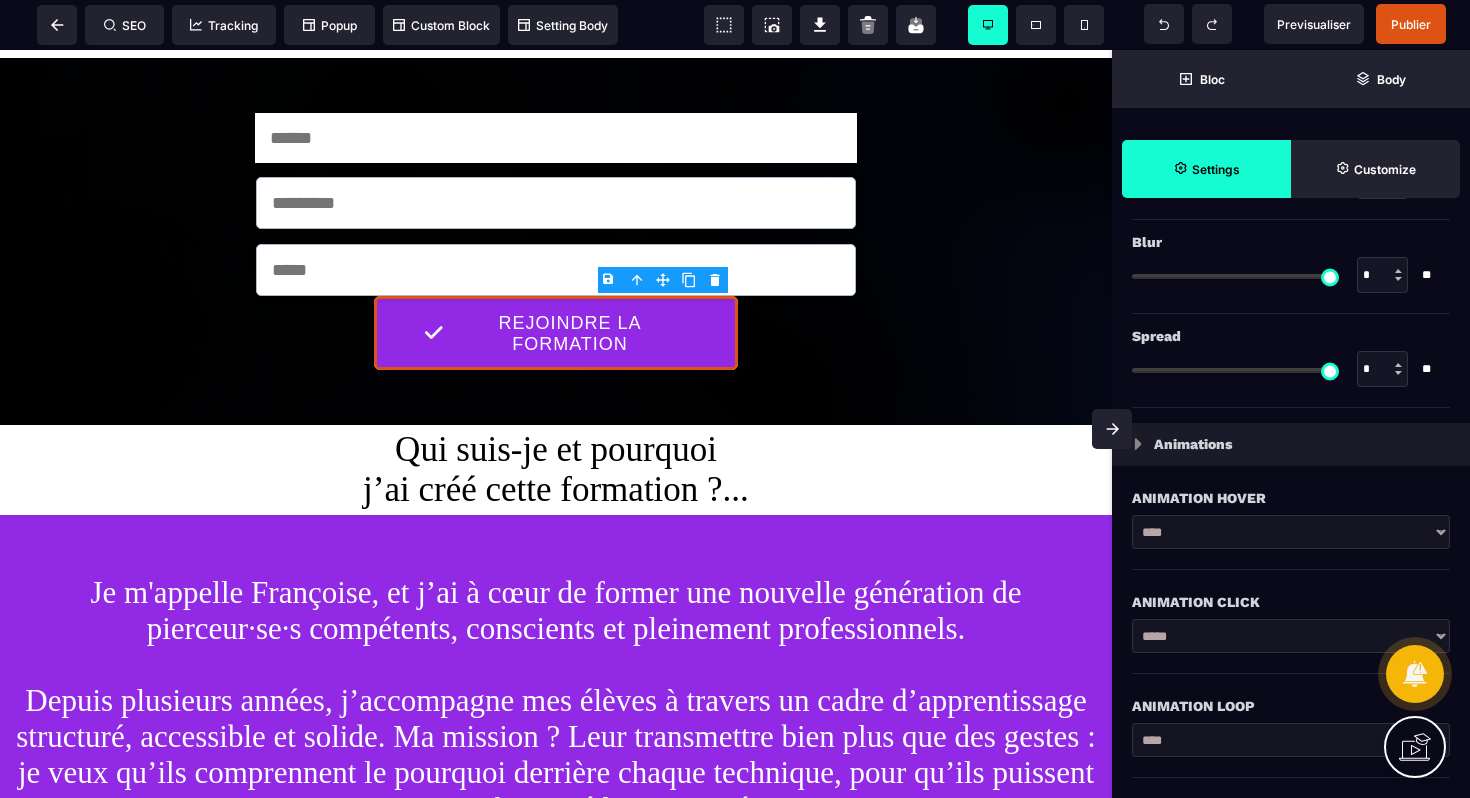 click on "**********" at bounding box center (1291, 636) 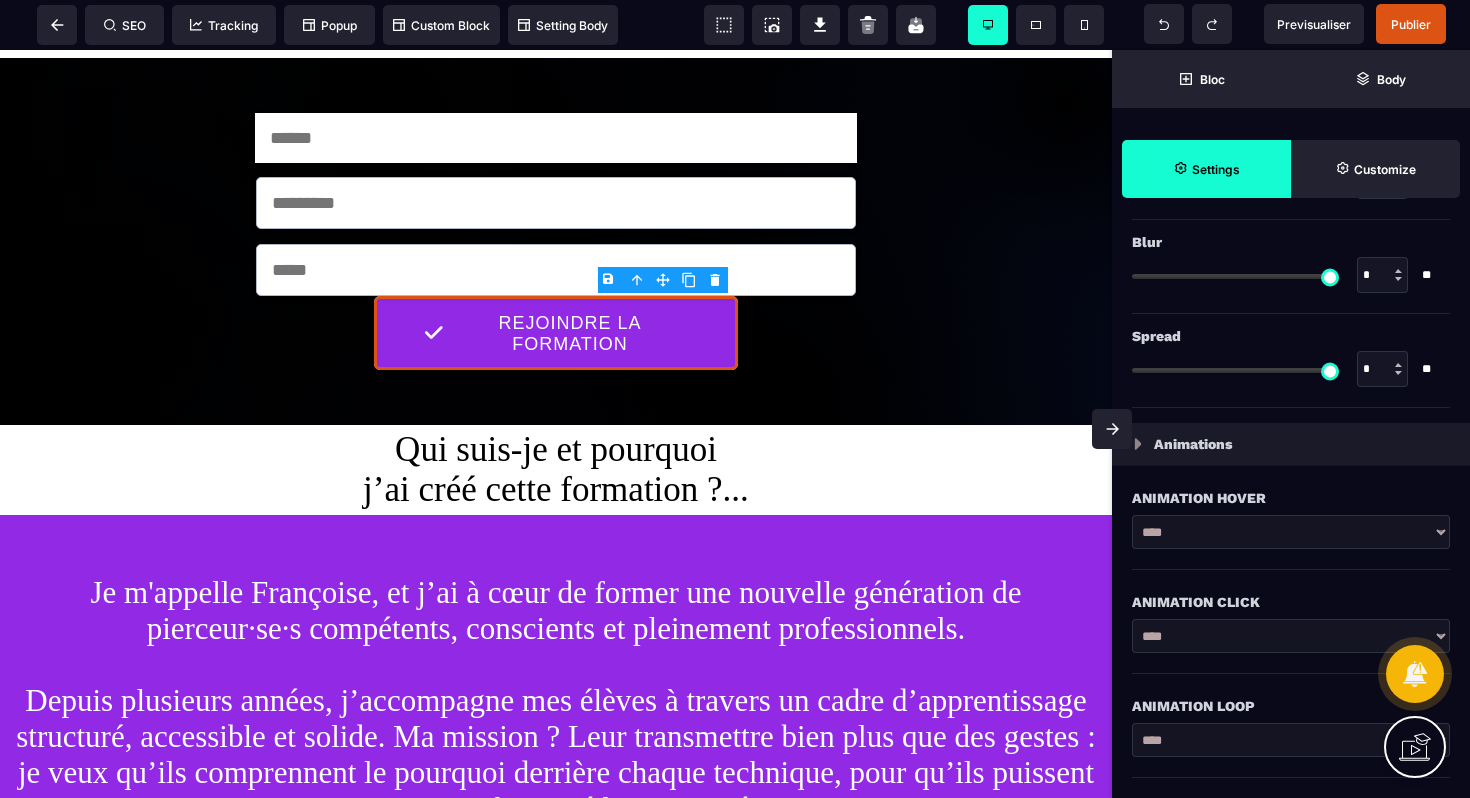 click 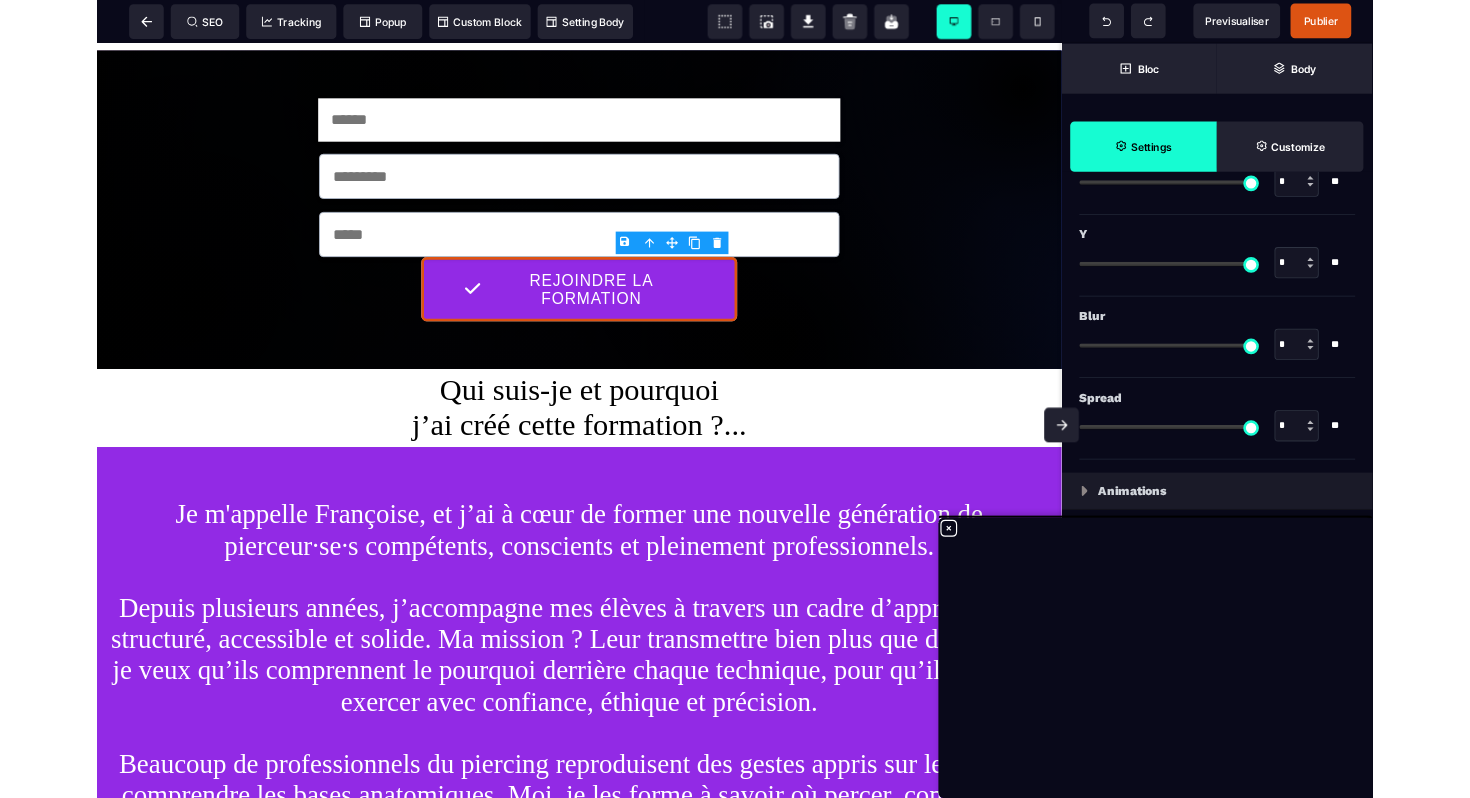 scroll, scrollTop: 2747, scrollLeft: 0, axis: vertical 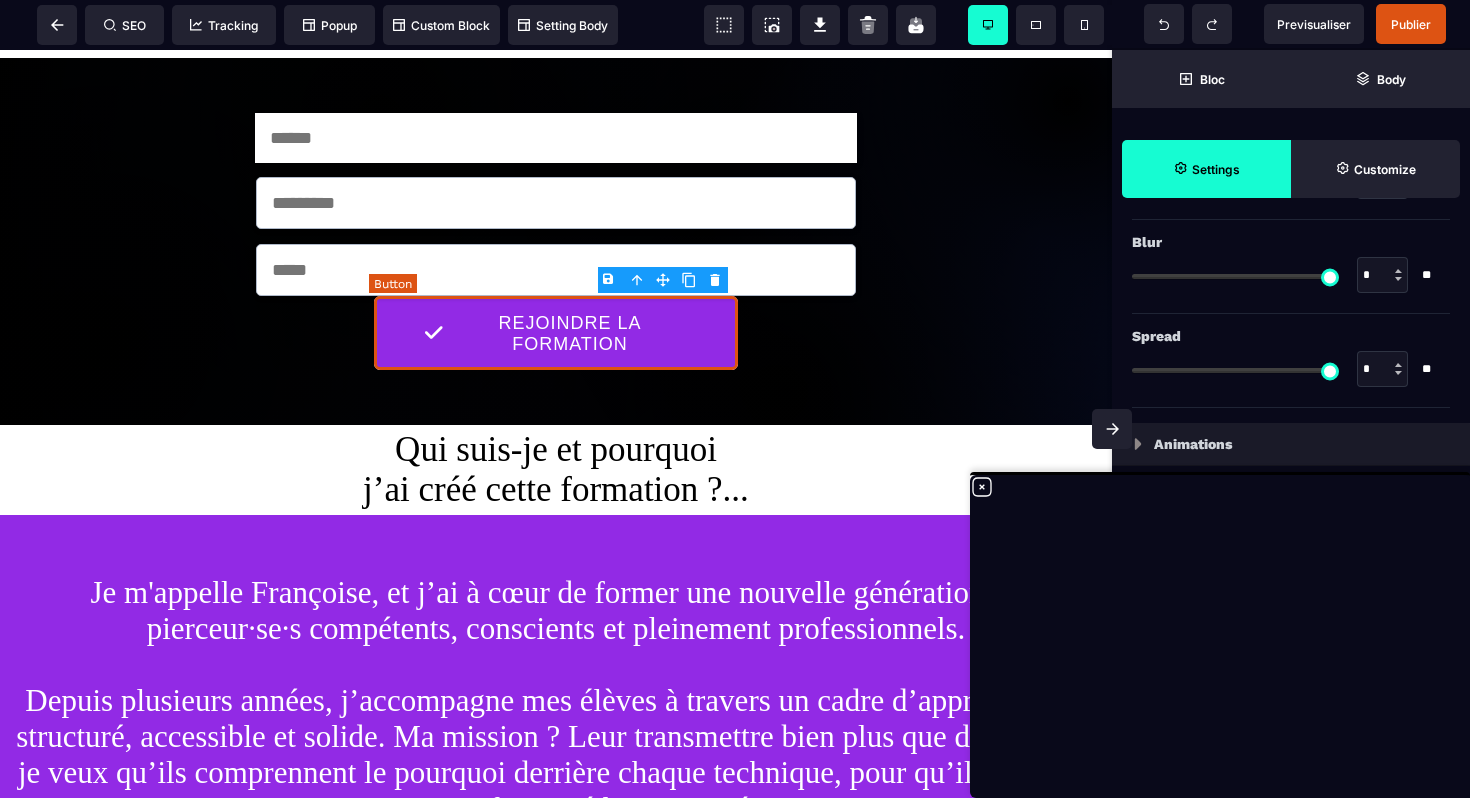 click on "REJOINDRE LA FORMATION" at bounding box center [556, 333] 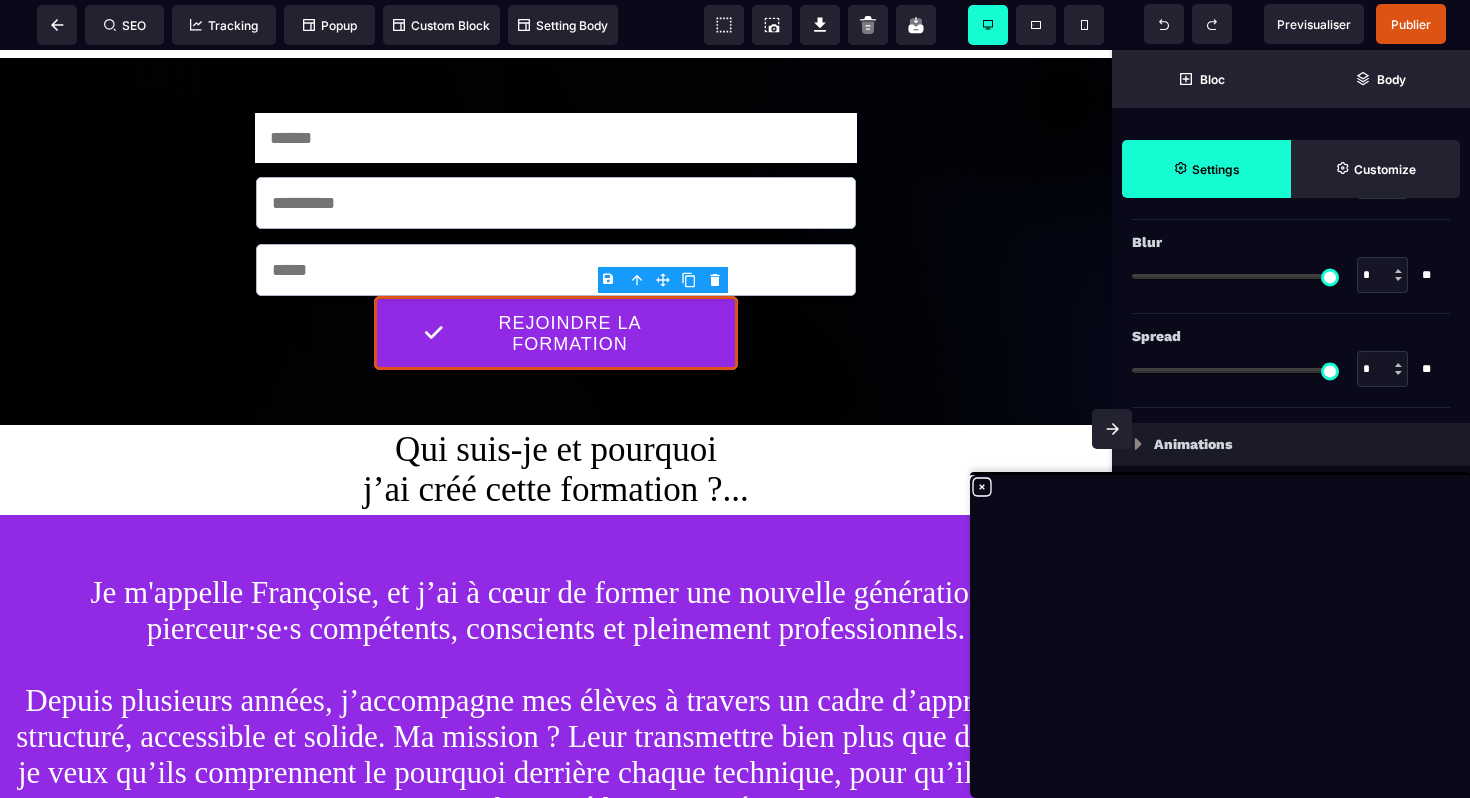 click 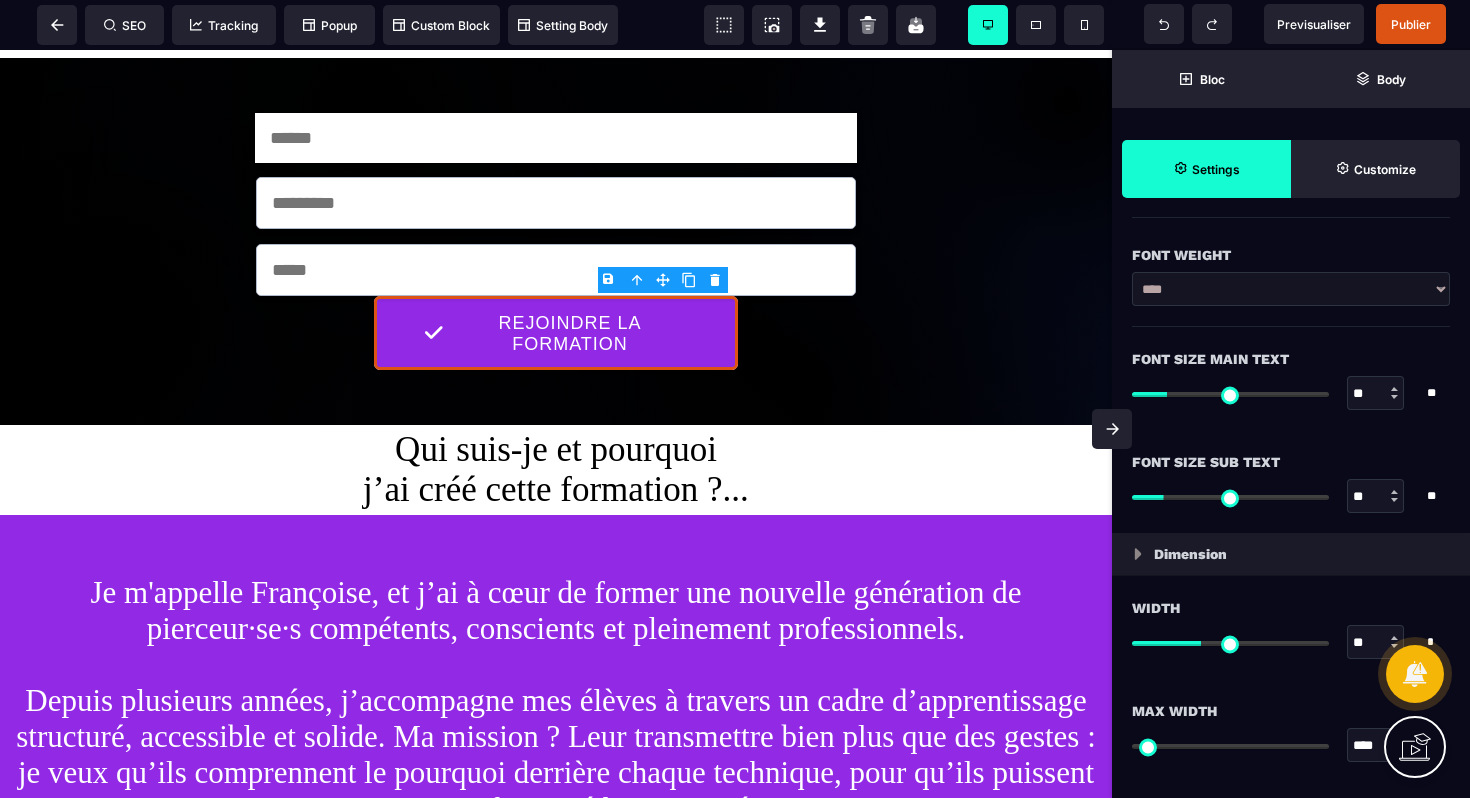 scroll, scrollTop: 0, scrollLeft: 0, axis: both 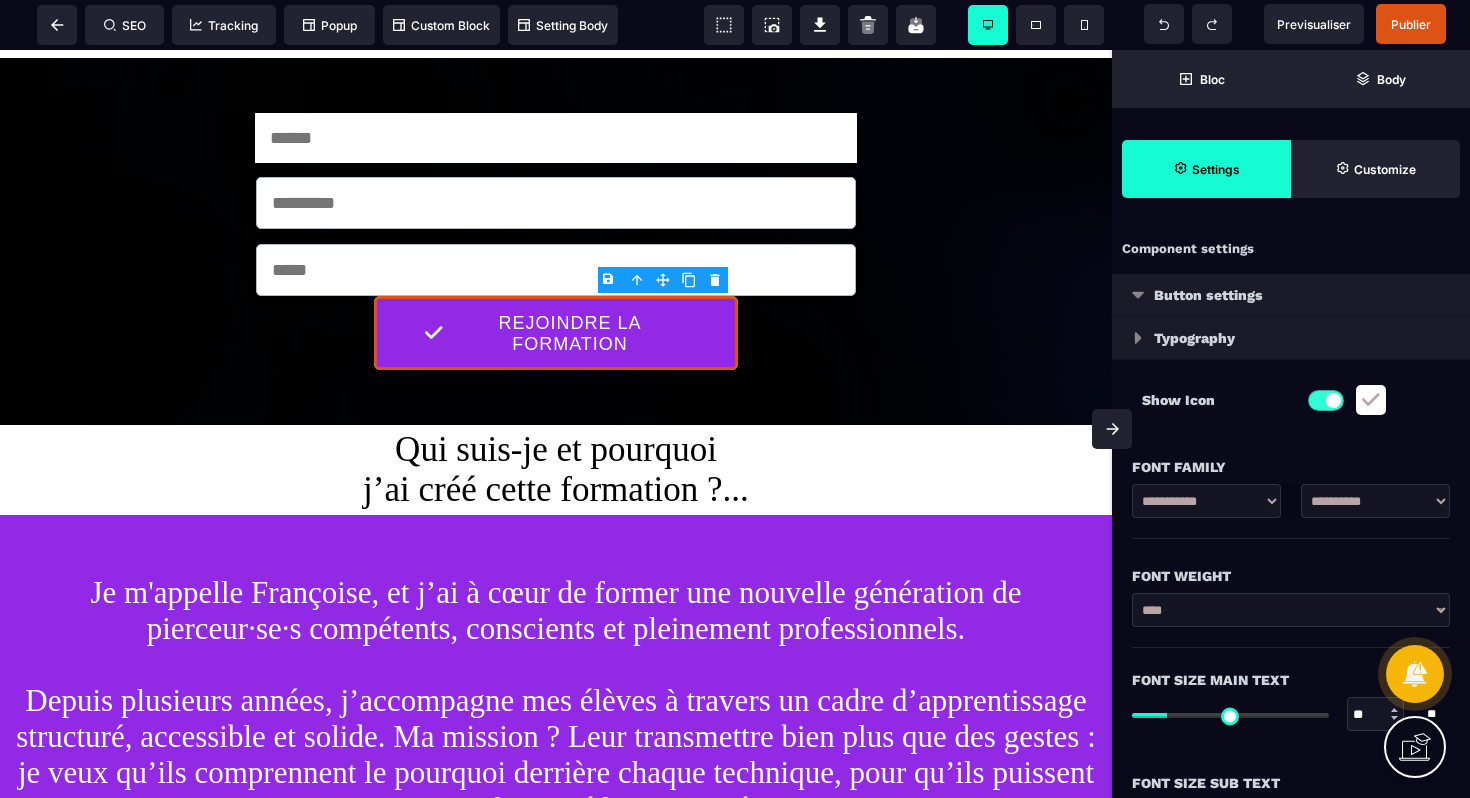 click at bounding box center [1138, 295] 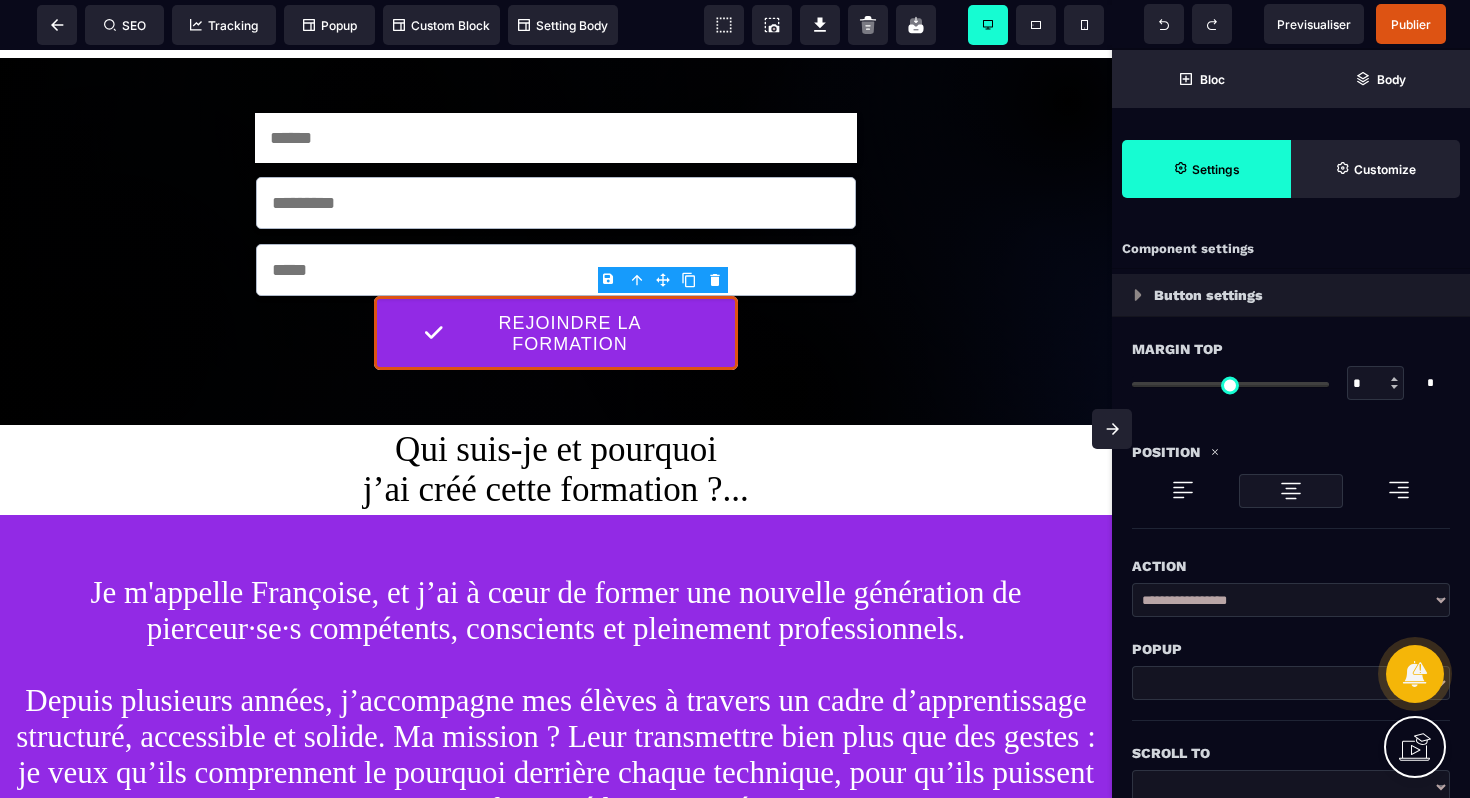 click on "Button settings" at bounding box center [1291, 295] 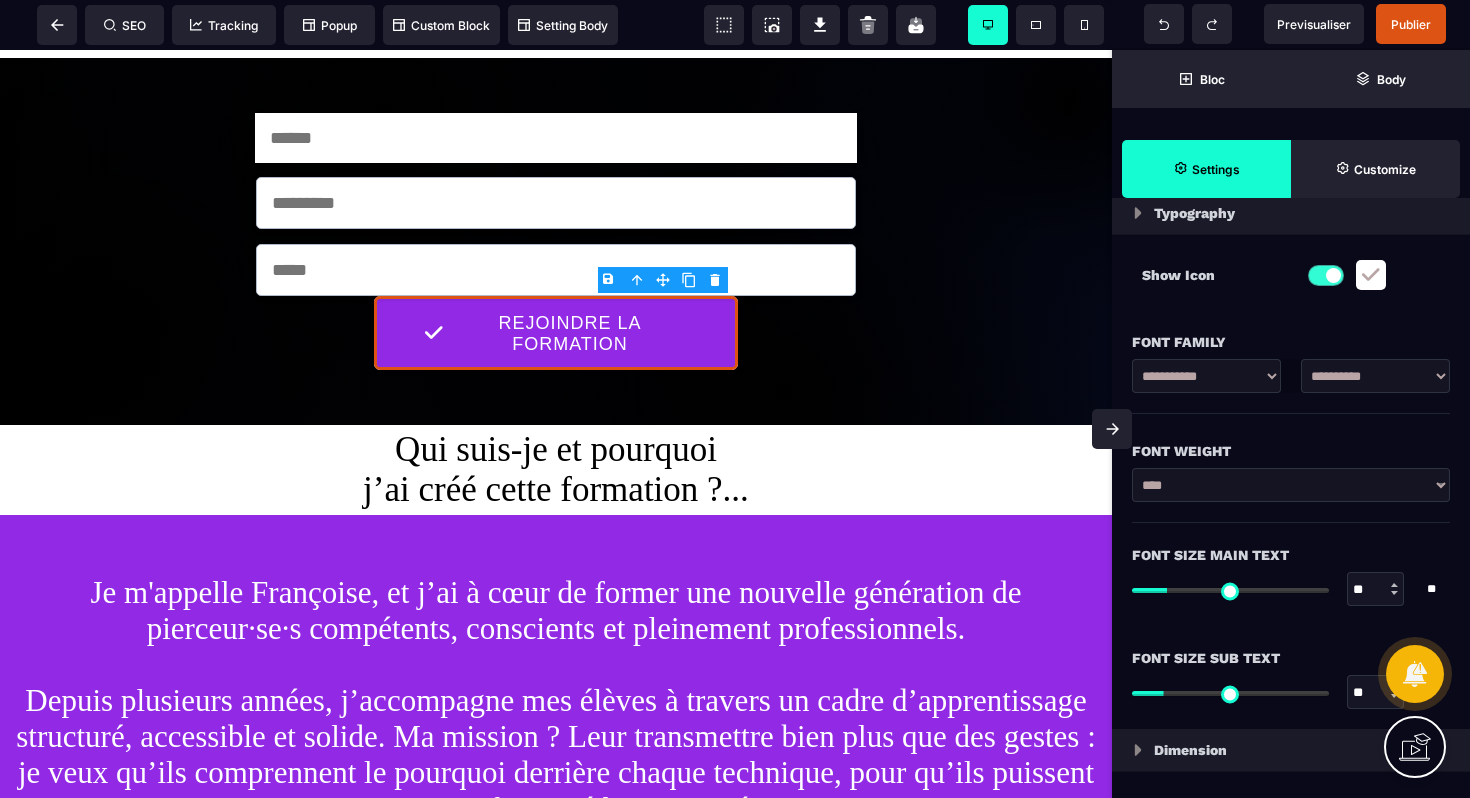 scroll, scrollTop: 0, scrollLeft: 0, axis: both 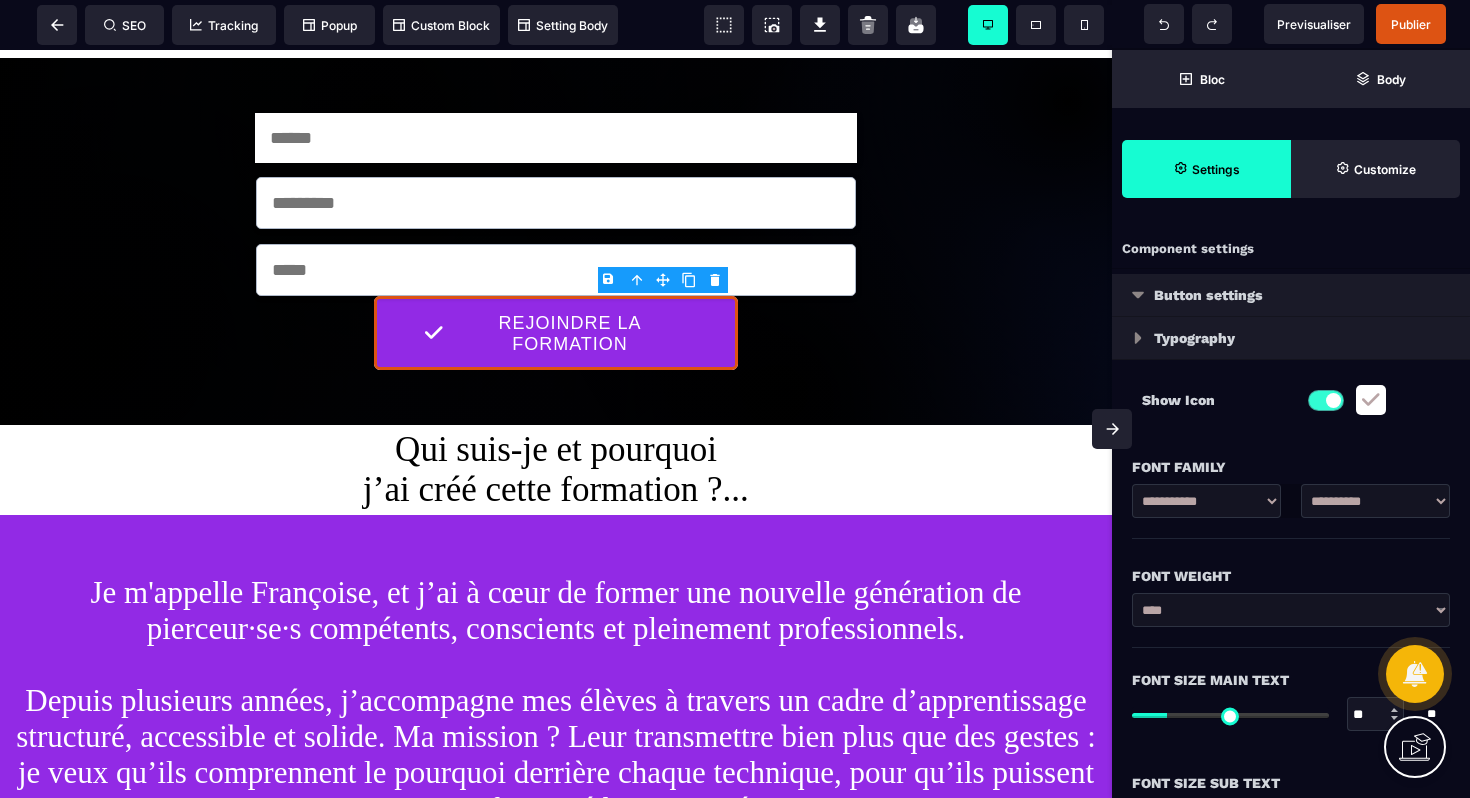 click on "Component settings" at bounding box center (1291, 249) 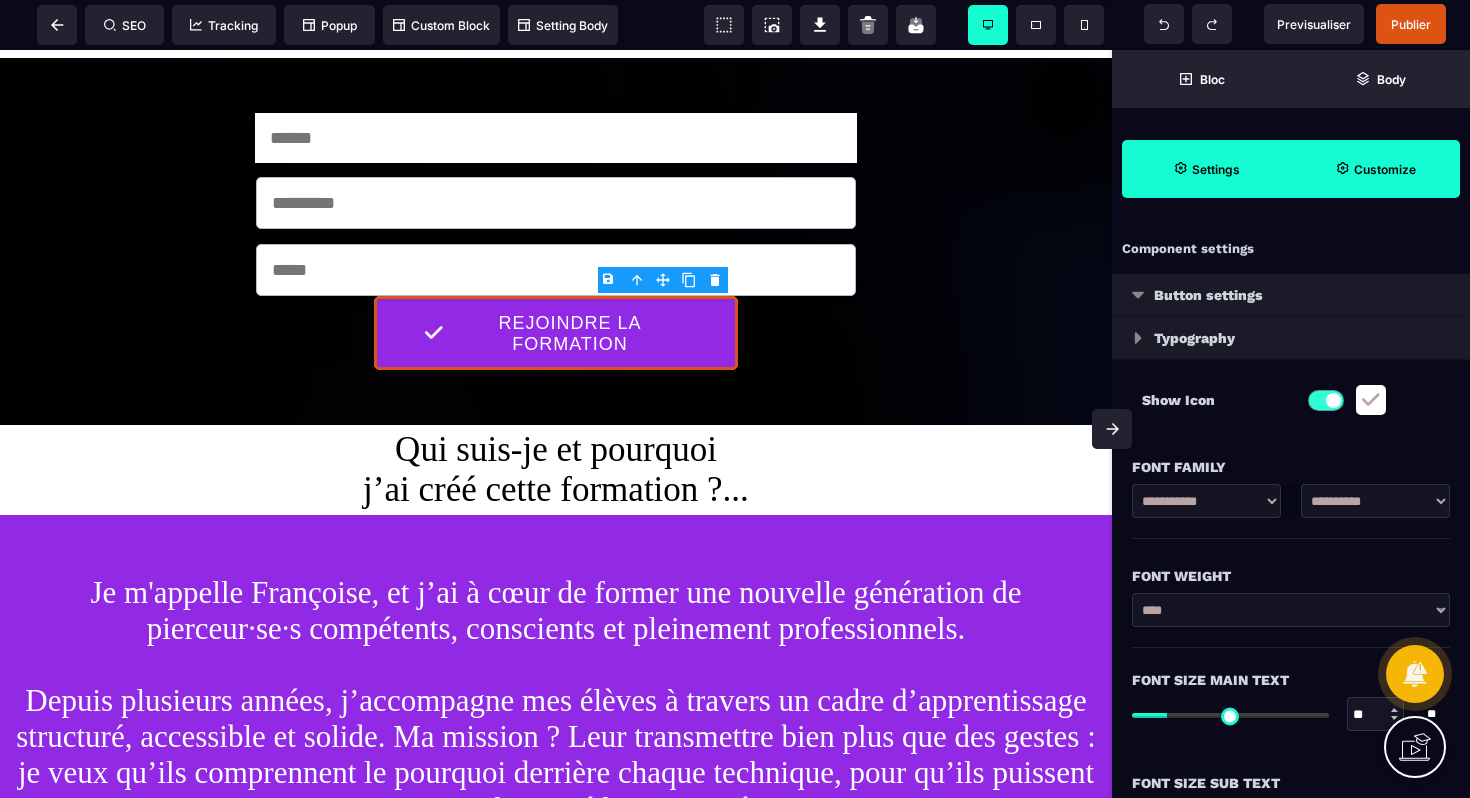 click on "Customize" at bounding box center (1375, 169) 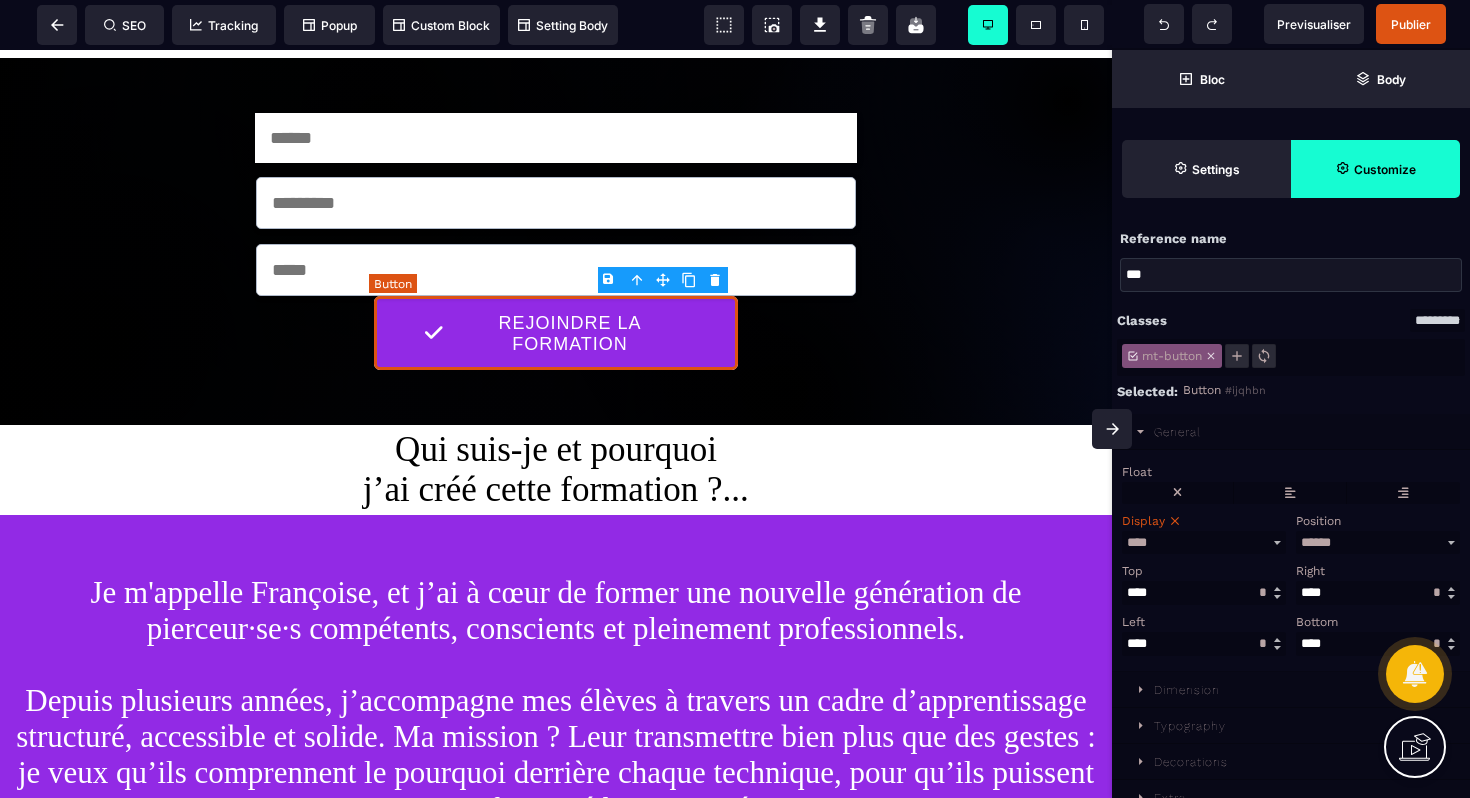 click on "REJOINDRE LA FORMATION" at bounding box center [570, 334] 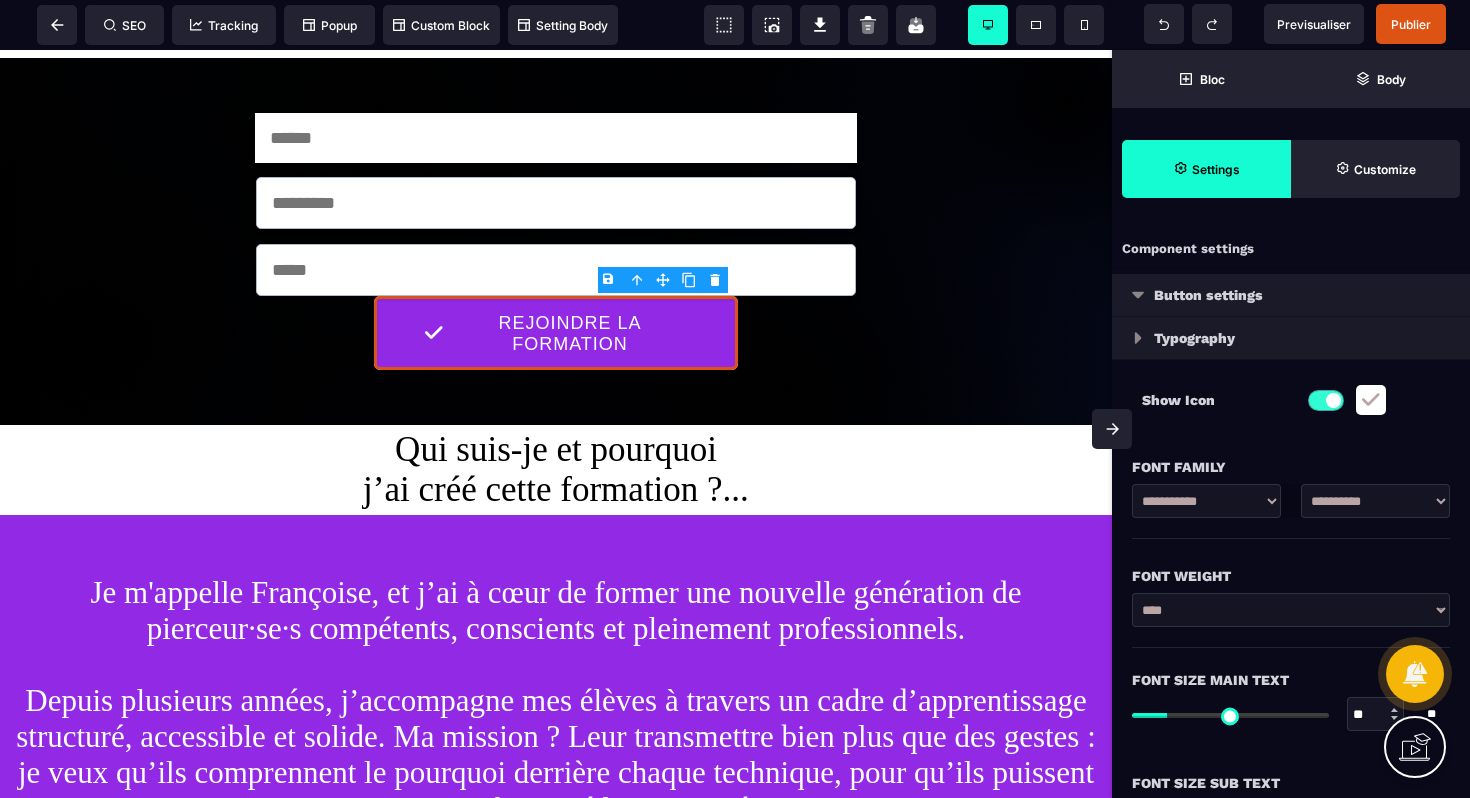 click on "Button settings" at bounding box center (1208, 295) 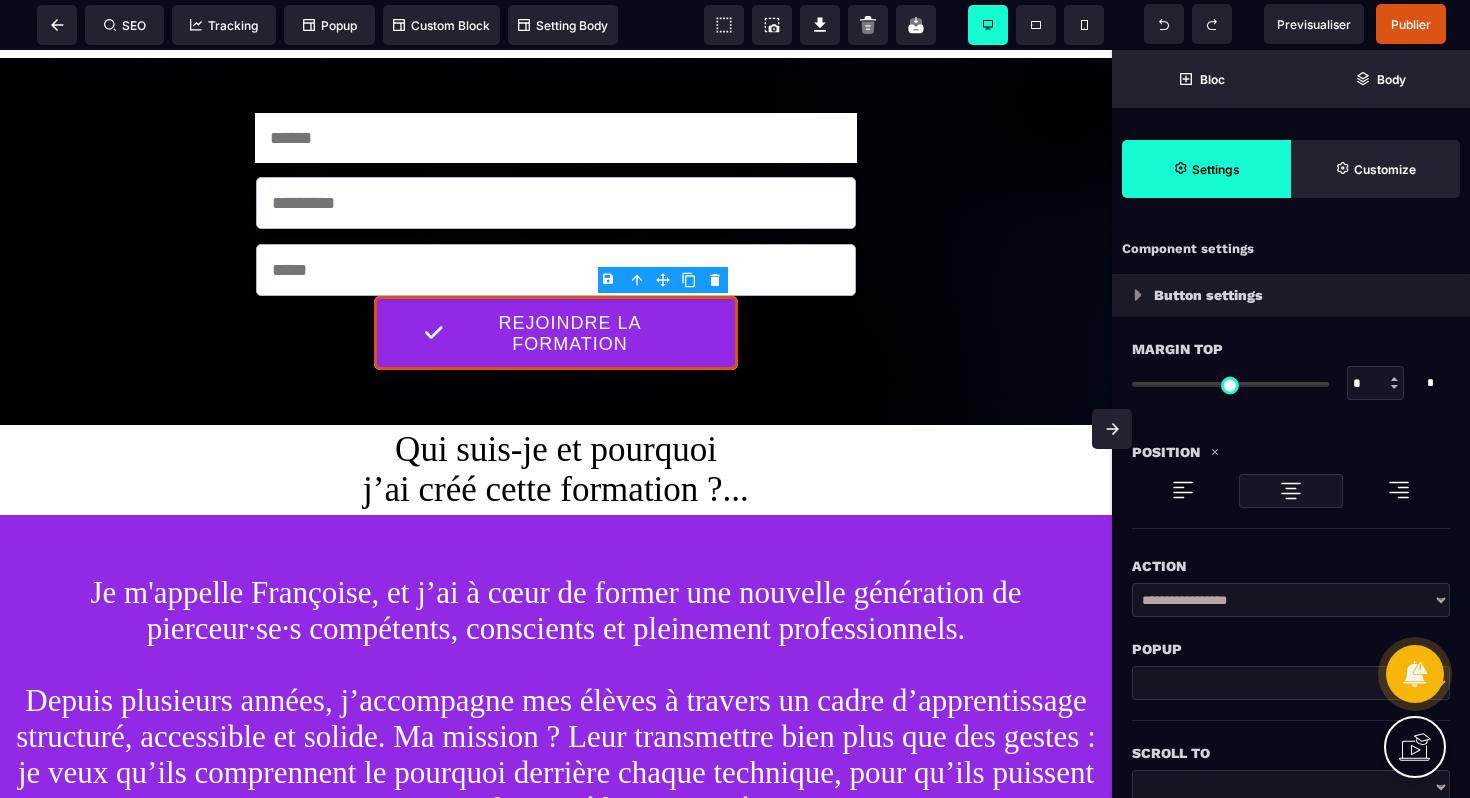 type on "*" 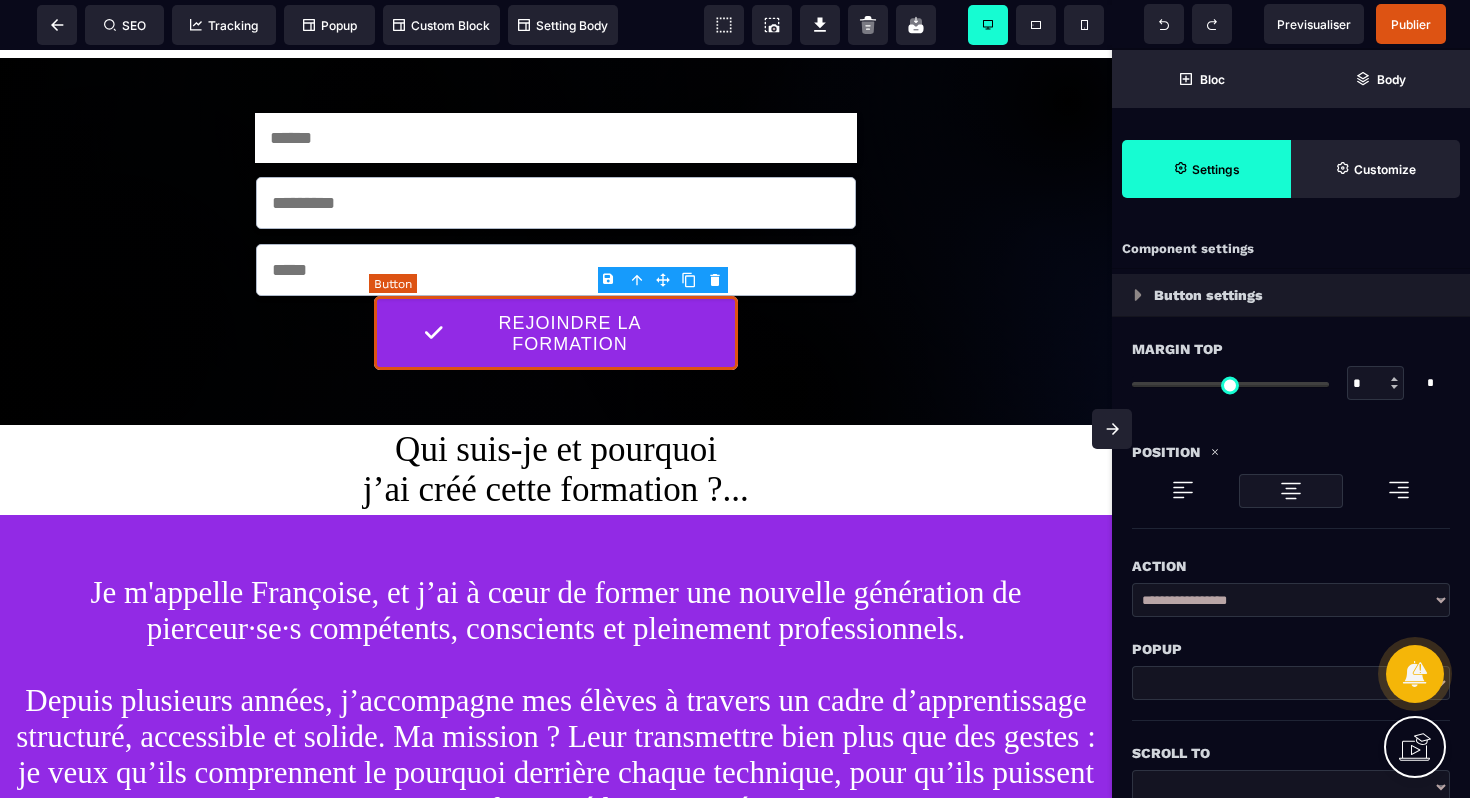 click on "REJOINDRE LA FORMATION" at bounding box center (556, 333) 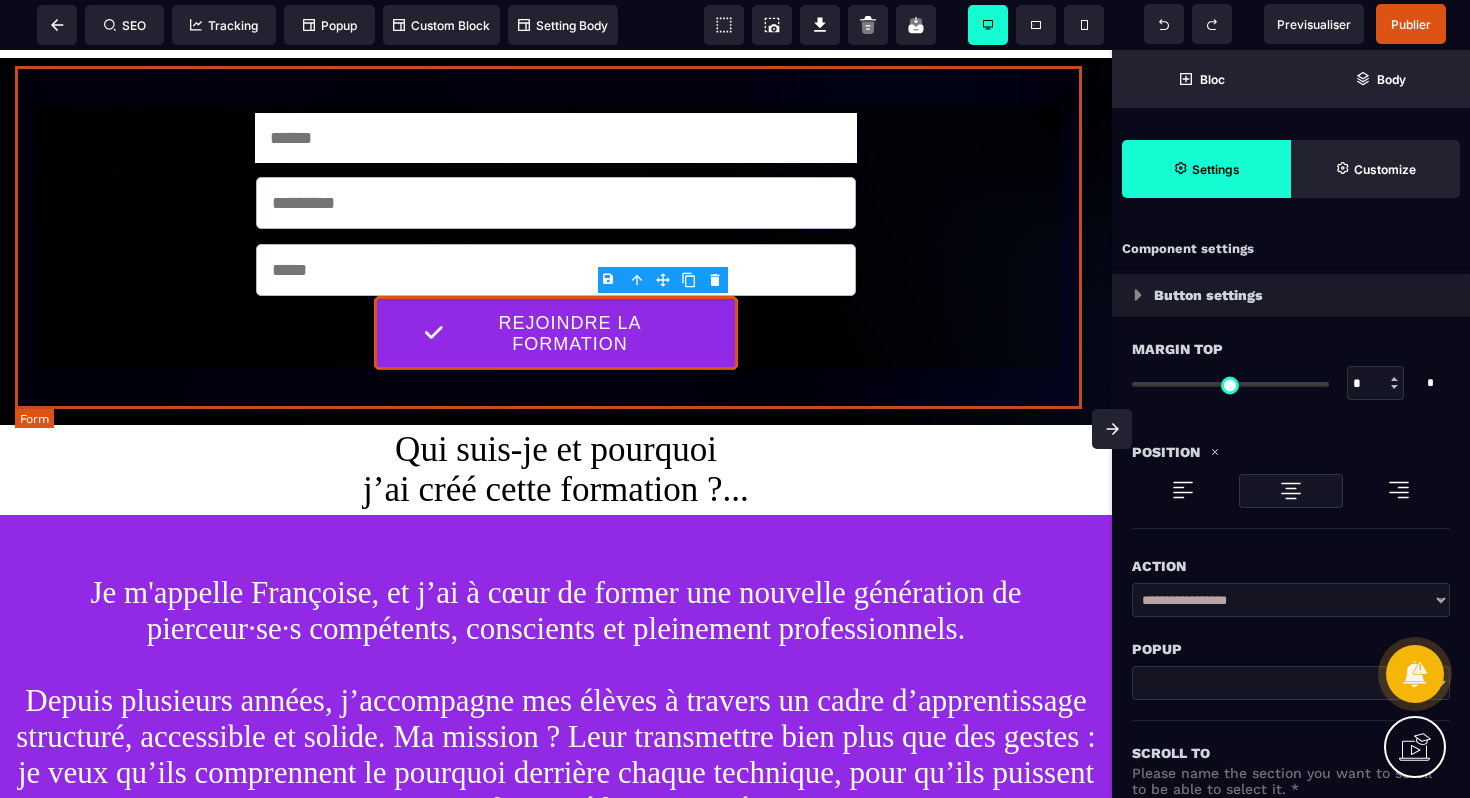 click on "REJOINDRE LA FORMATION" at bounding box center [556, 241] 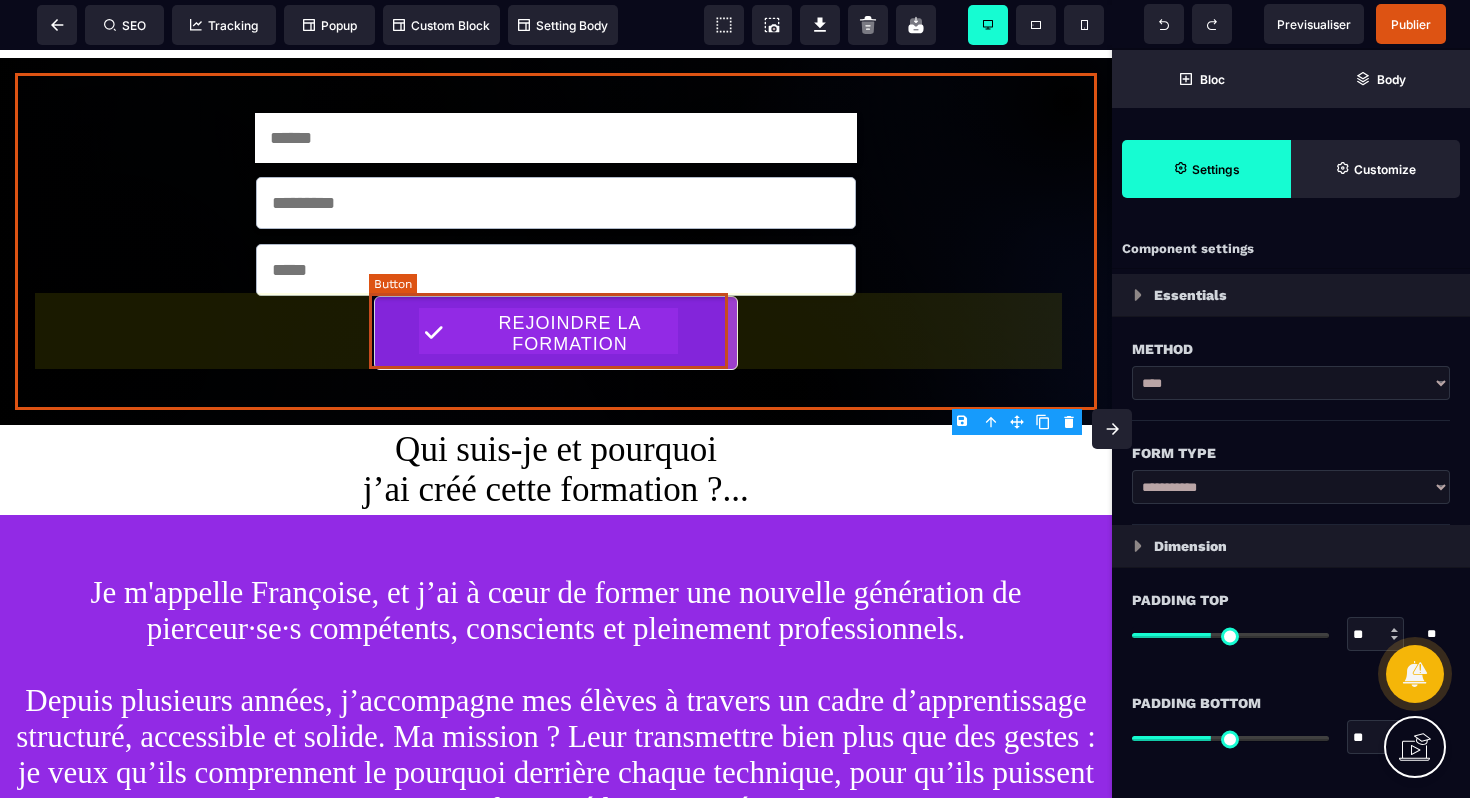 click on "REJOINDRE LA FORMATION" at bounding box center [570, 334] 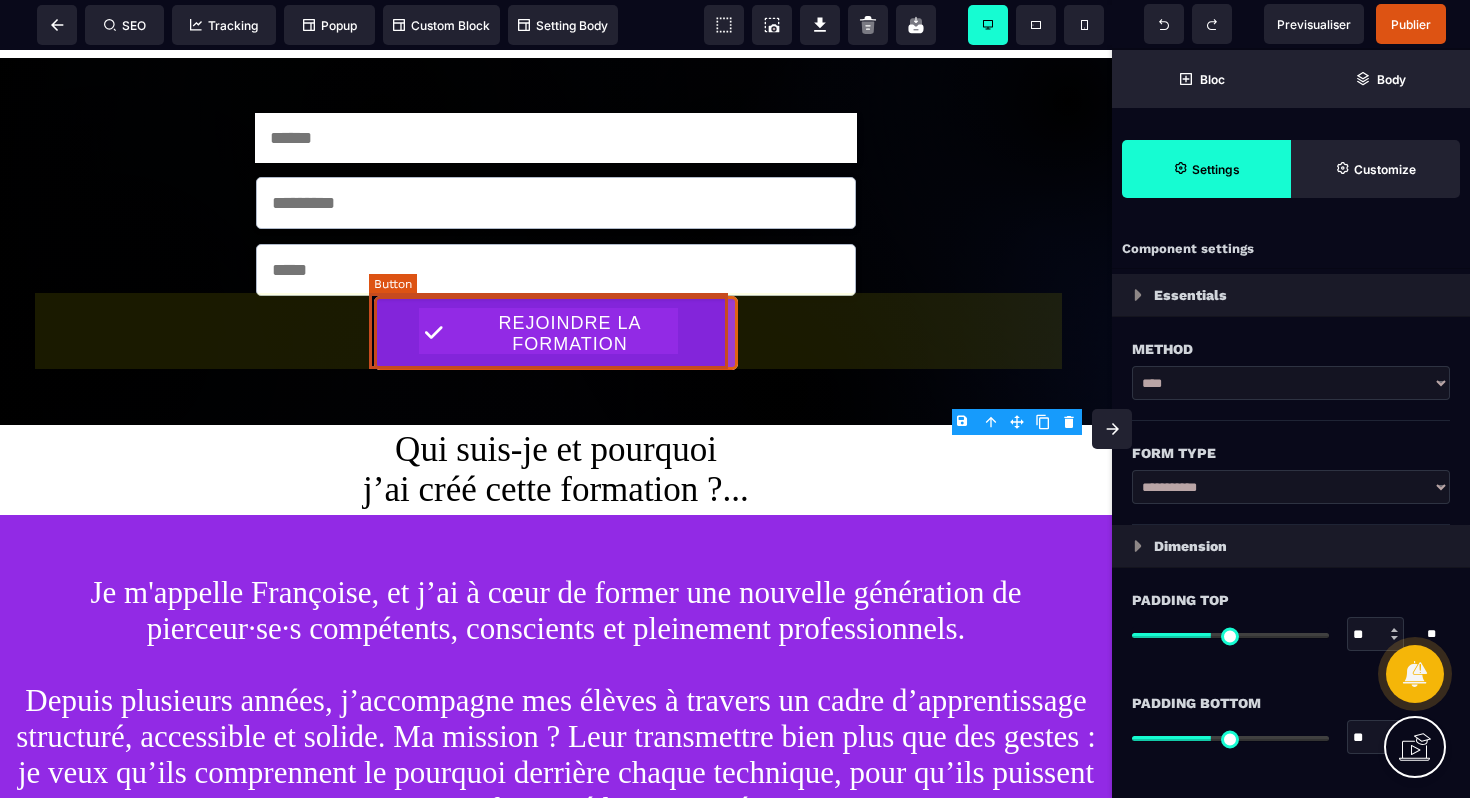 select on "******" 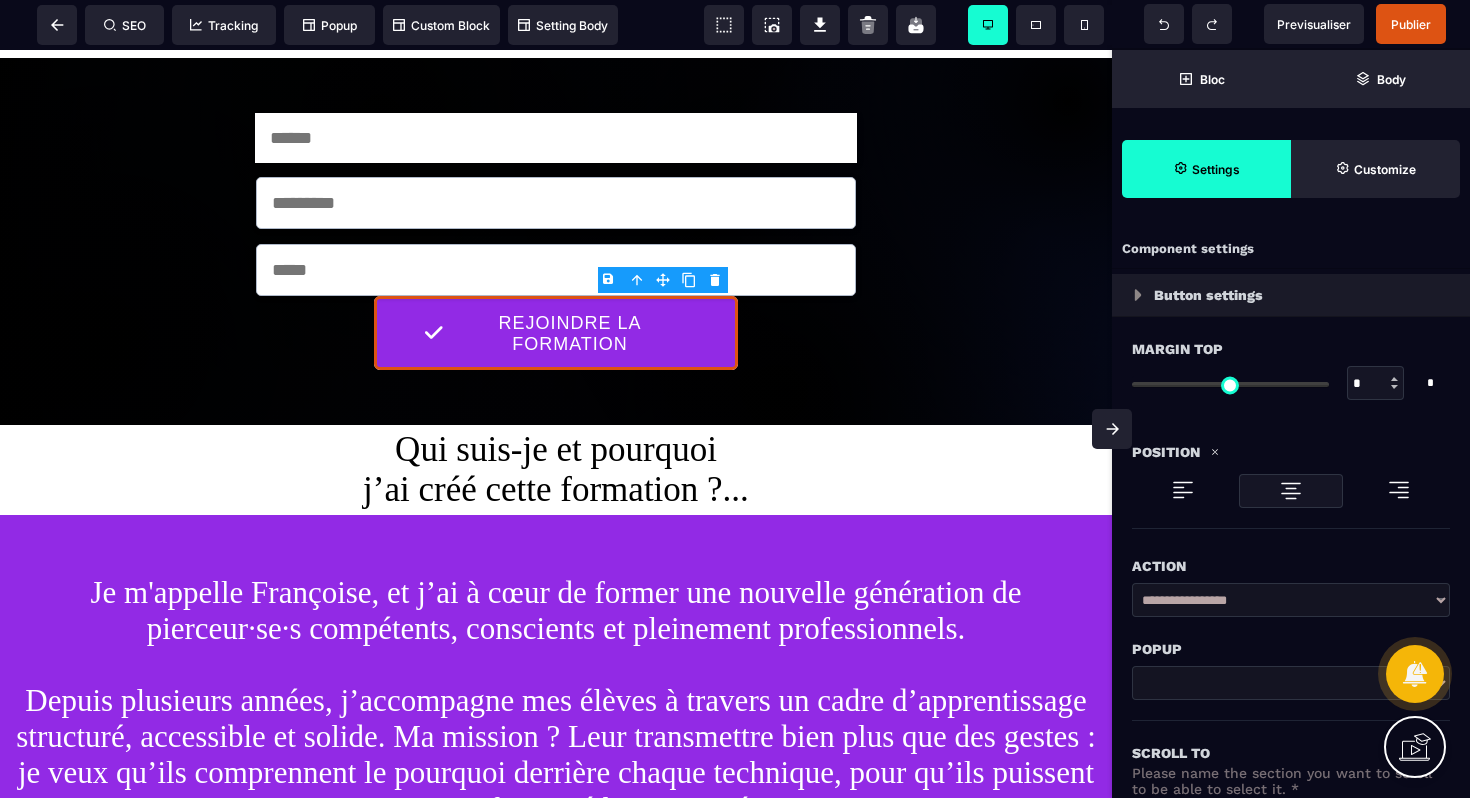 click on "B I U S
A *******
Input
SEO
Tracking
Popup" at bounding box center (735, 399) 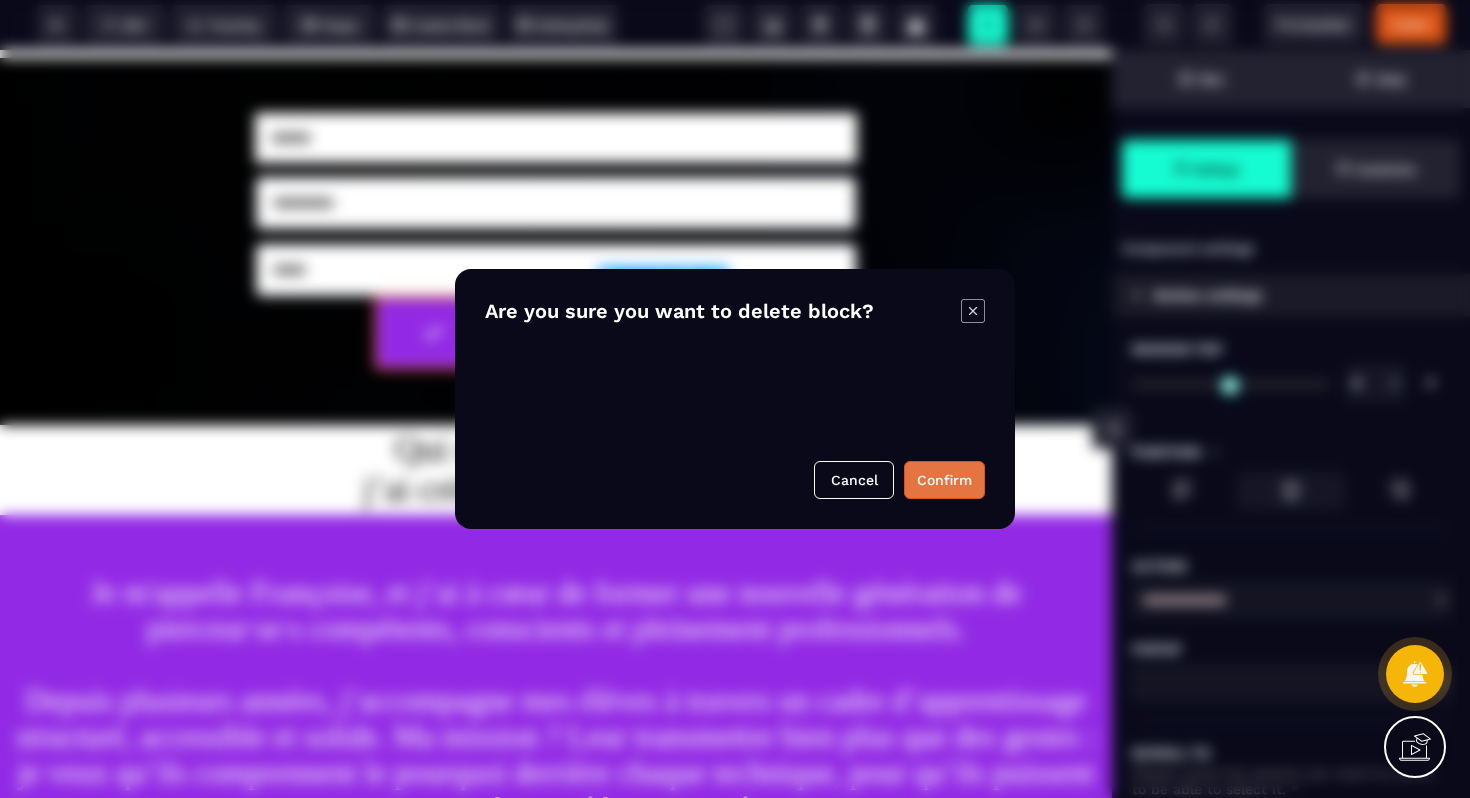 click on "Confirm" at bounding box center [944, 480] 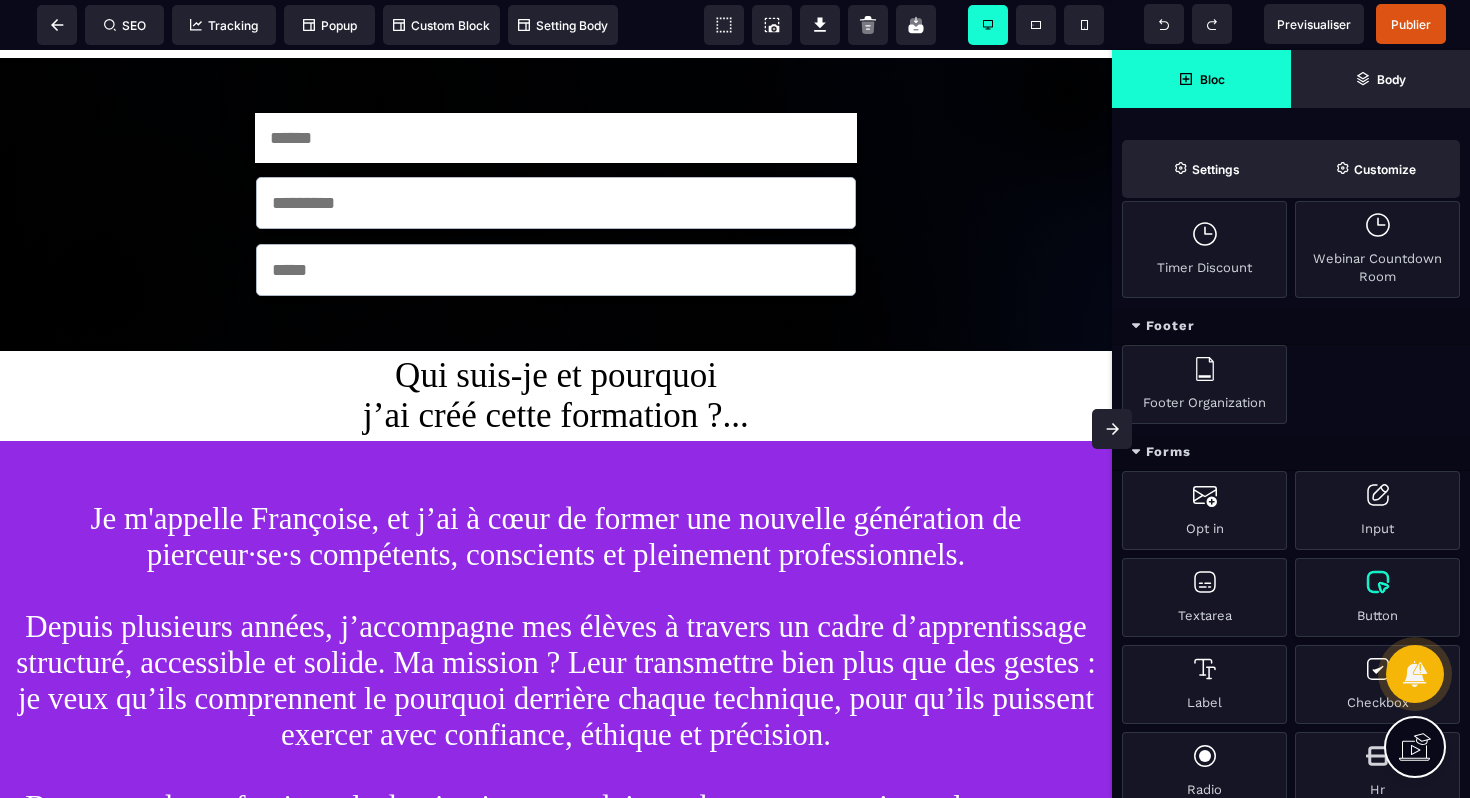scroll, scrollTop: 1440, scrollLeft: 0, axis: vertical 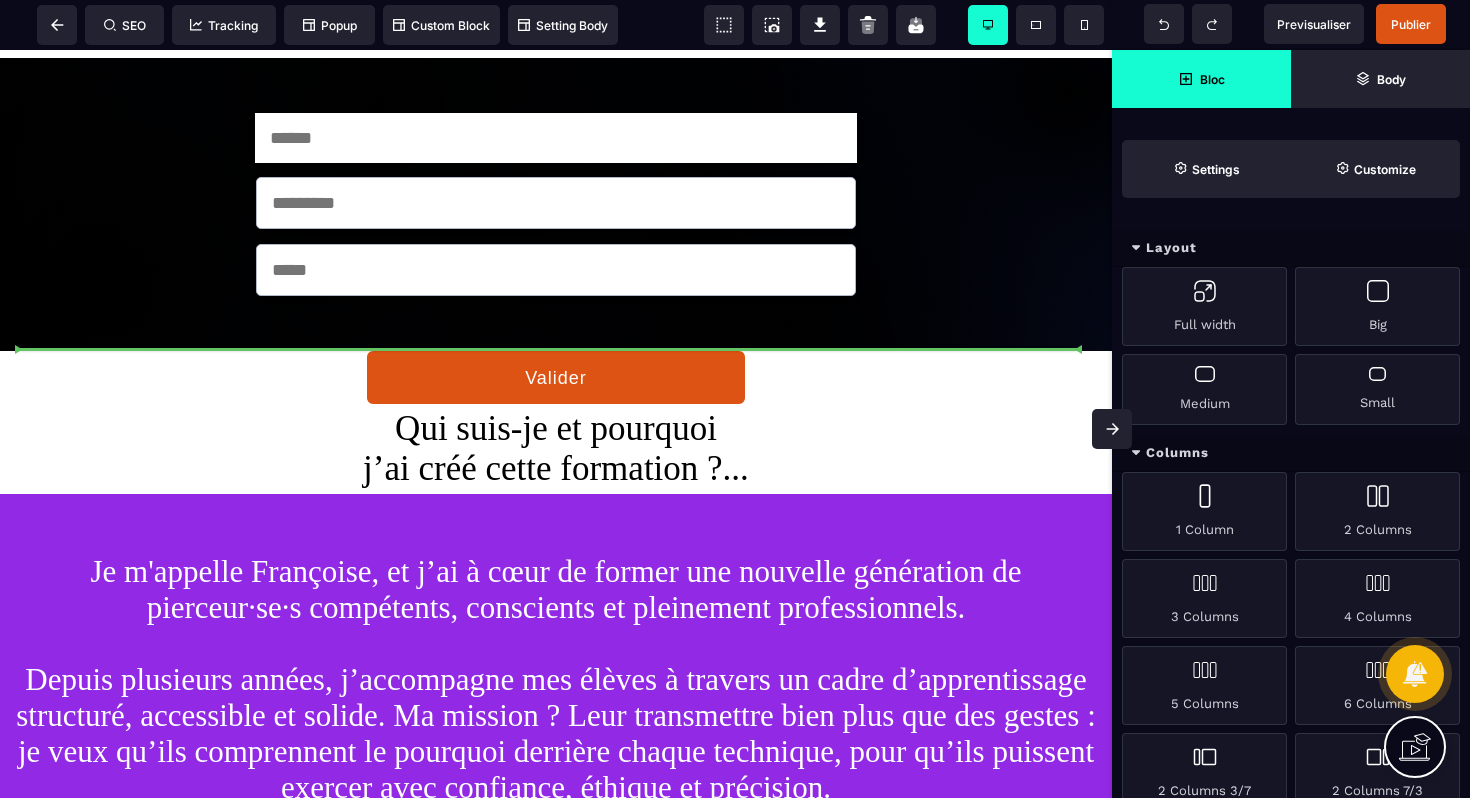 select on "***" 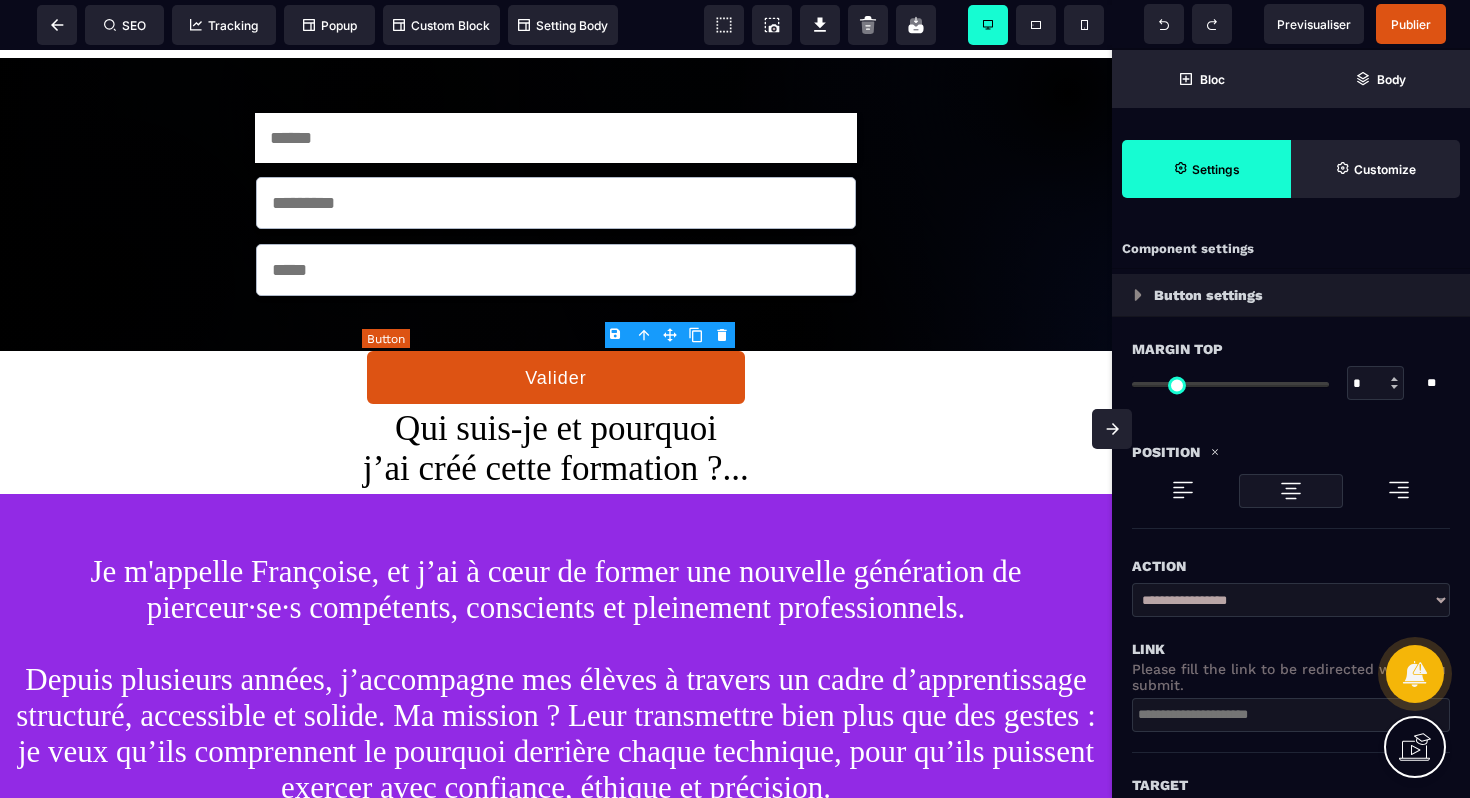 click on "Valider" at bounding box center (556, 377) 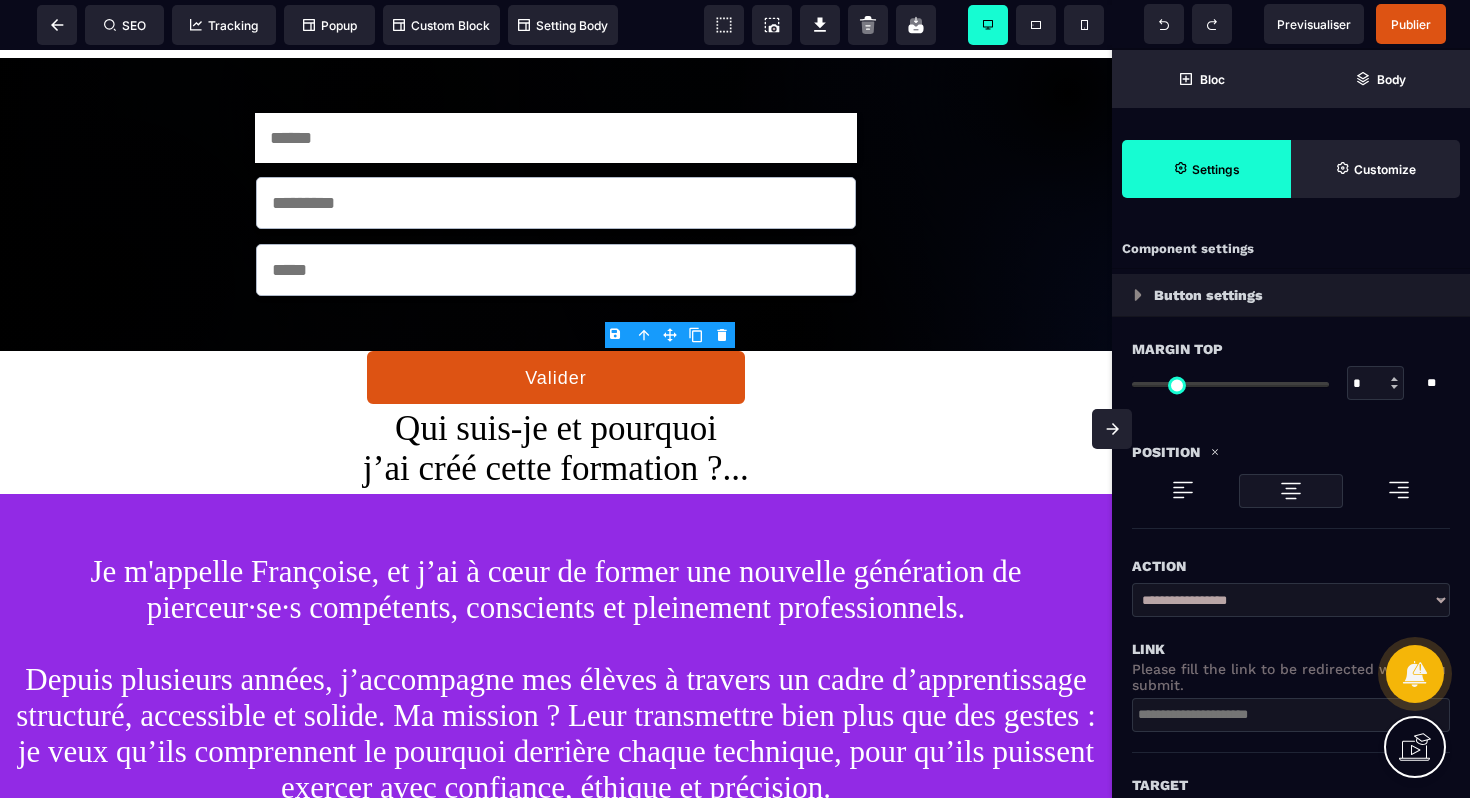 click on "Button settings" at bounding box center (1291, 295) 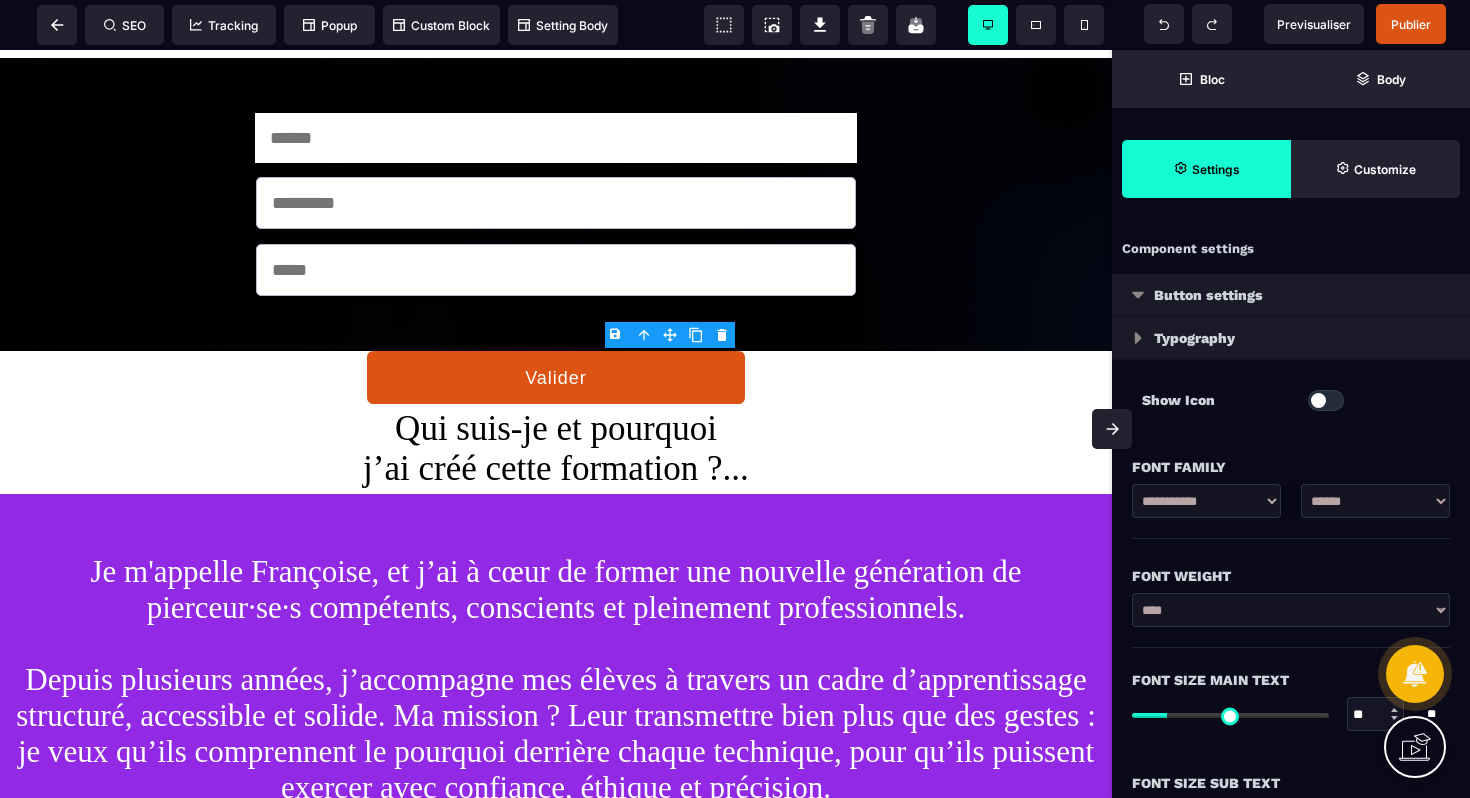type on "*" 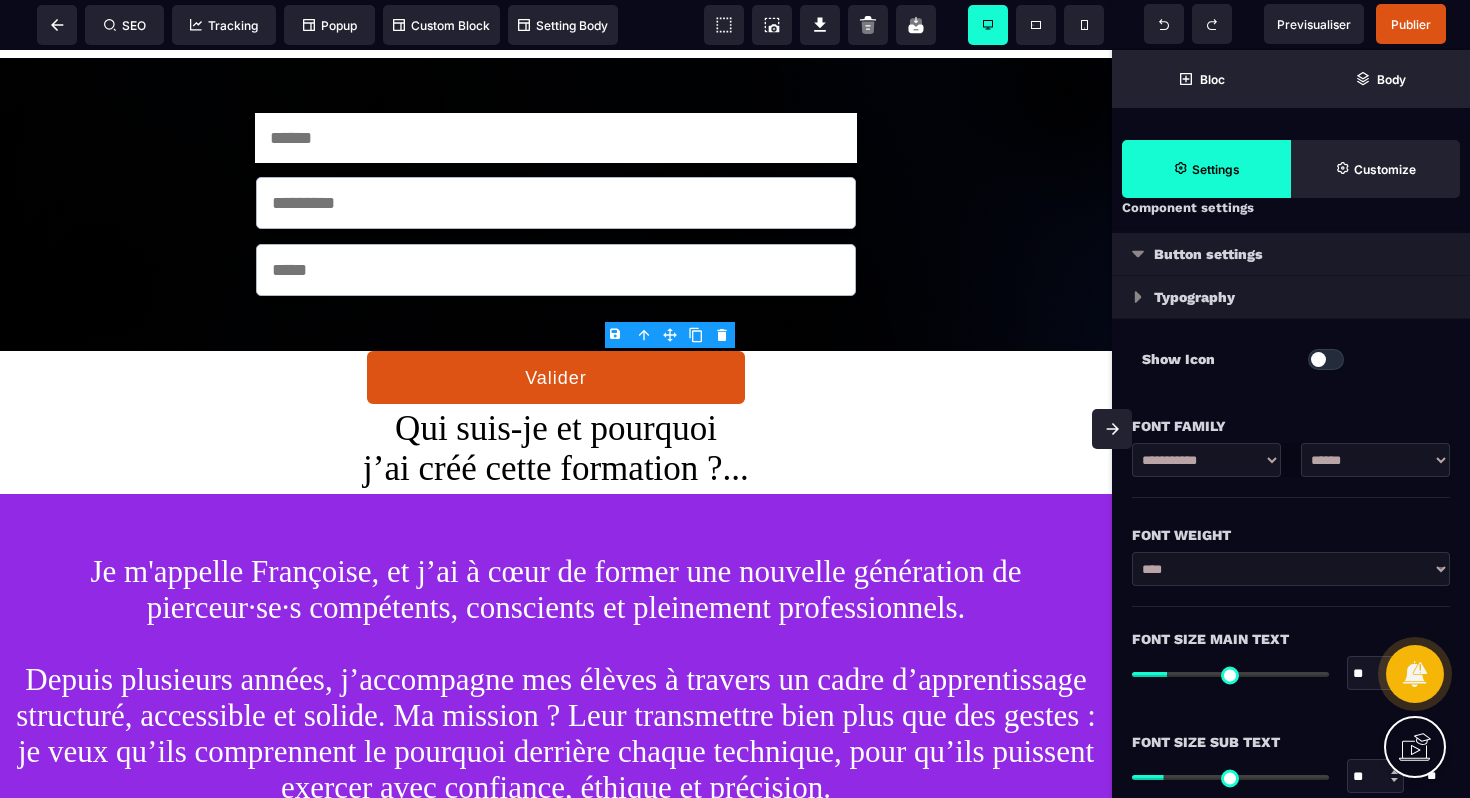scroll, scrollTop: 0, scrollLeft: 0, axis: both 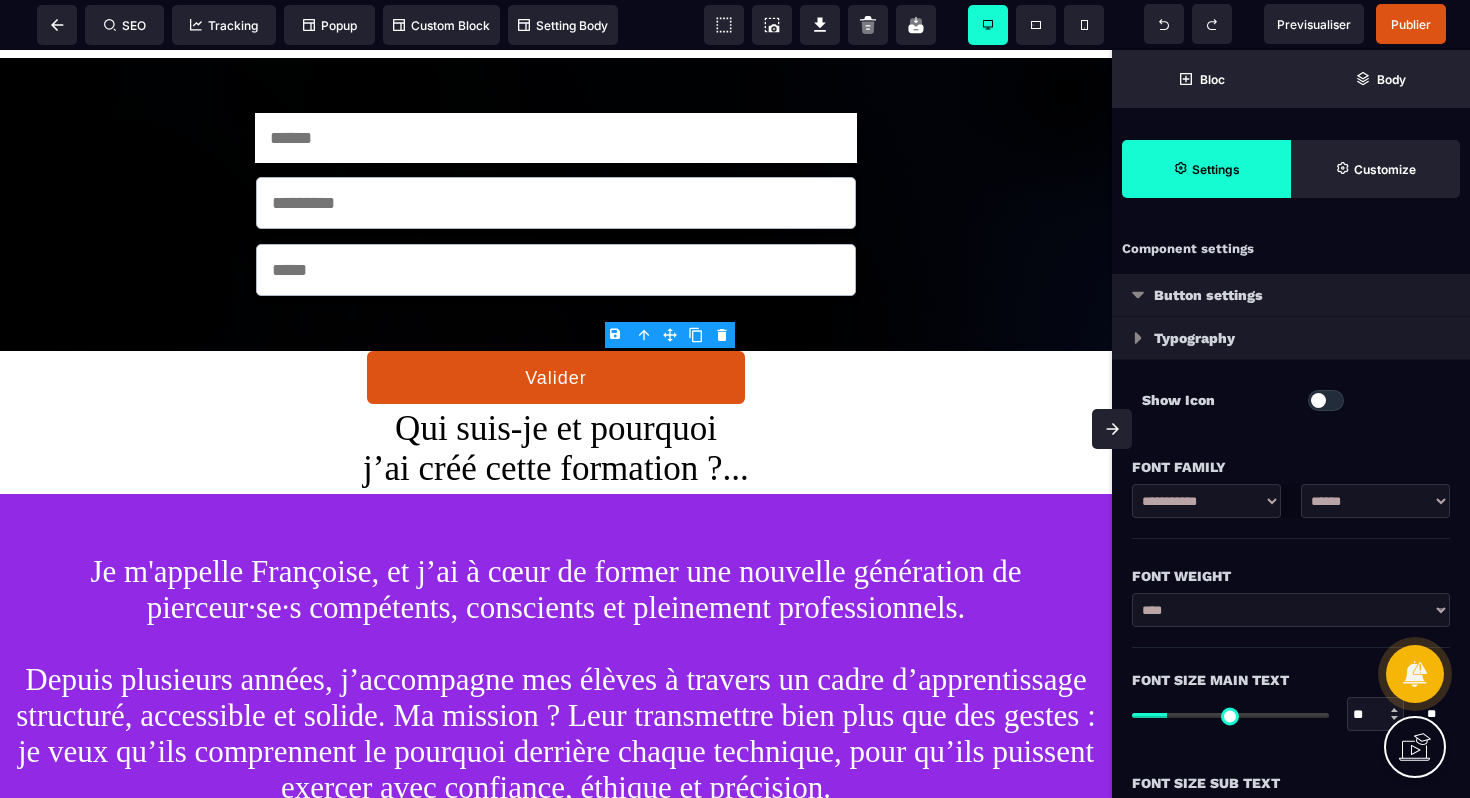 click at bounding box center (1326, 400) 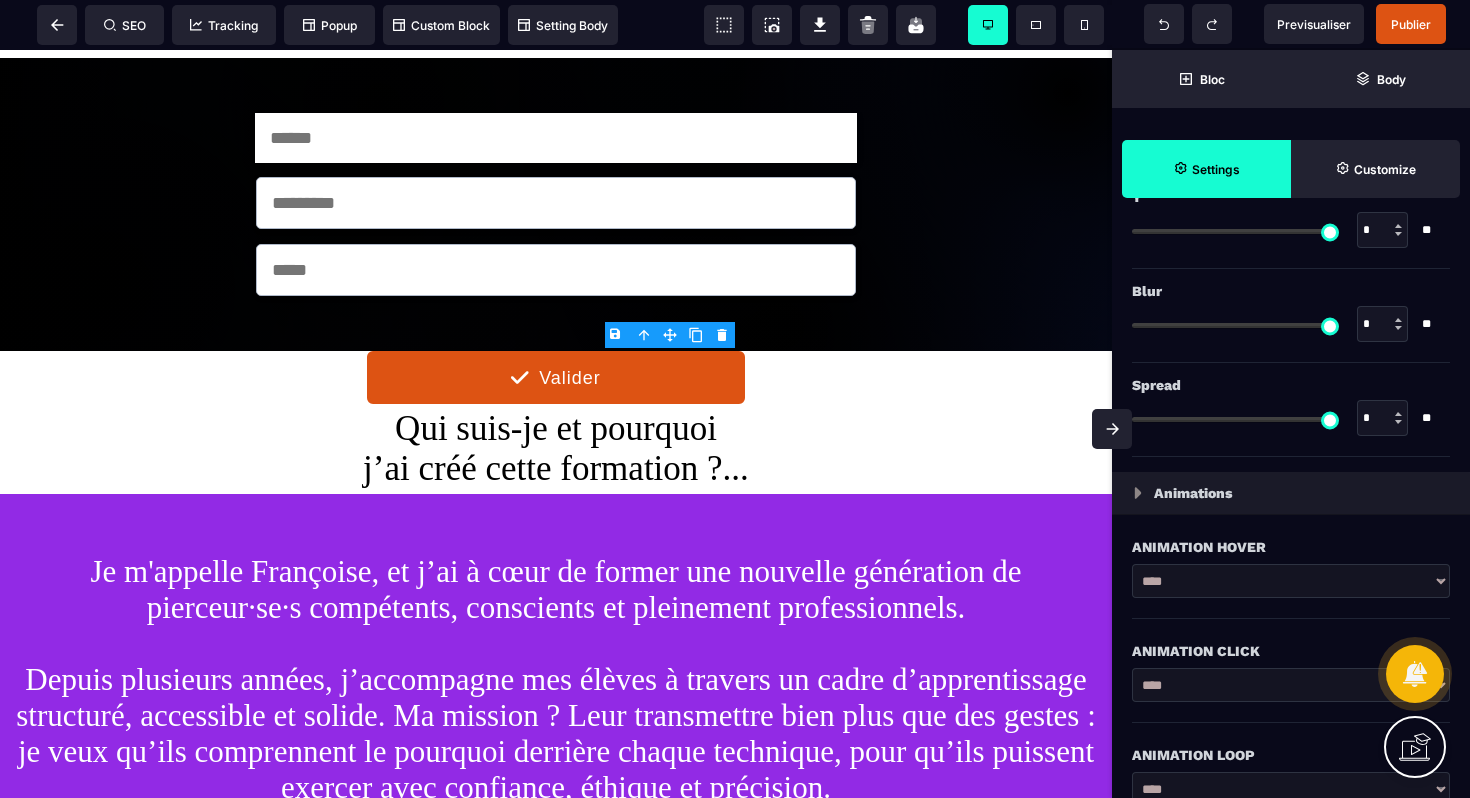 scroll, scrollTop: 2747, scrollLeft: 0, axis: vertical 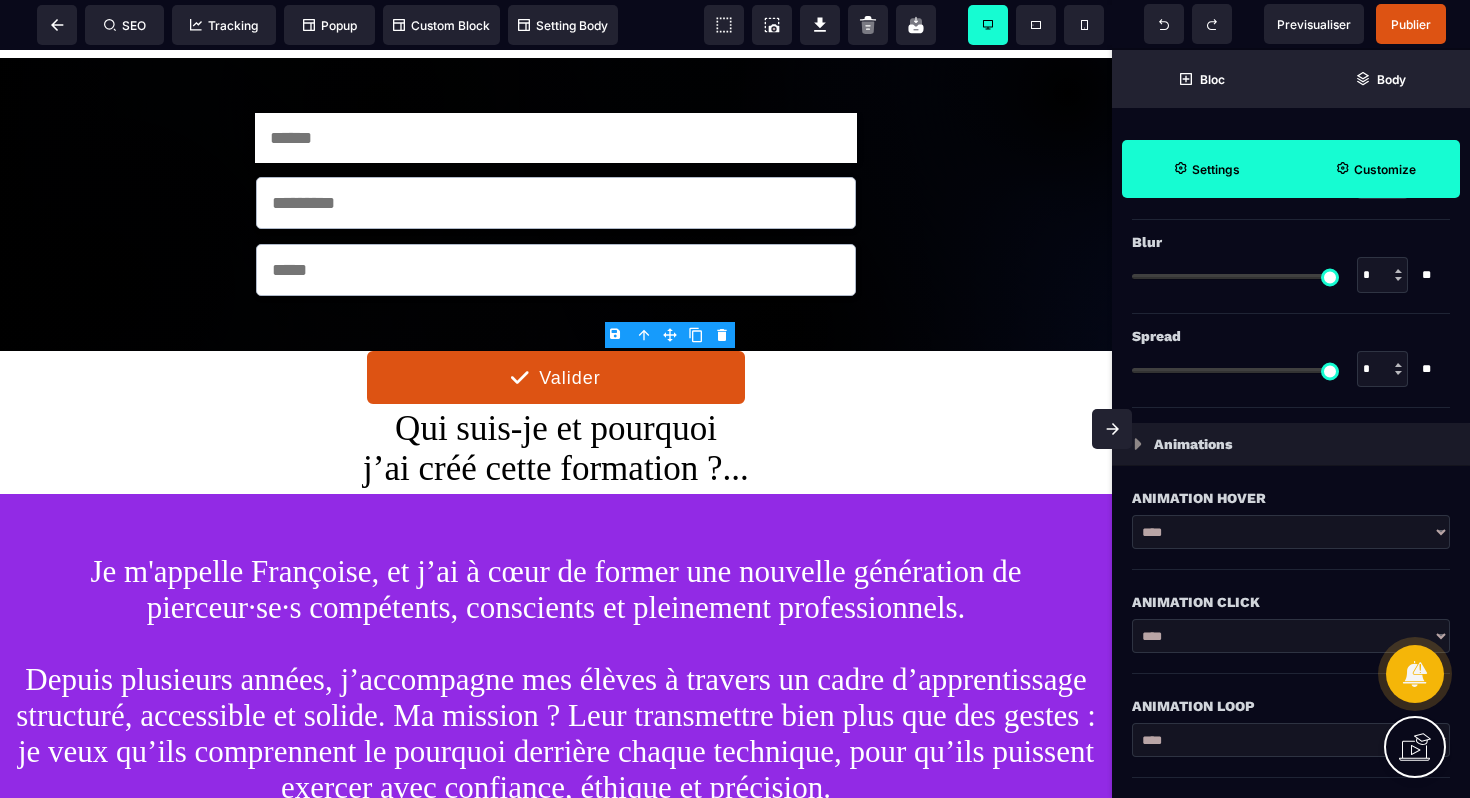 click on "Customize" at bounding box center [1375, 169] 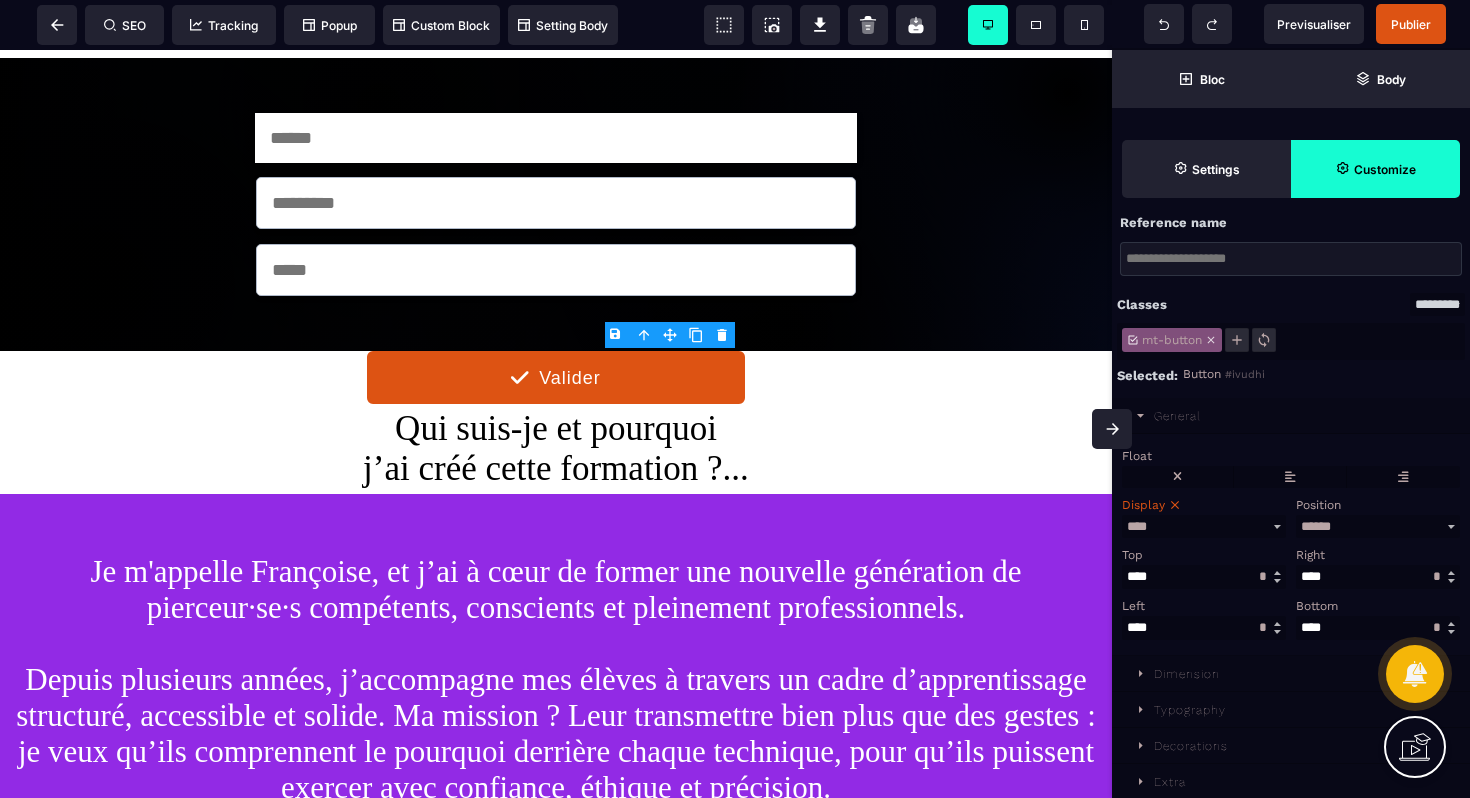 scroll, scrollTop: 0, scrollLeft: 0, axis: both 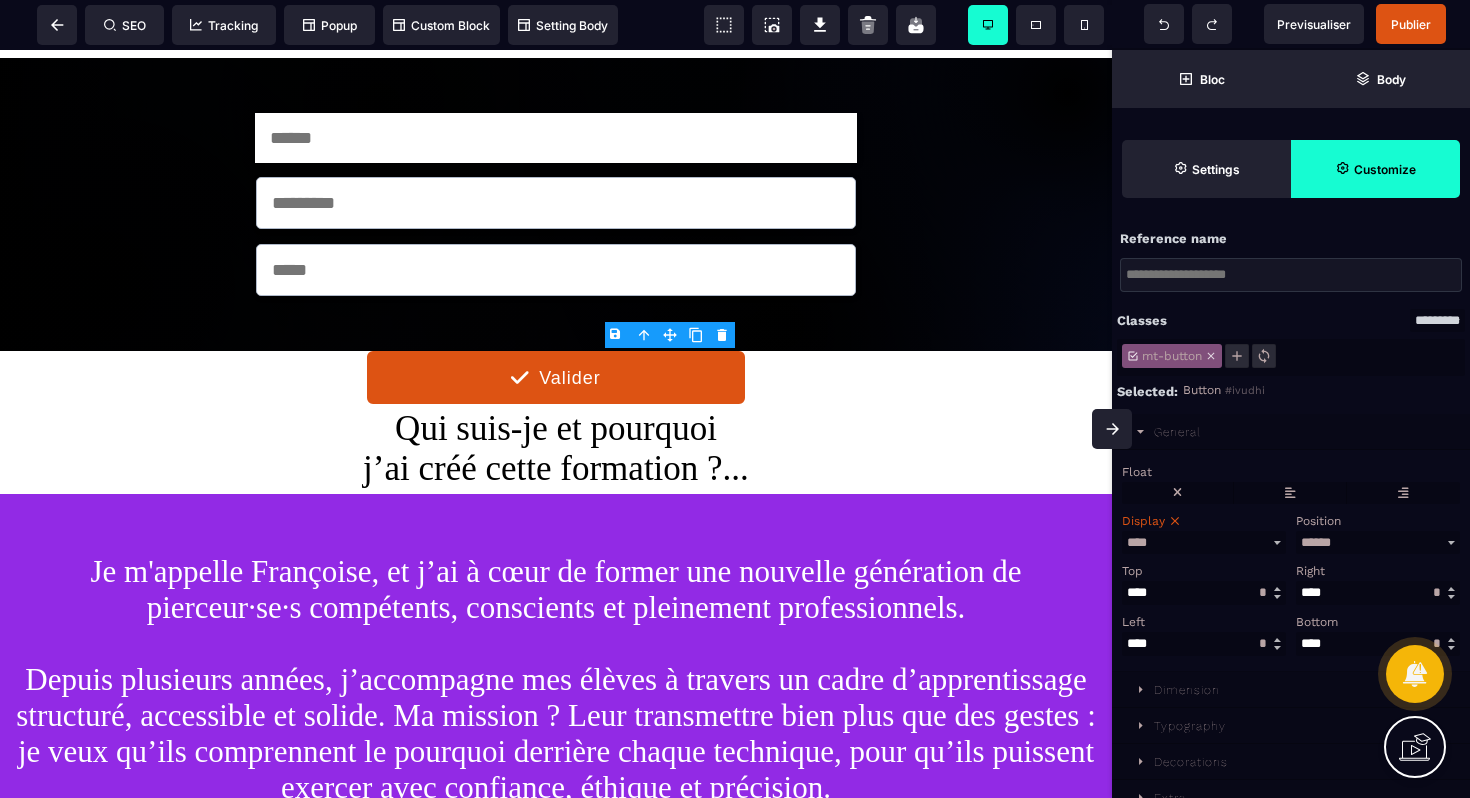 click on "********* ***** ***** ********" at bounding box center [1437, 320] 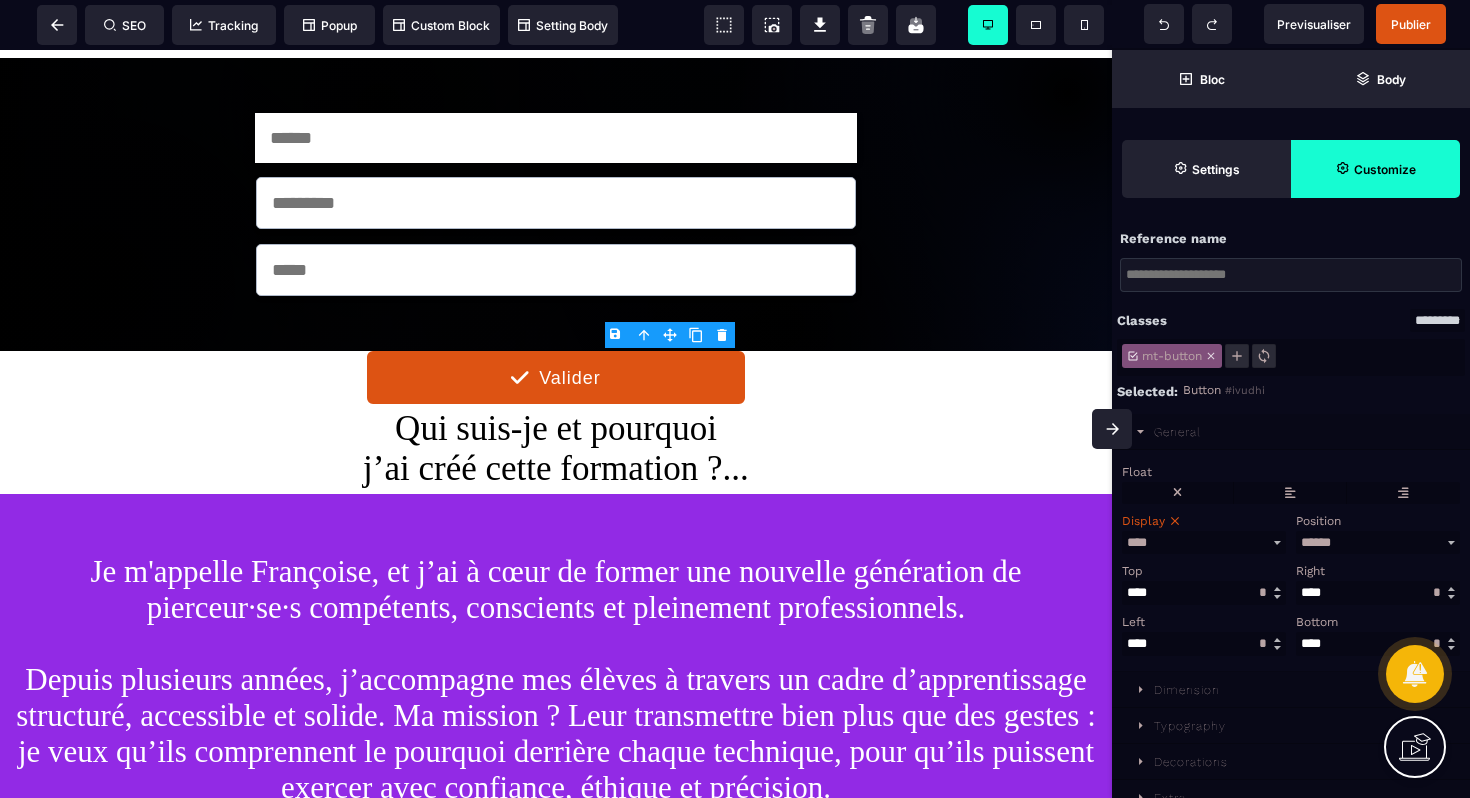 select on "******" 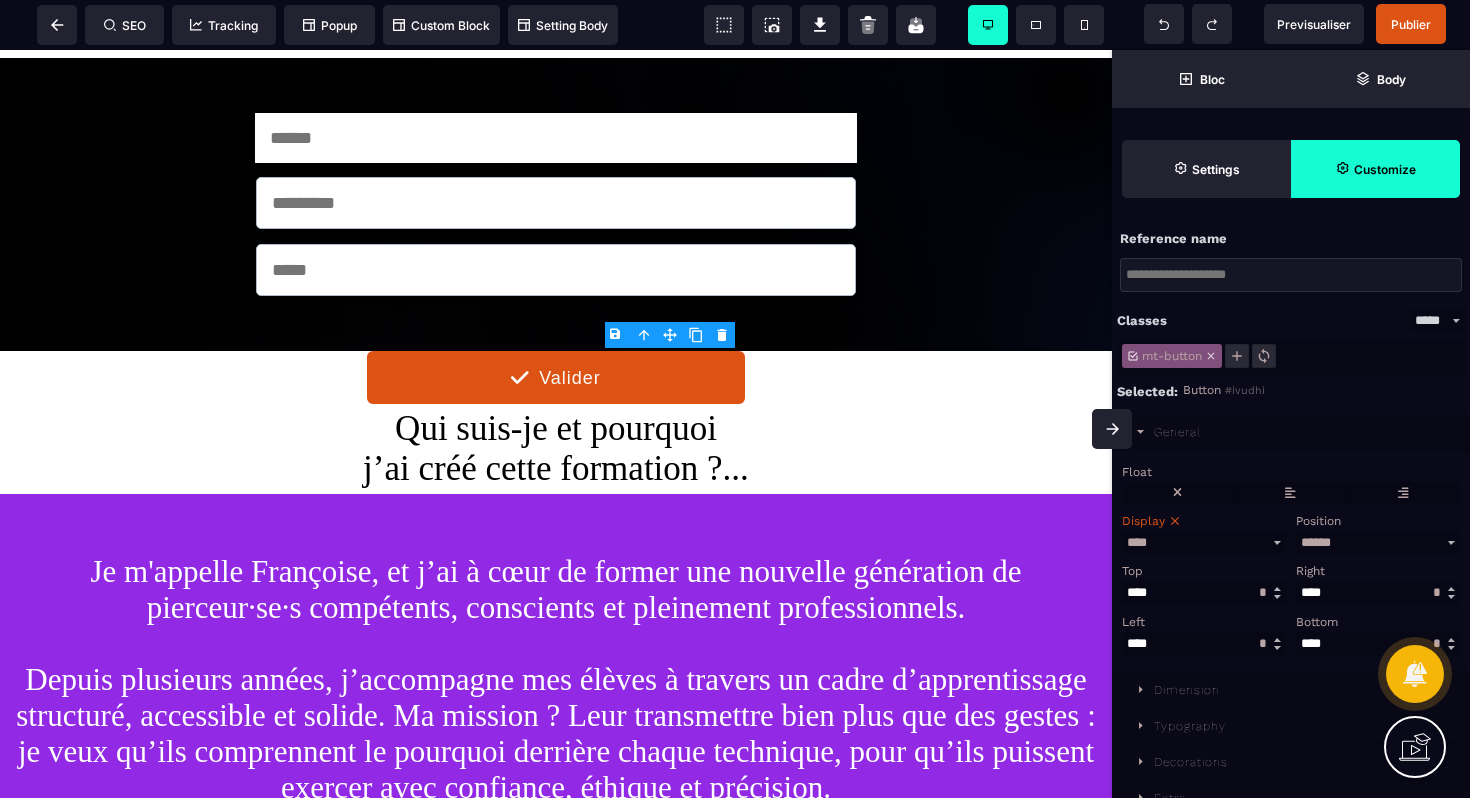 select on "*****" 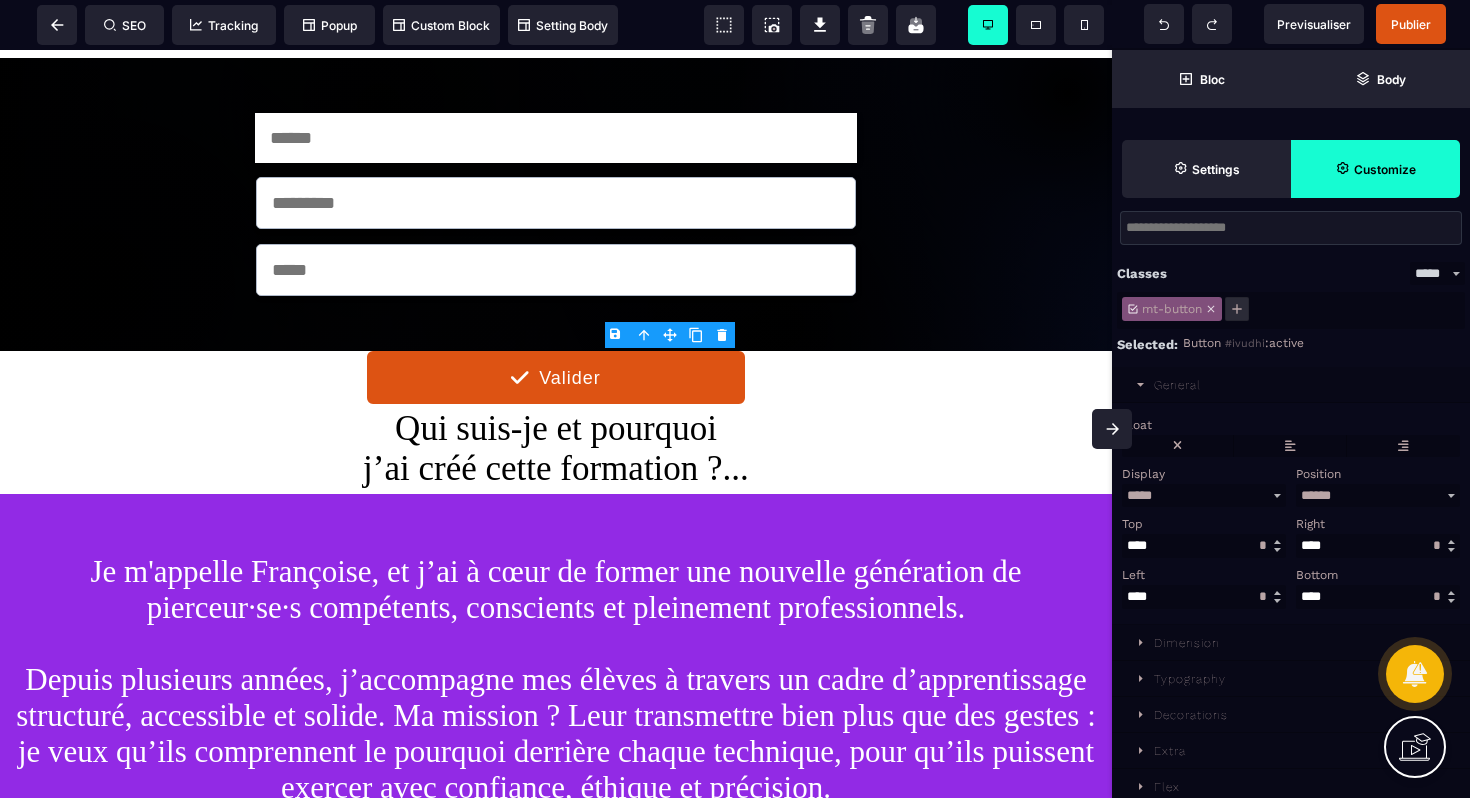 scroll, scrollTop: 61, scrollLeft: 0, axis: vertical 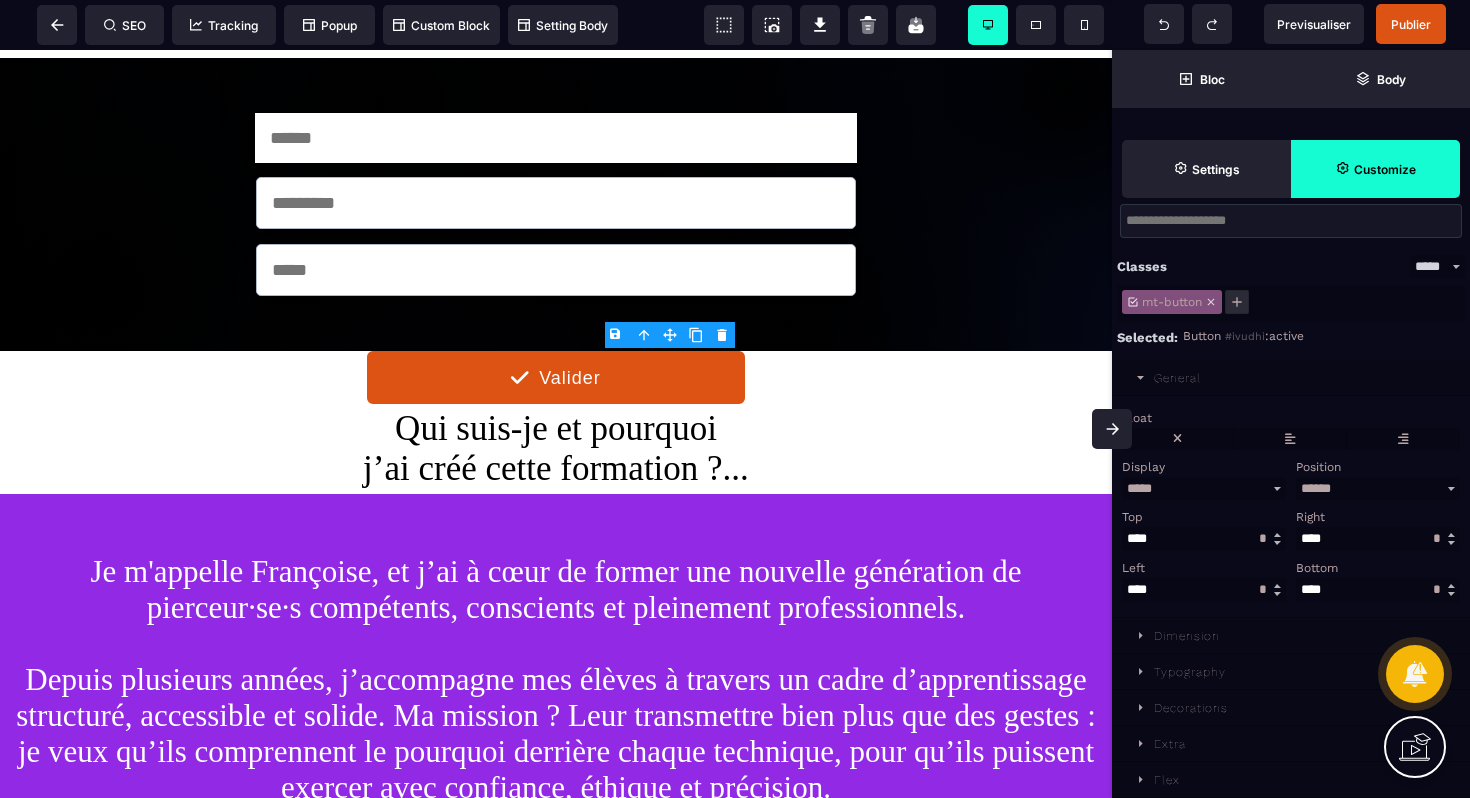 click 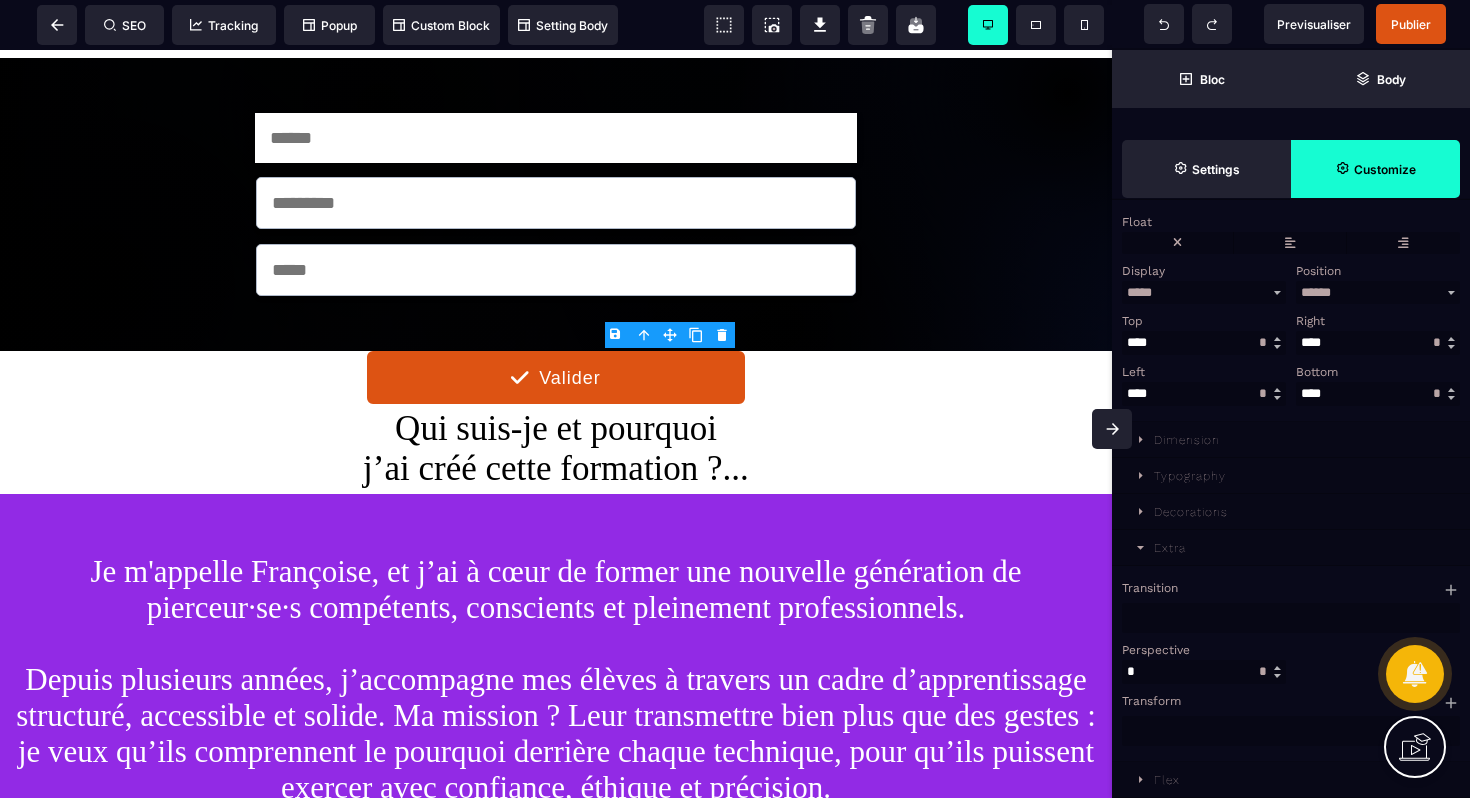 scroll, scrollTop: 258, scrollLeft: 0, axis: vertical 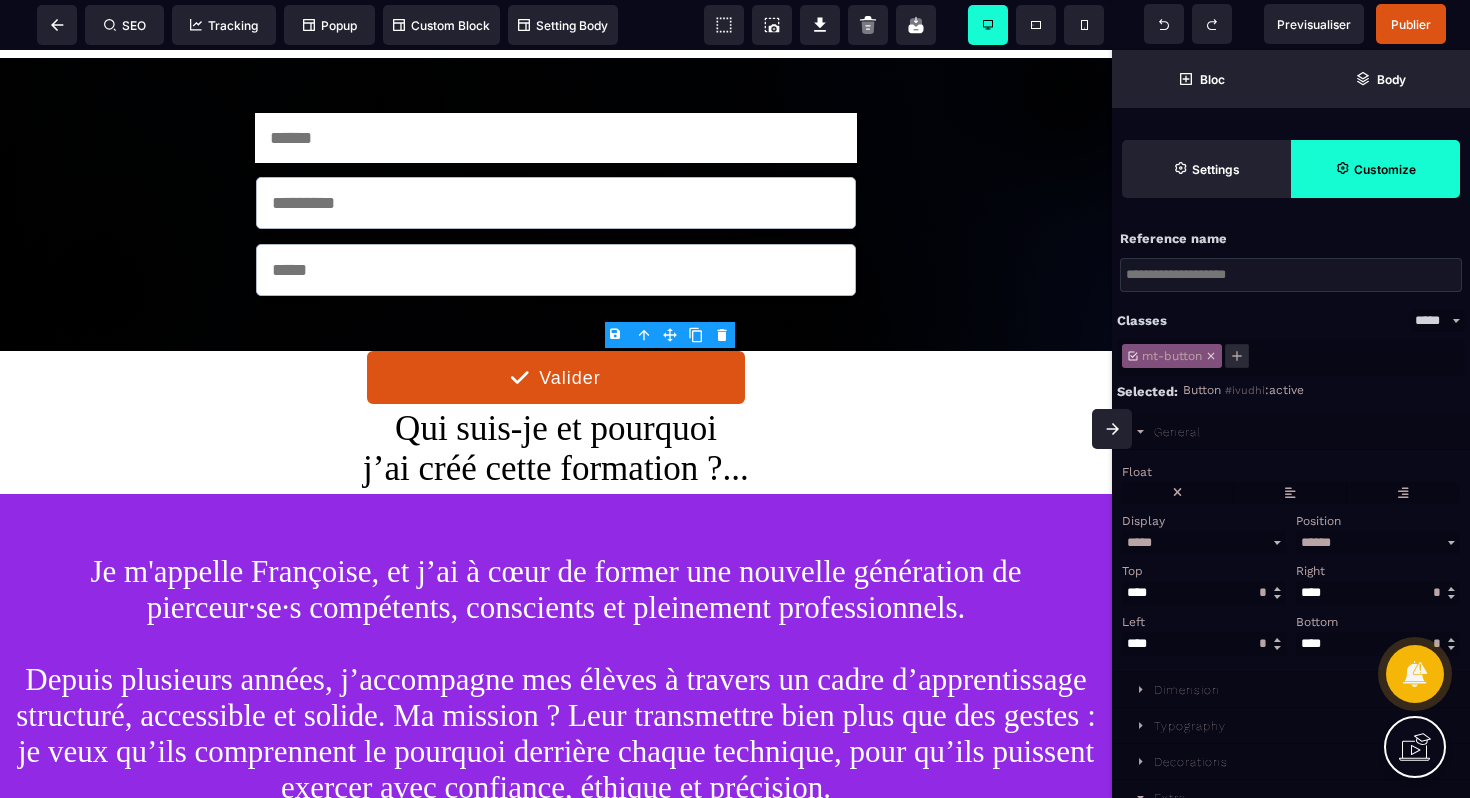click on "General" at bounding box center [1291, 432] 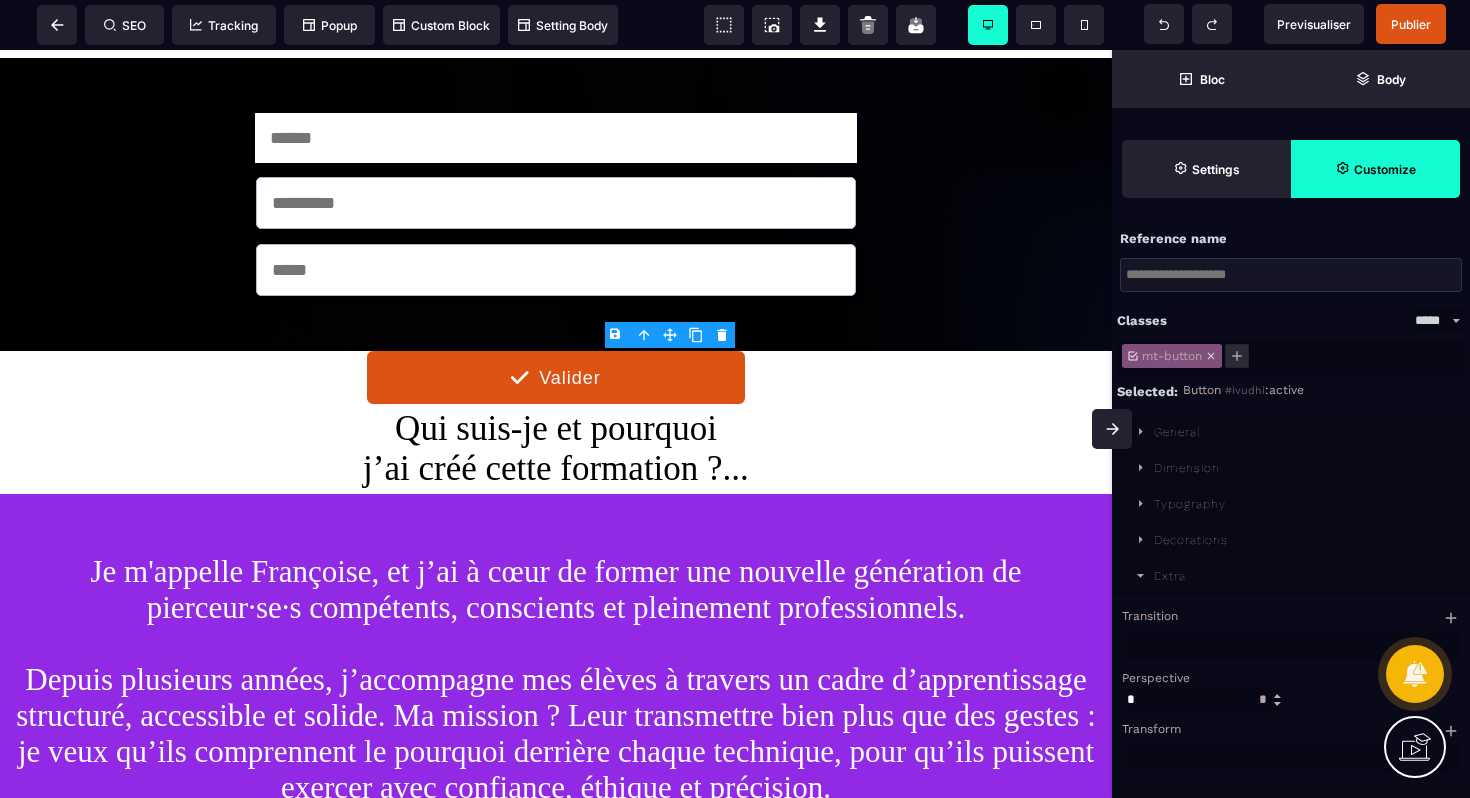 click on "General" at bounding box center (1291, 432) 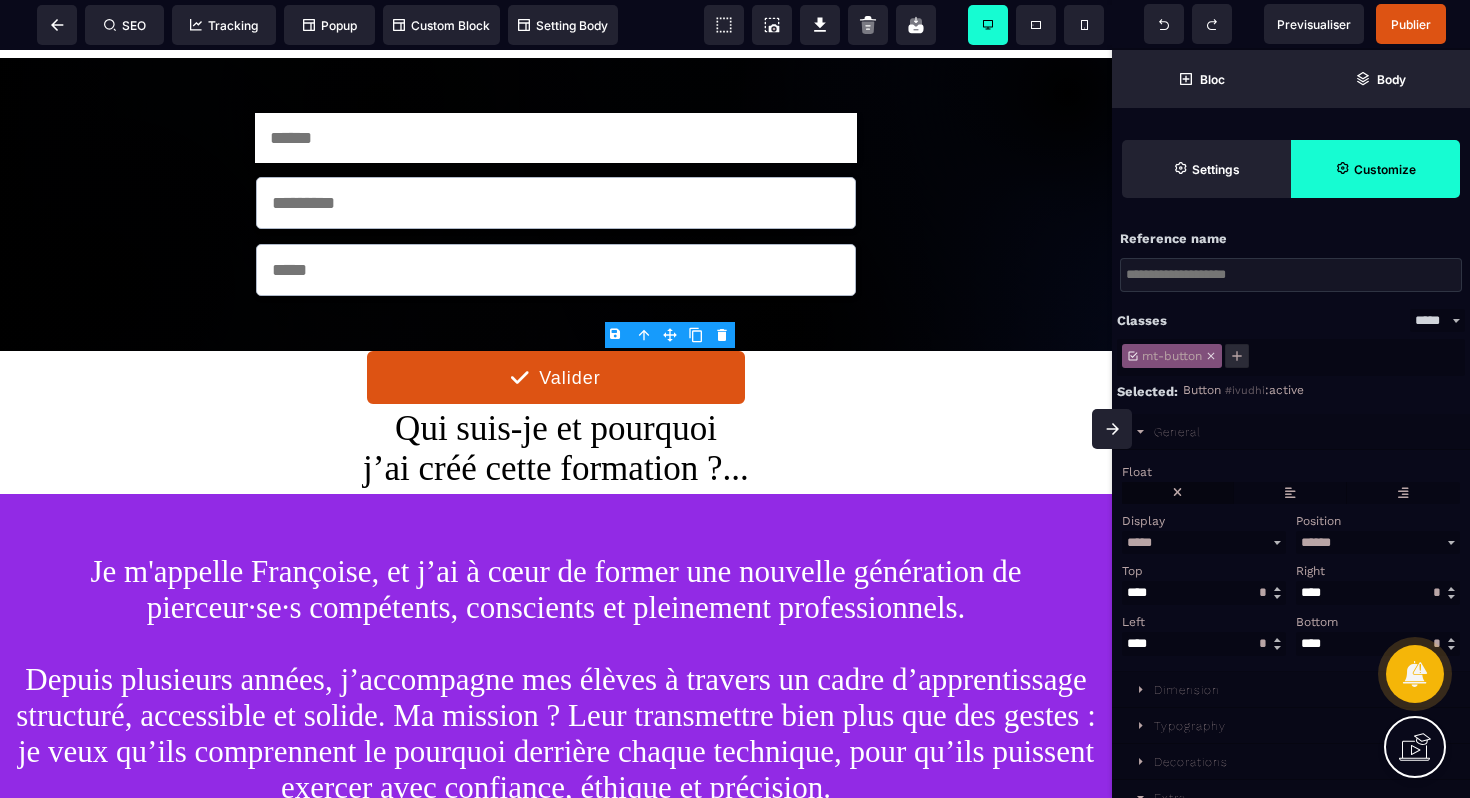 click at bounding box center [1177, 493] 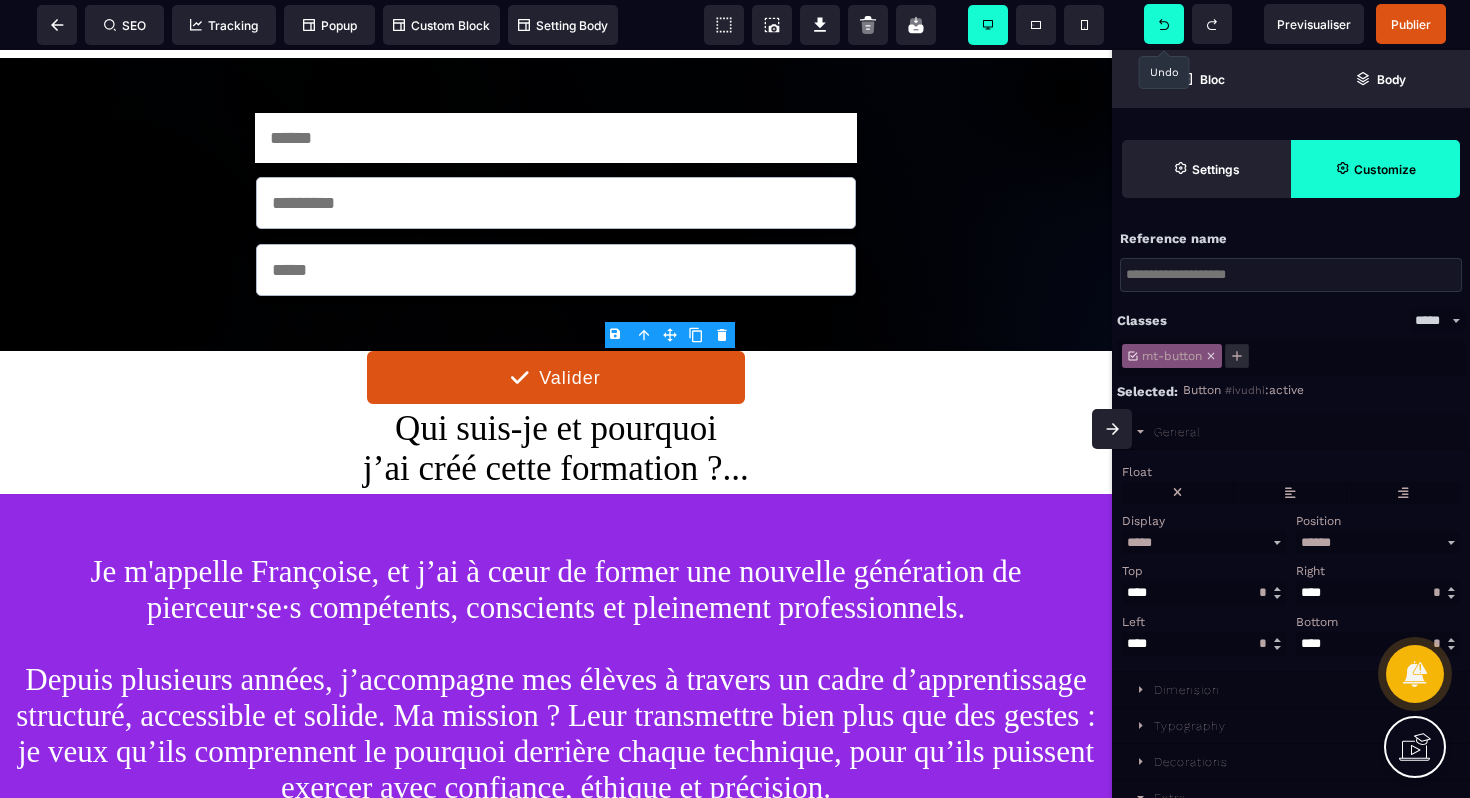 click at bounding box center (1164, 24) 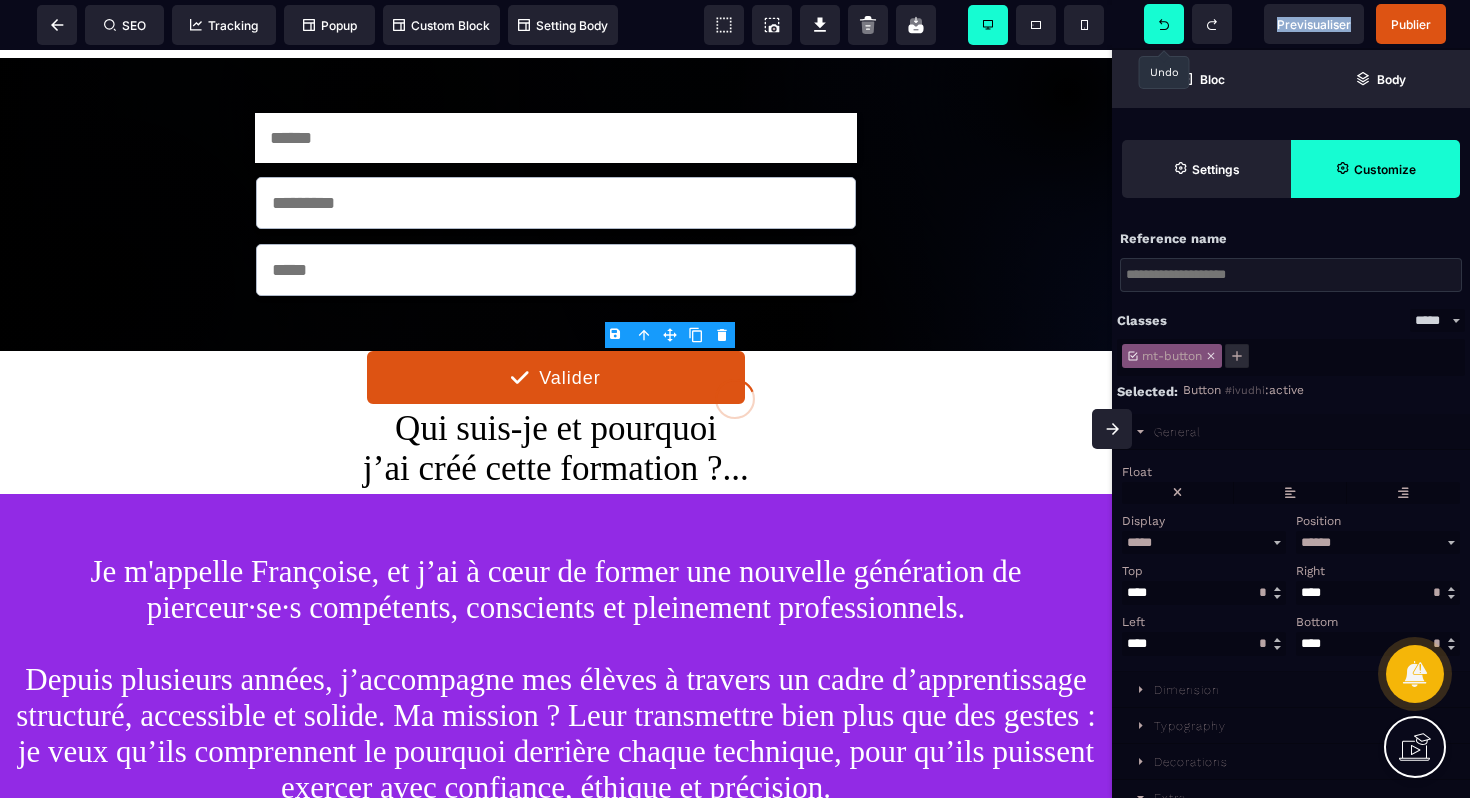 click at bounding box center (1164, 24) 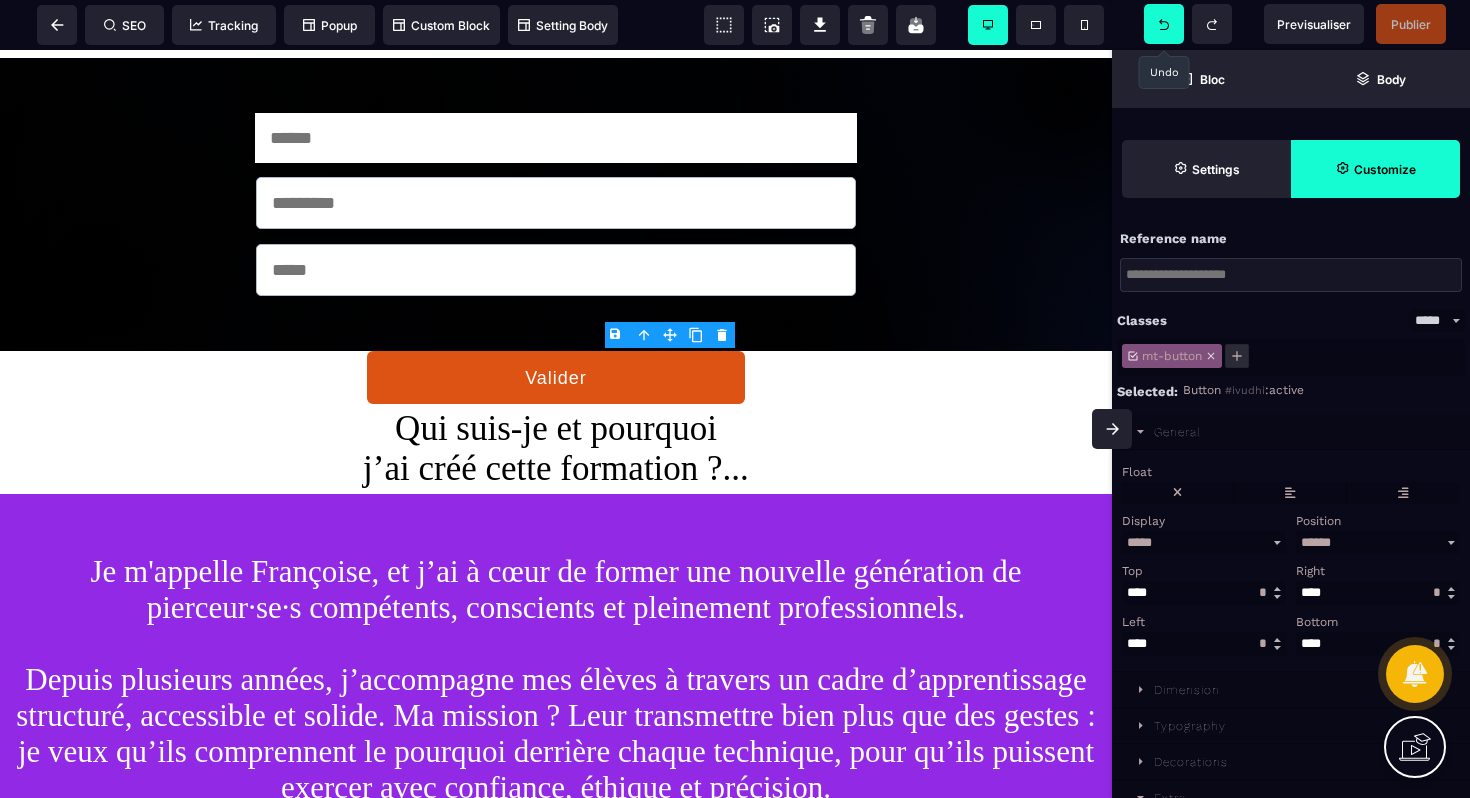 click at bounding box center [1164, 24] 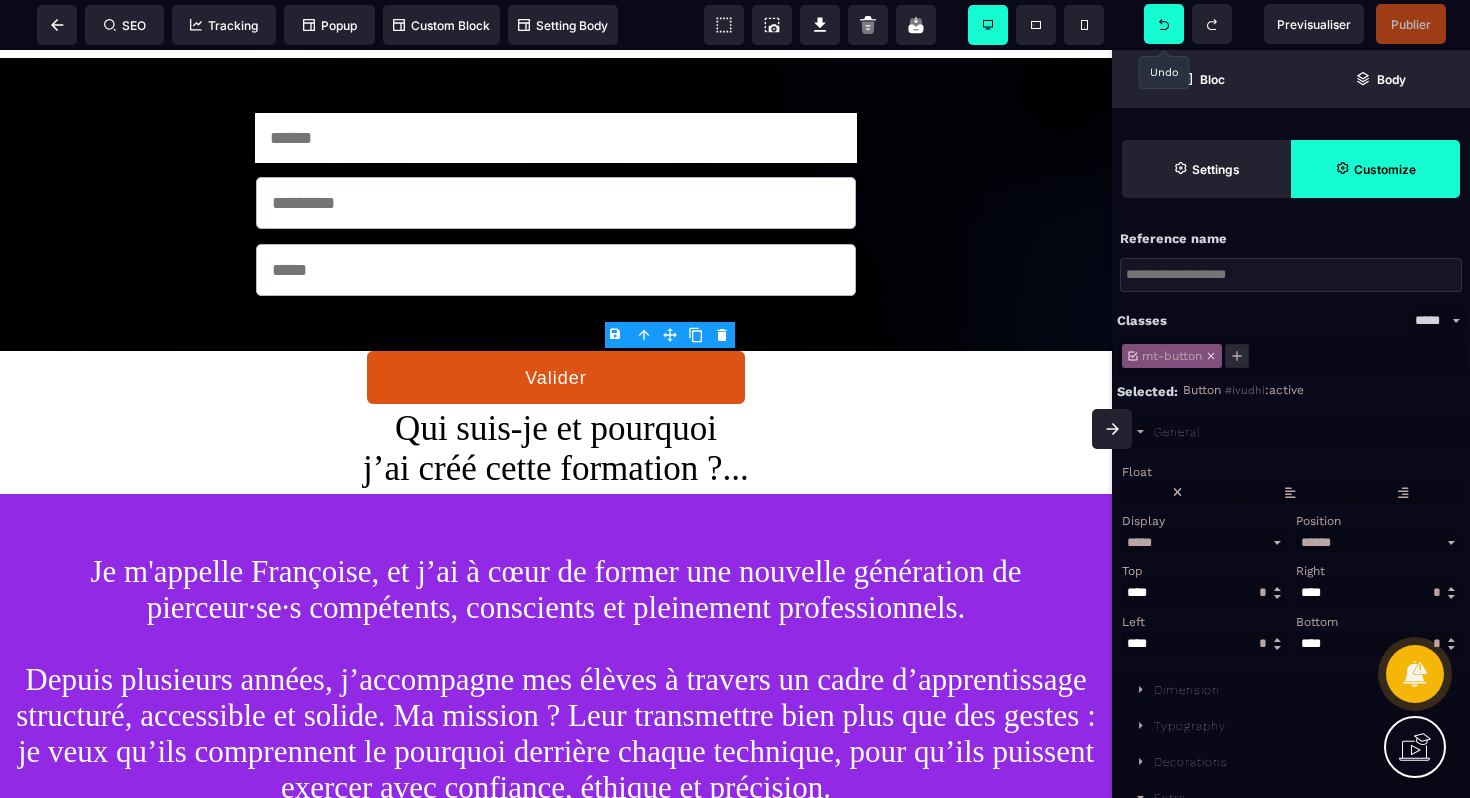 click at bounding box center (1164, 24) 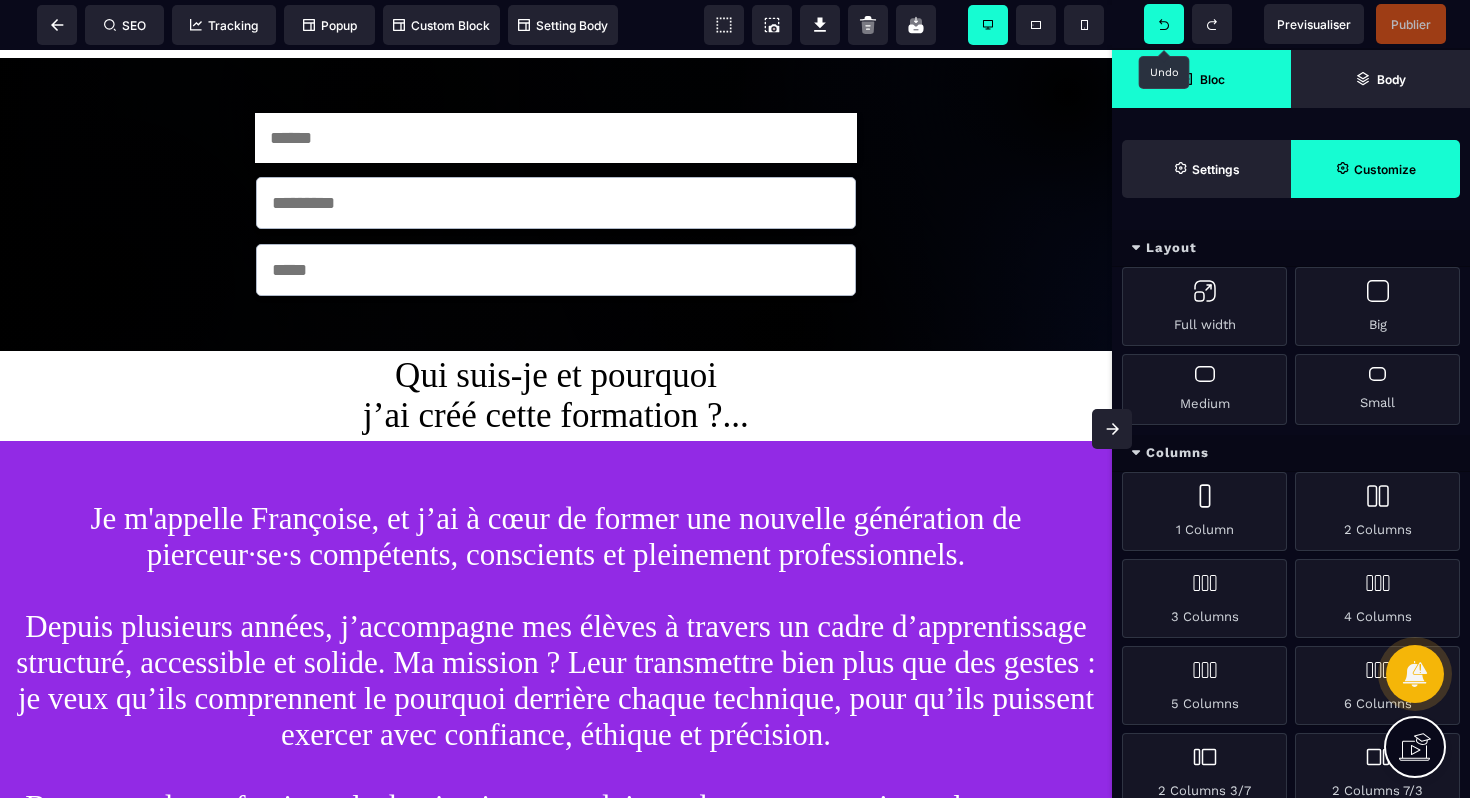 click at bounding box center [1164, 24] 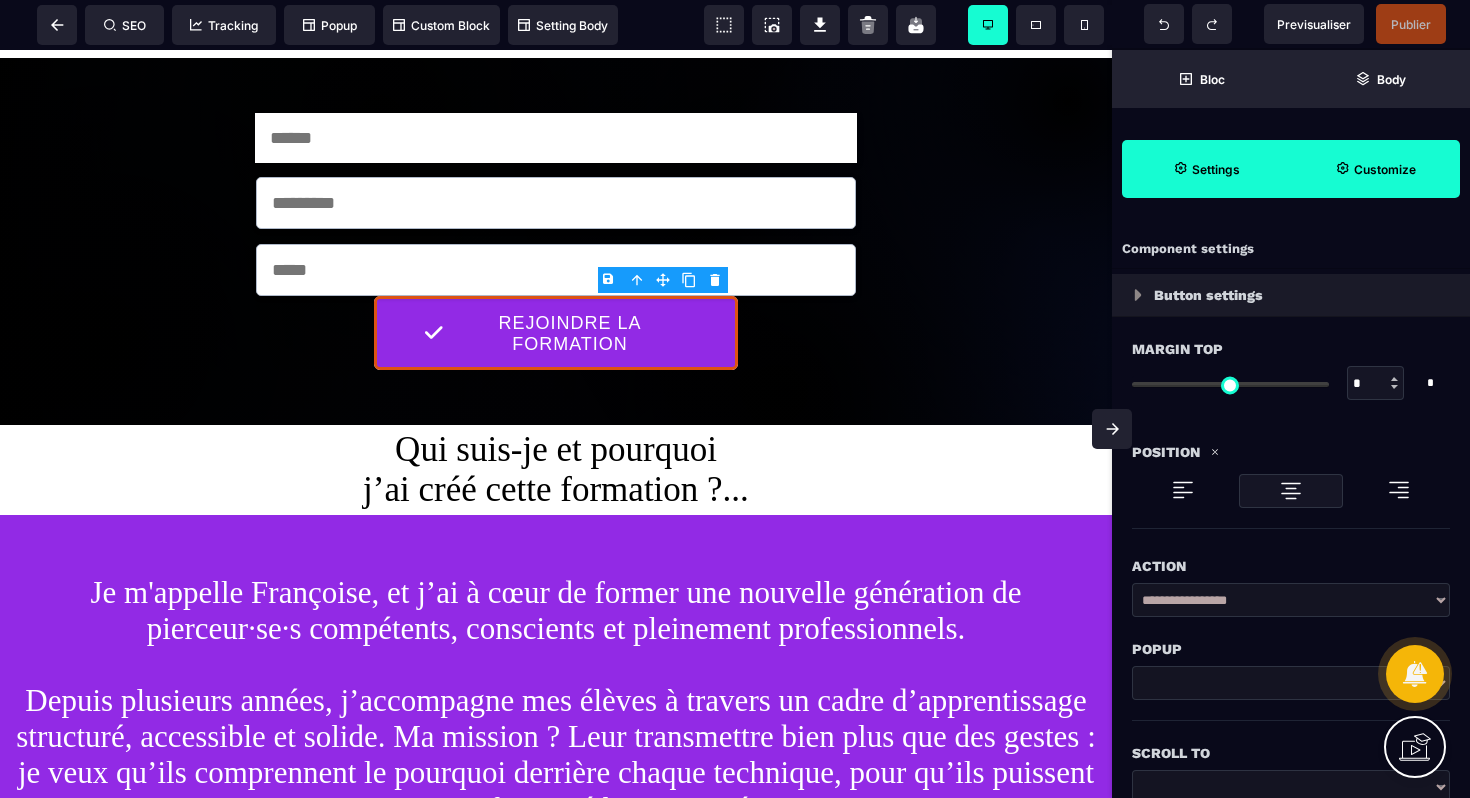 click 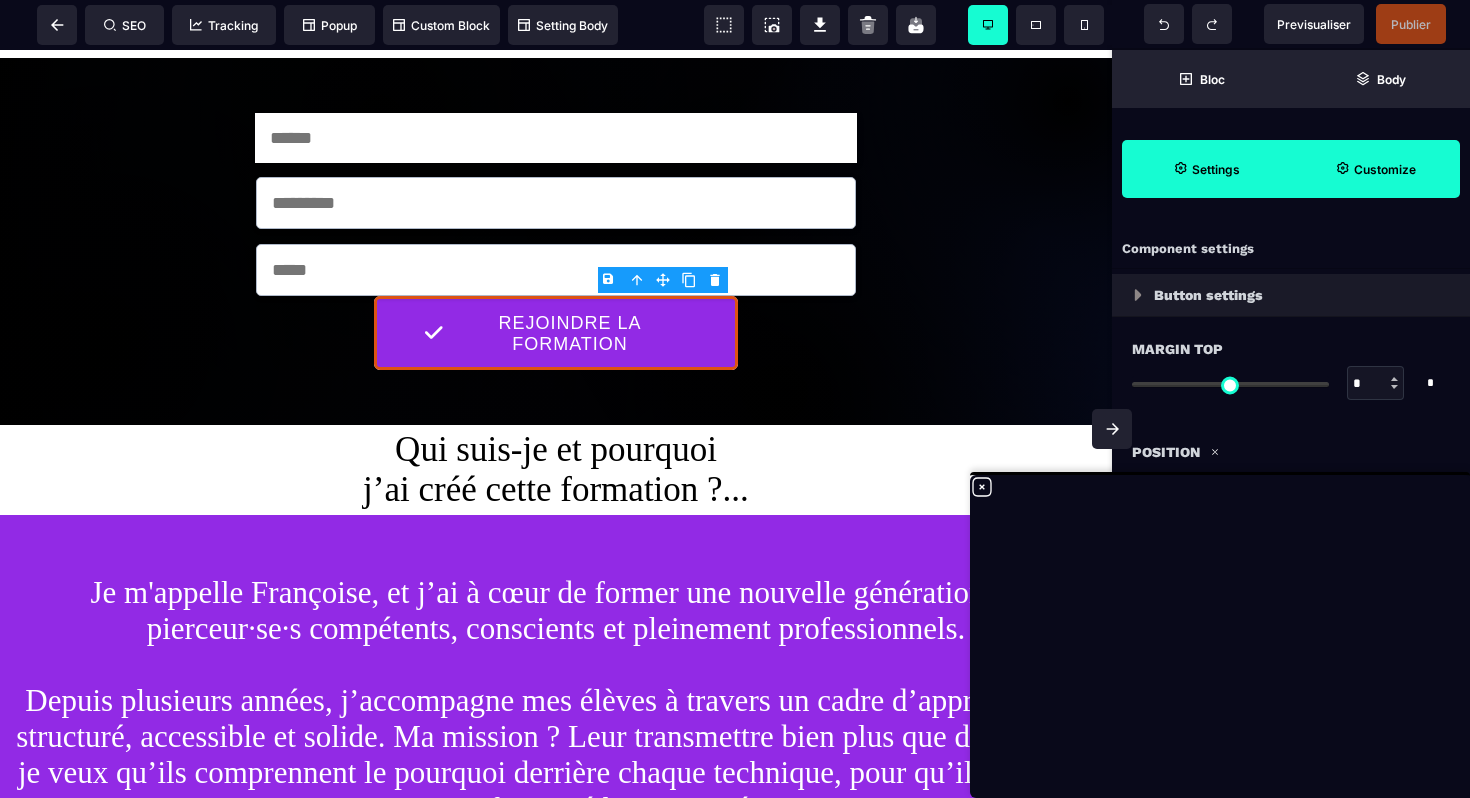 click 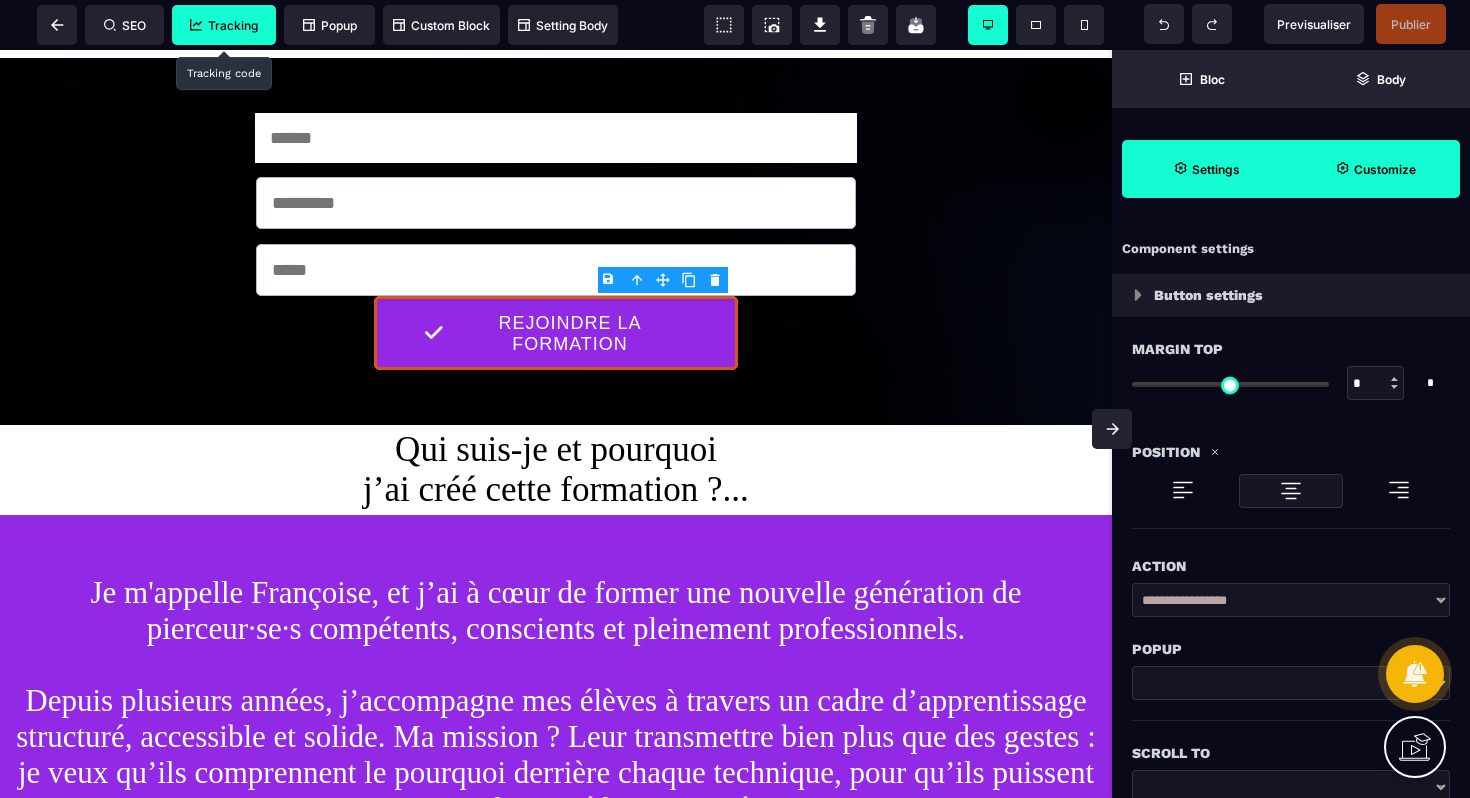 click on "Tracking" at bounding box center (224, 25) 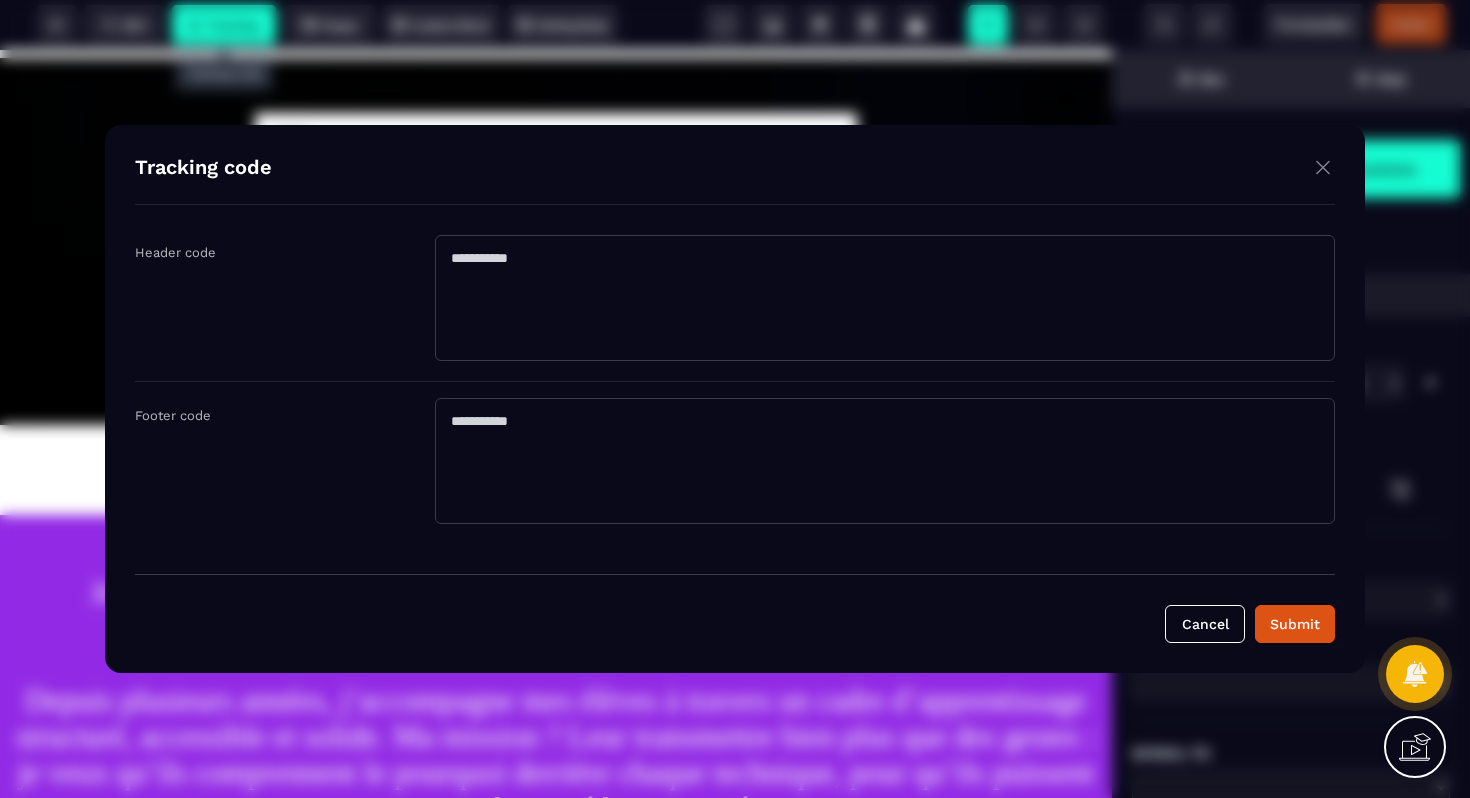 click at bounding box center (1323, 167) 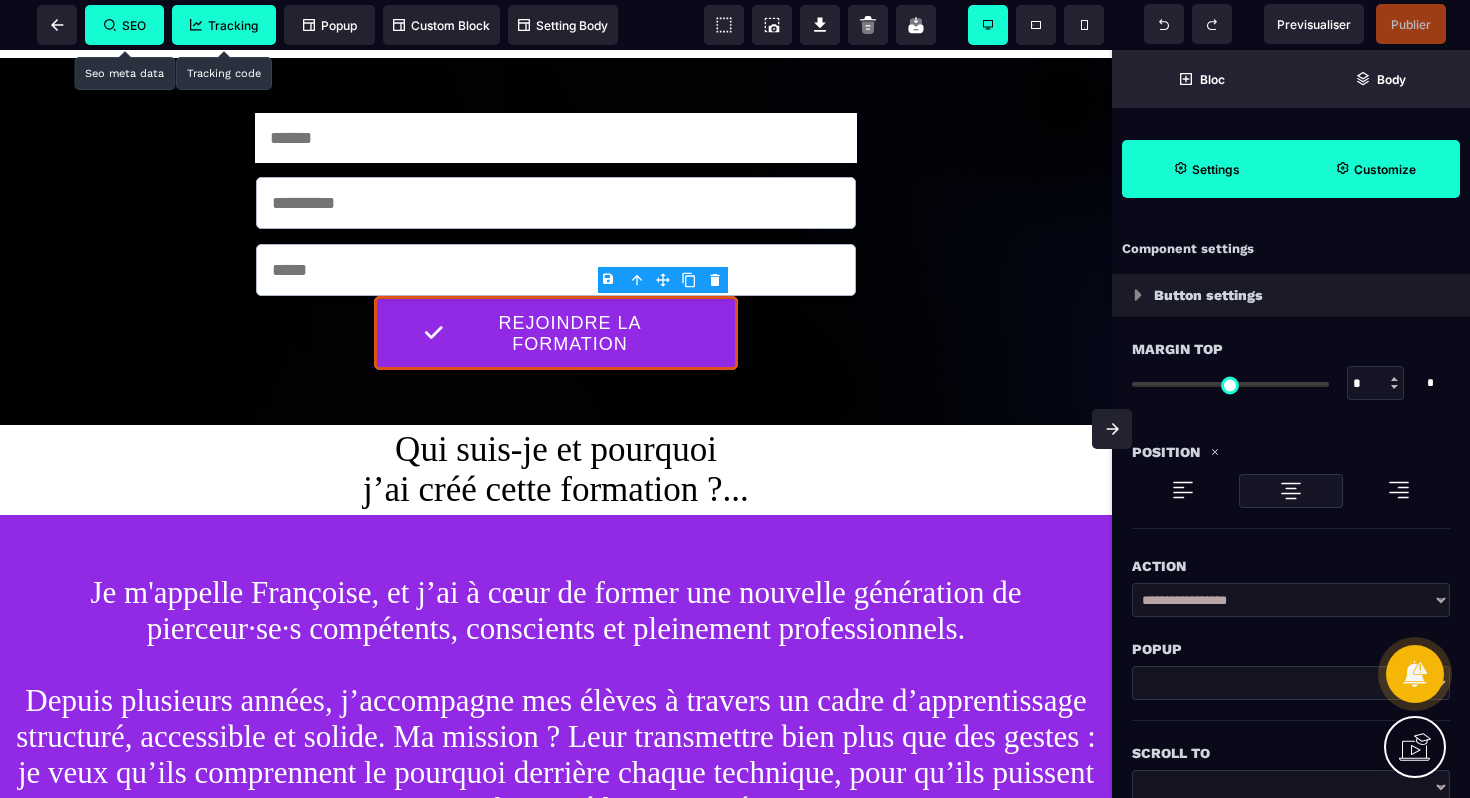 click on "SEO" at bounding box center [125, 25] 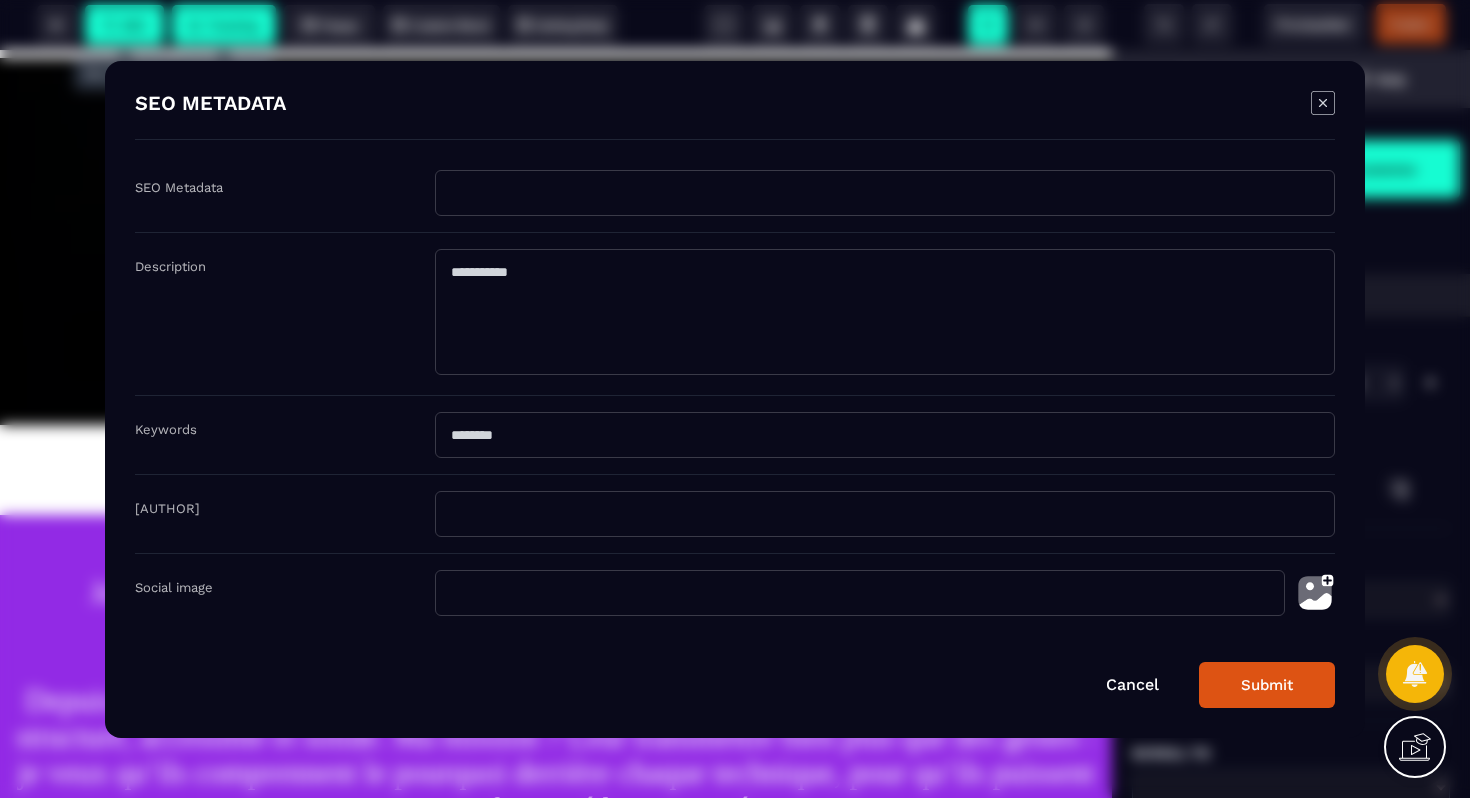 click 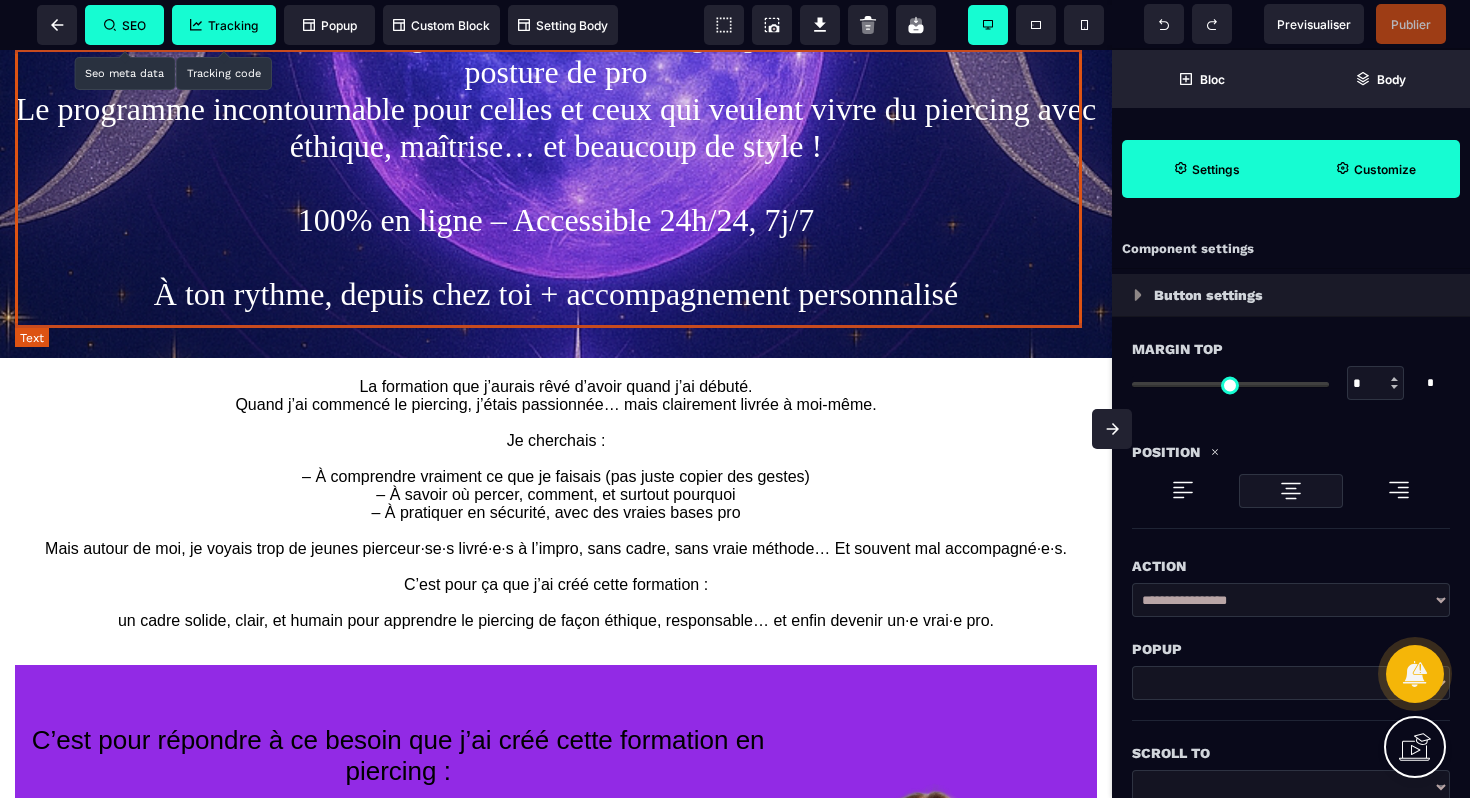 scroll, scrollTop: 0, scrollLeft: 0, axis: both 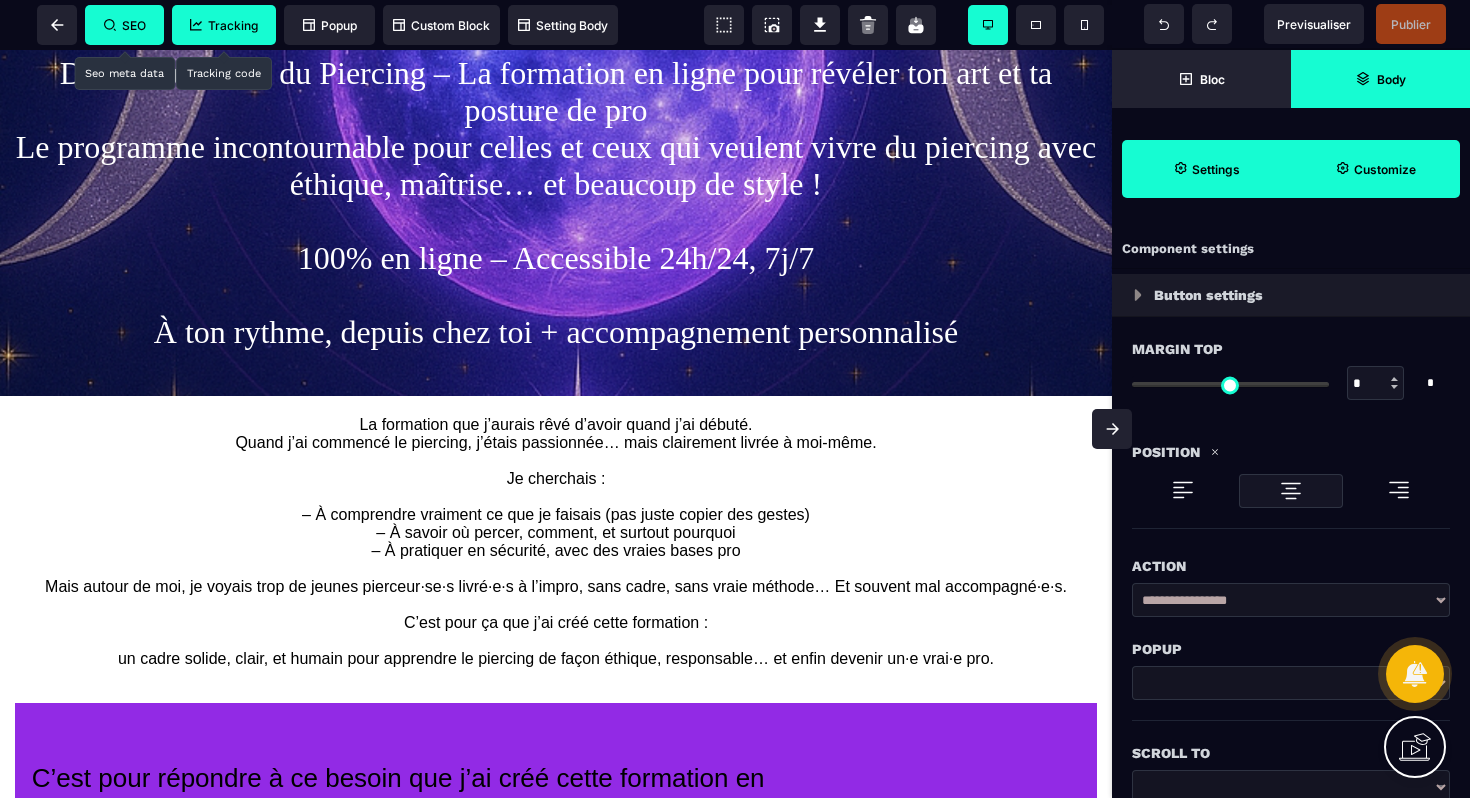 click on "Body" at bounding box center (1380, 79) 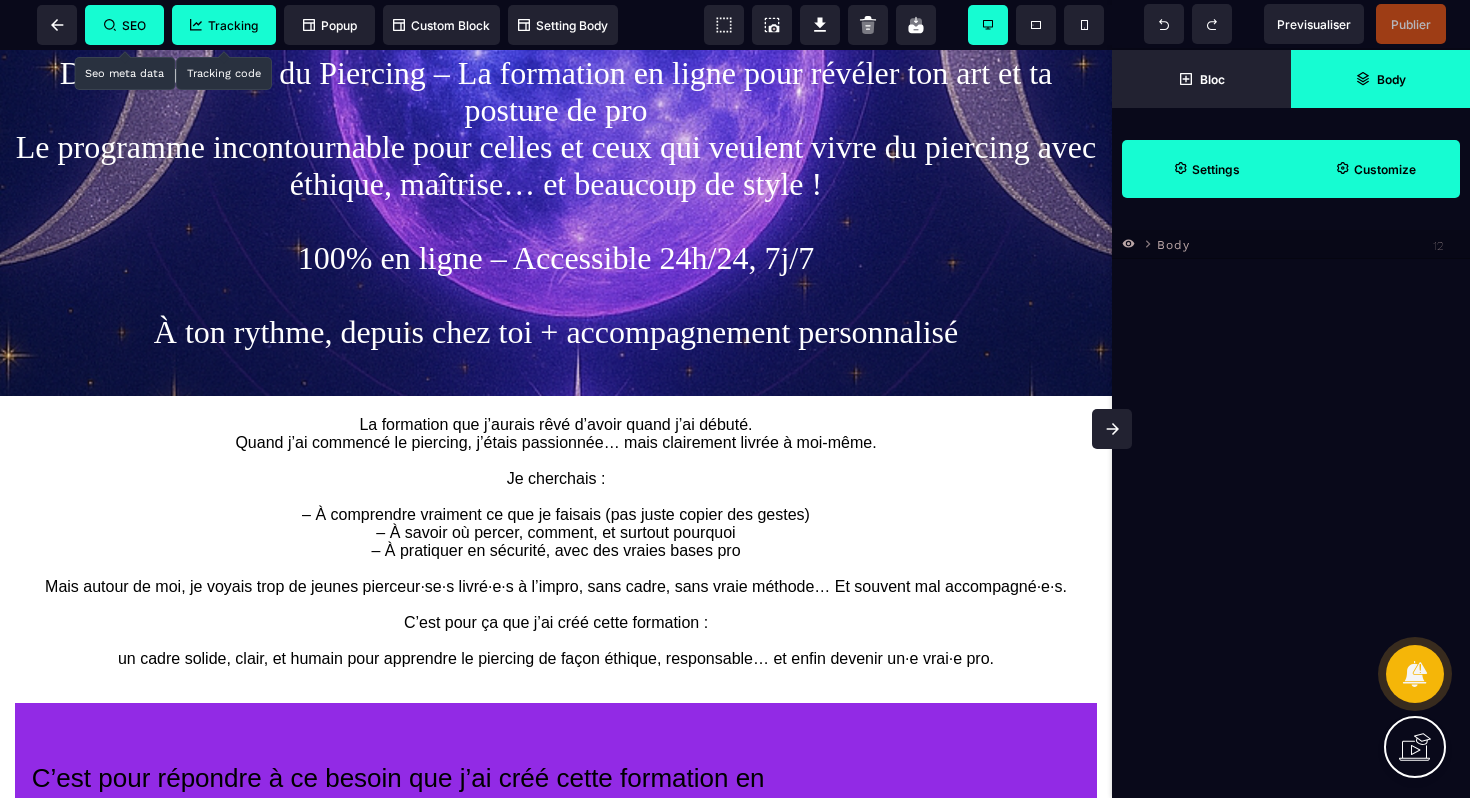 click on "Settings" at bounding box center (1206, 169) 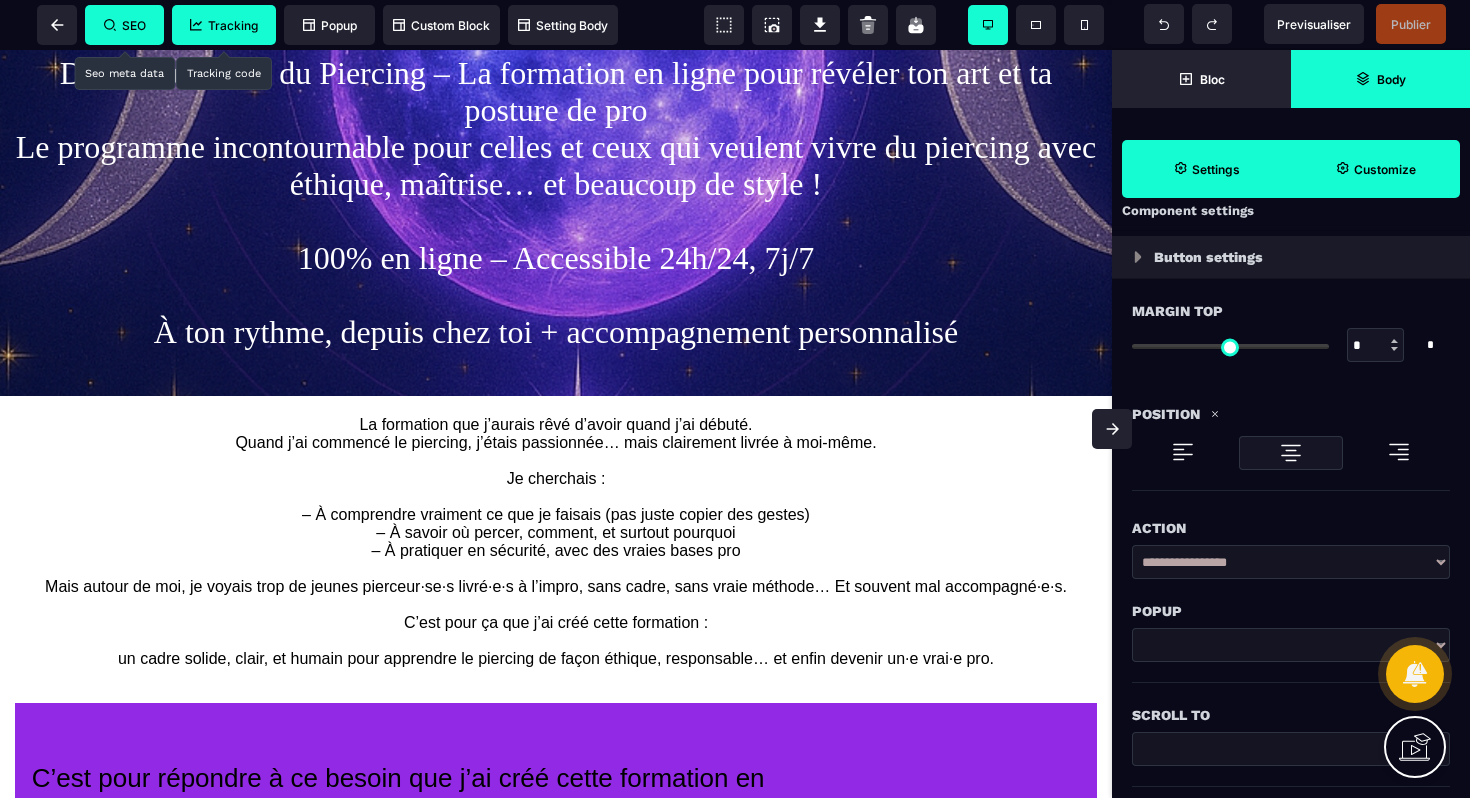 scroll, scrollTop: 42, scrollLeft: 0, axis: vertical 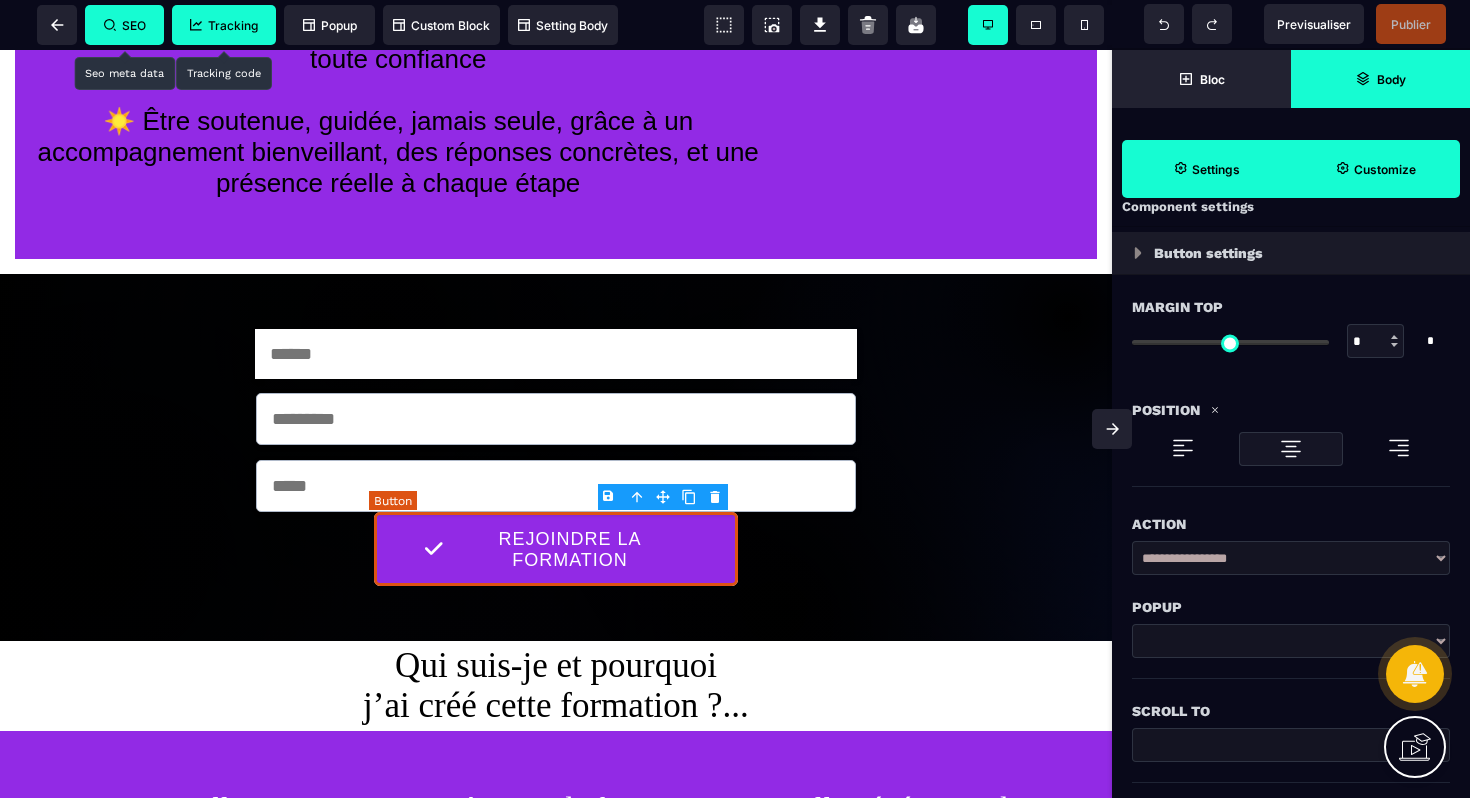 click on "REJOINDRE LA FORMATION" at bounding box center [570, 550] 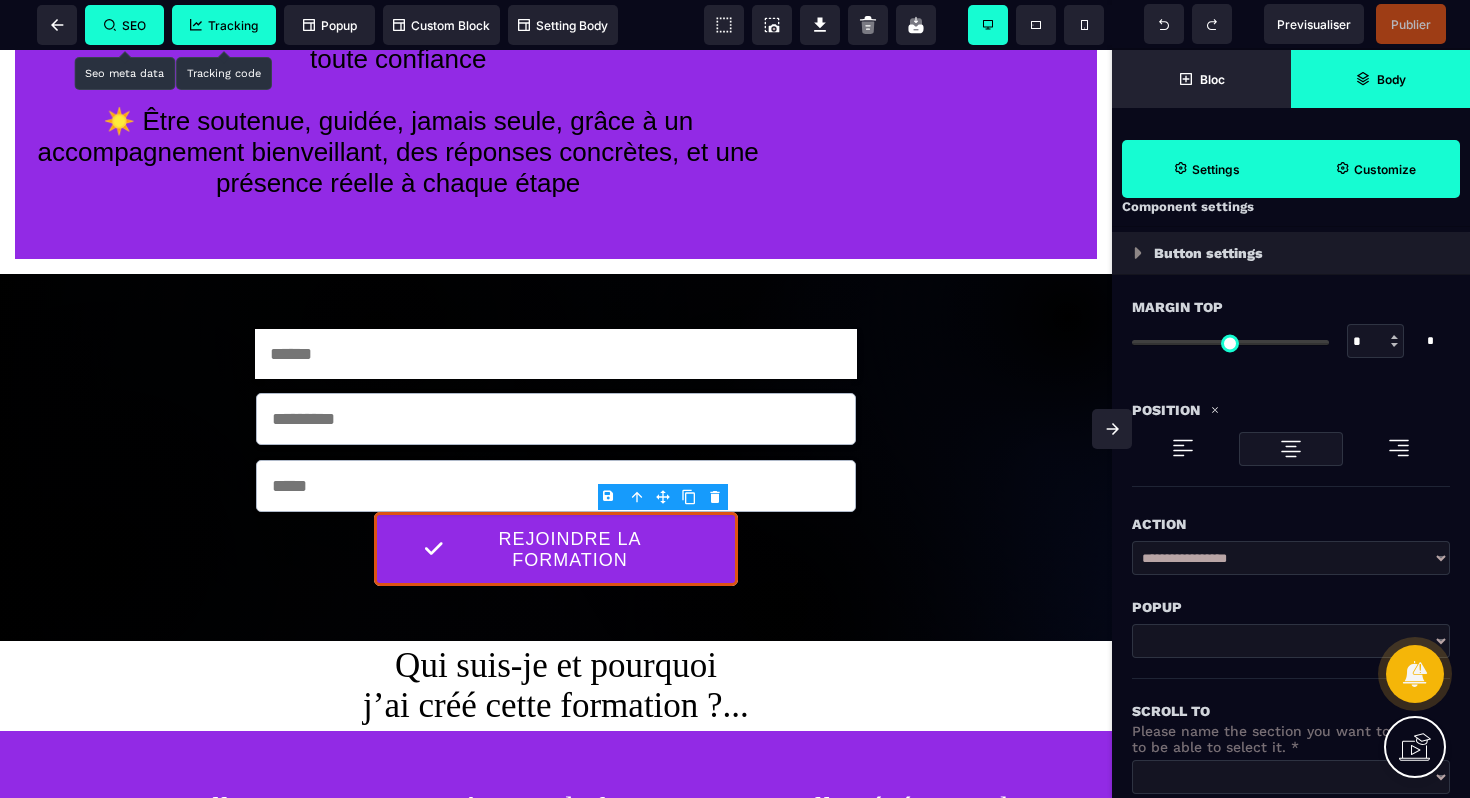 click on "**********" at bounding box center (1291, 558) 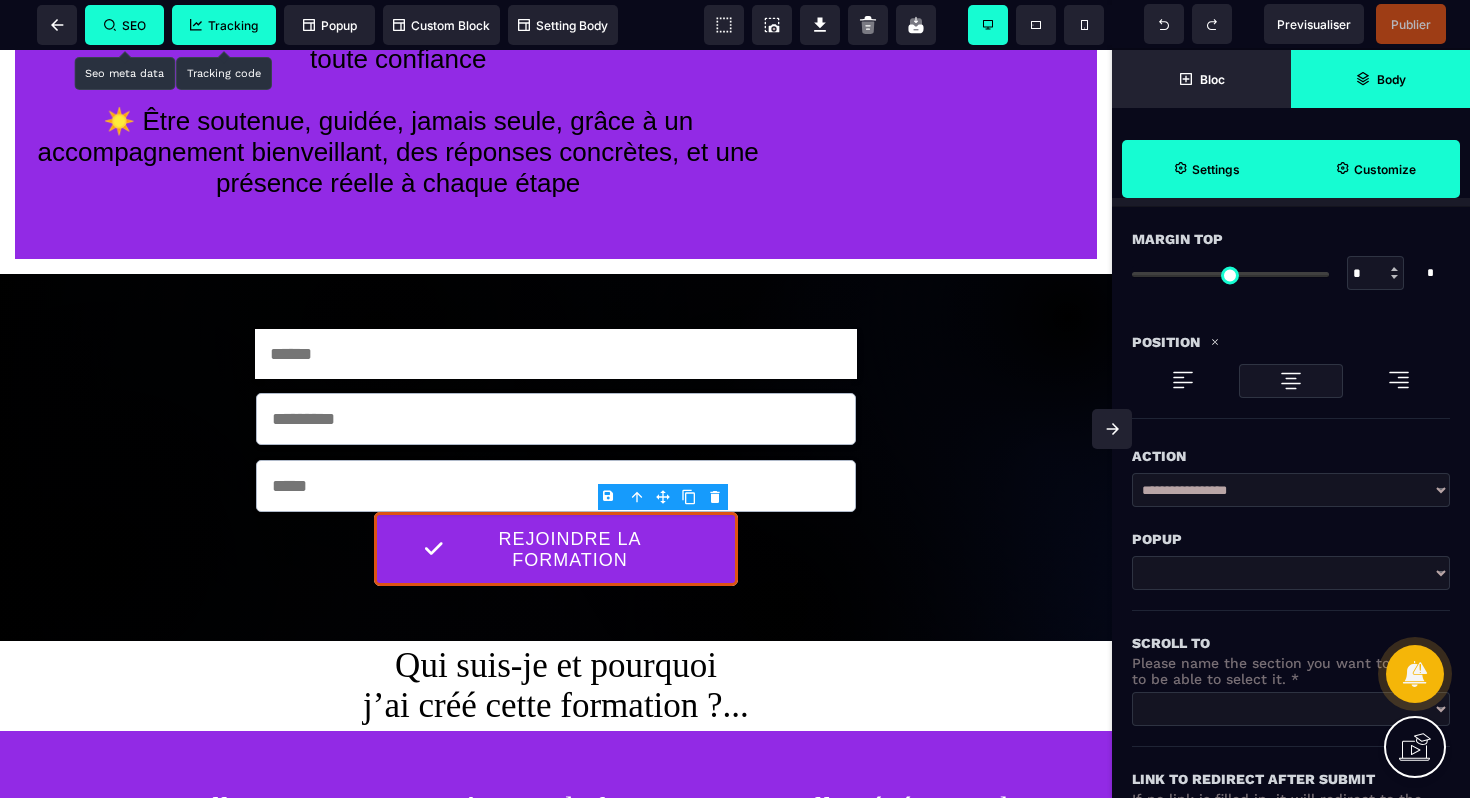 scroll, scrollTop: 150, scrollLeft: 0, axis: vertical 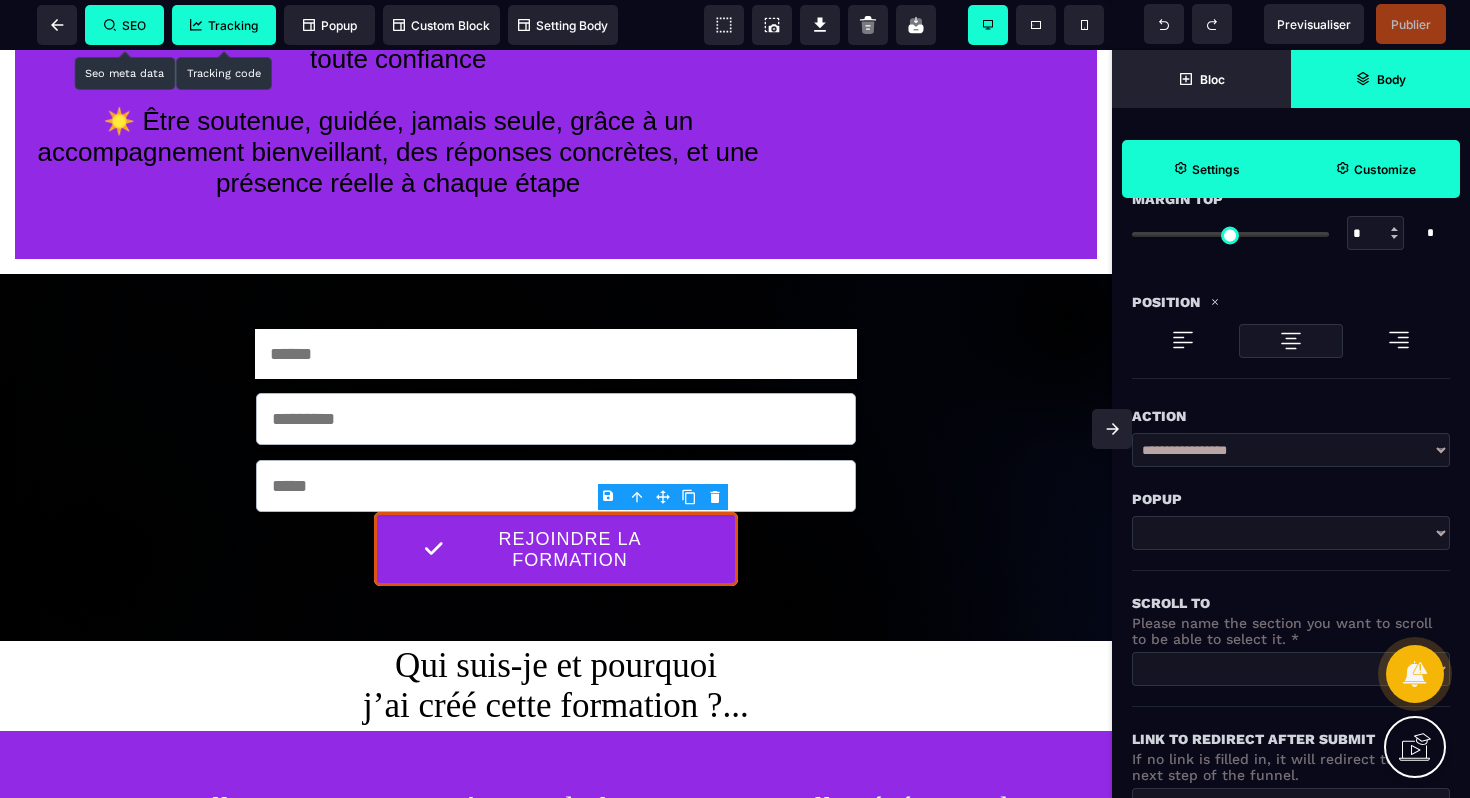 click on "**********" at bounding box center [1291, 669] 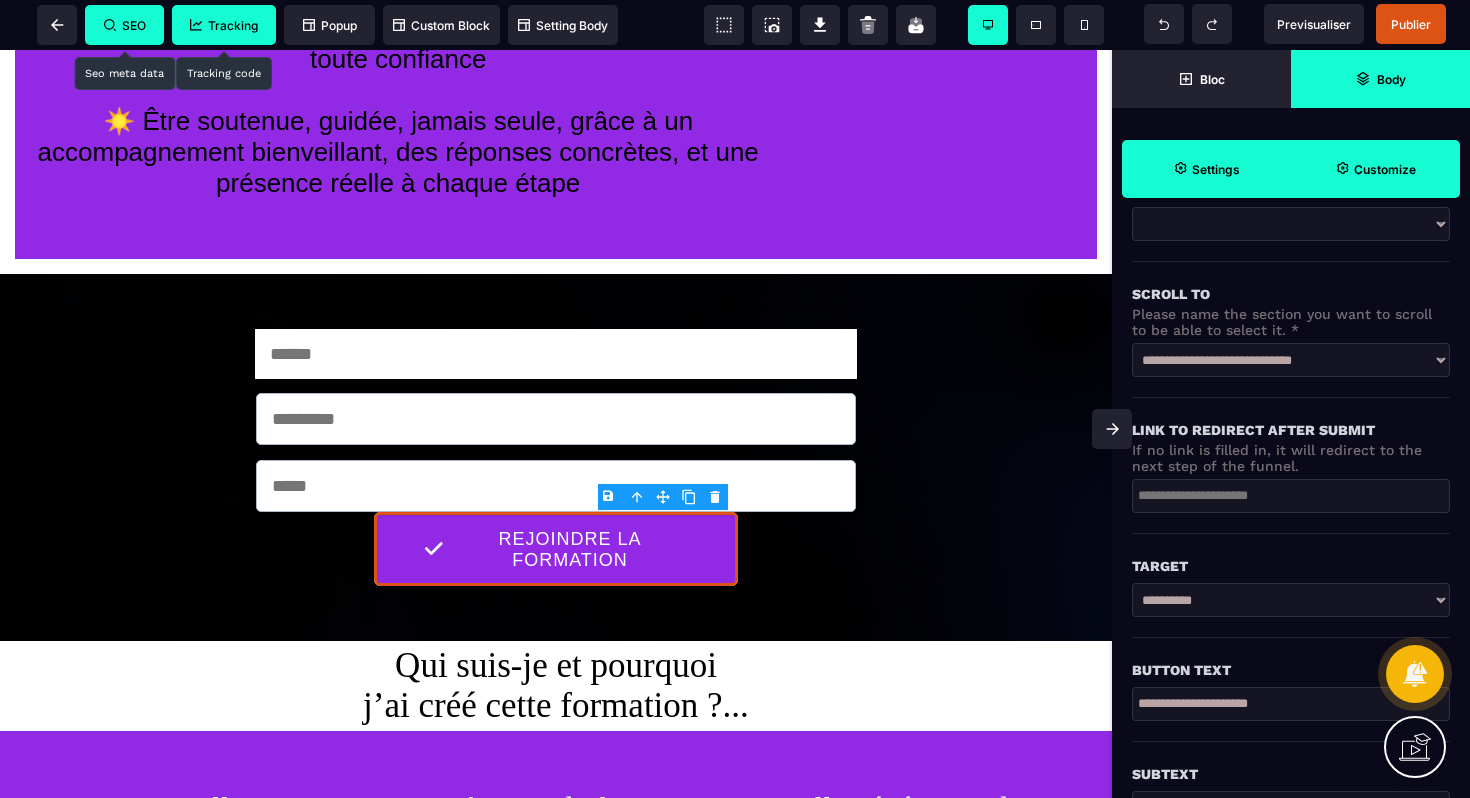 scroll, scrollTop: 404, scrollLeft: 0, axis: vertical 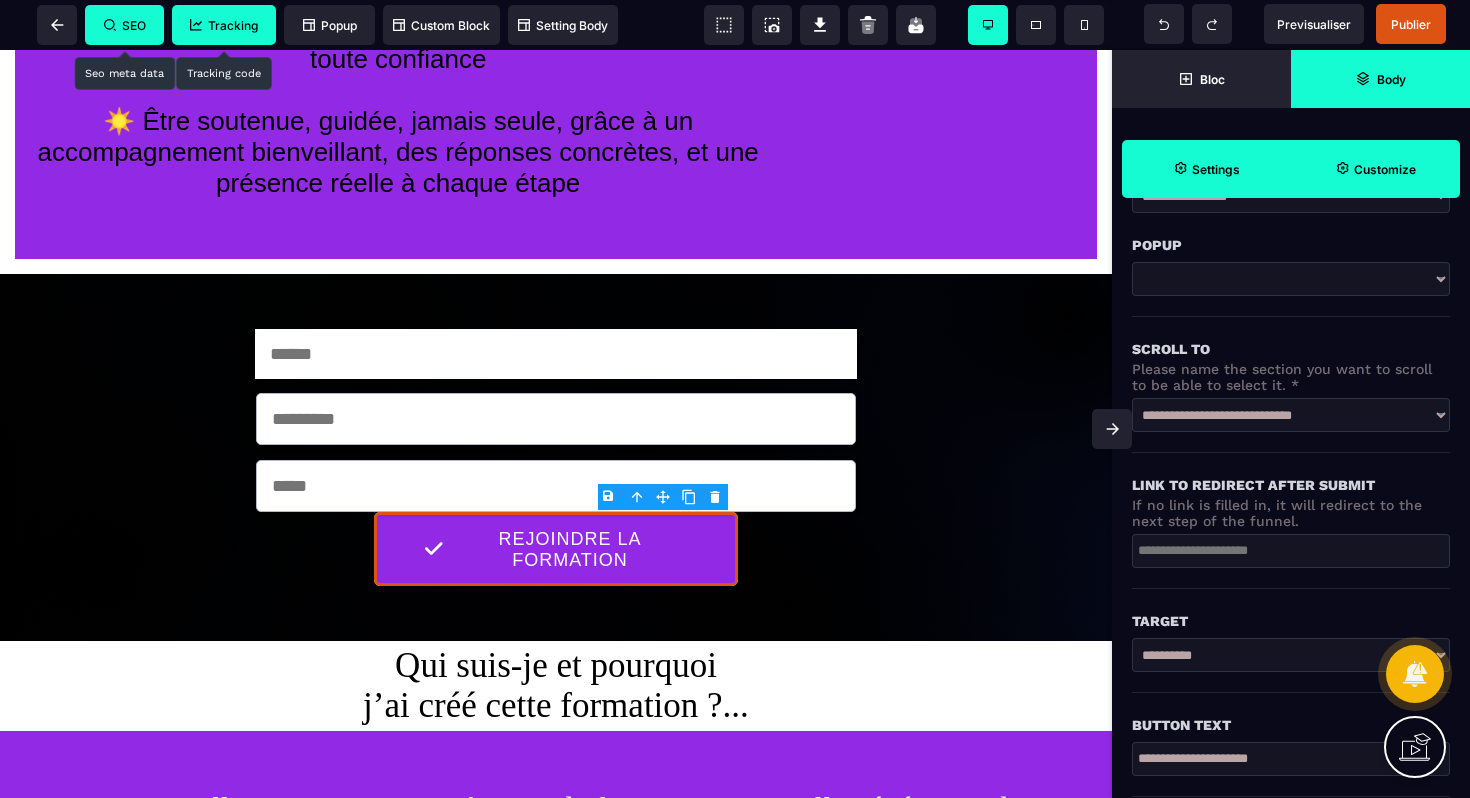 click on "**********" at bounding box center (1291, 415) 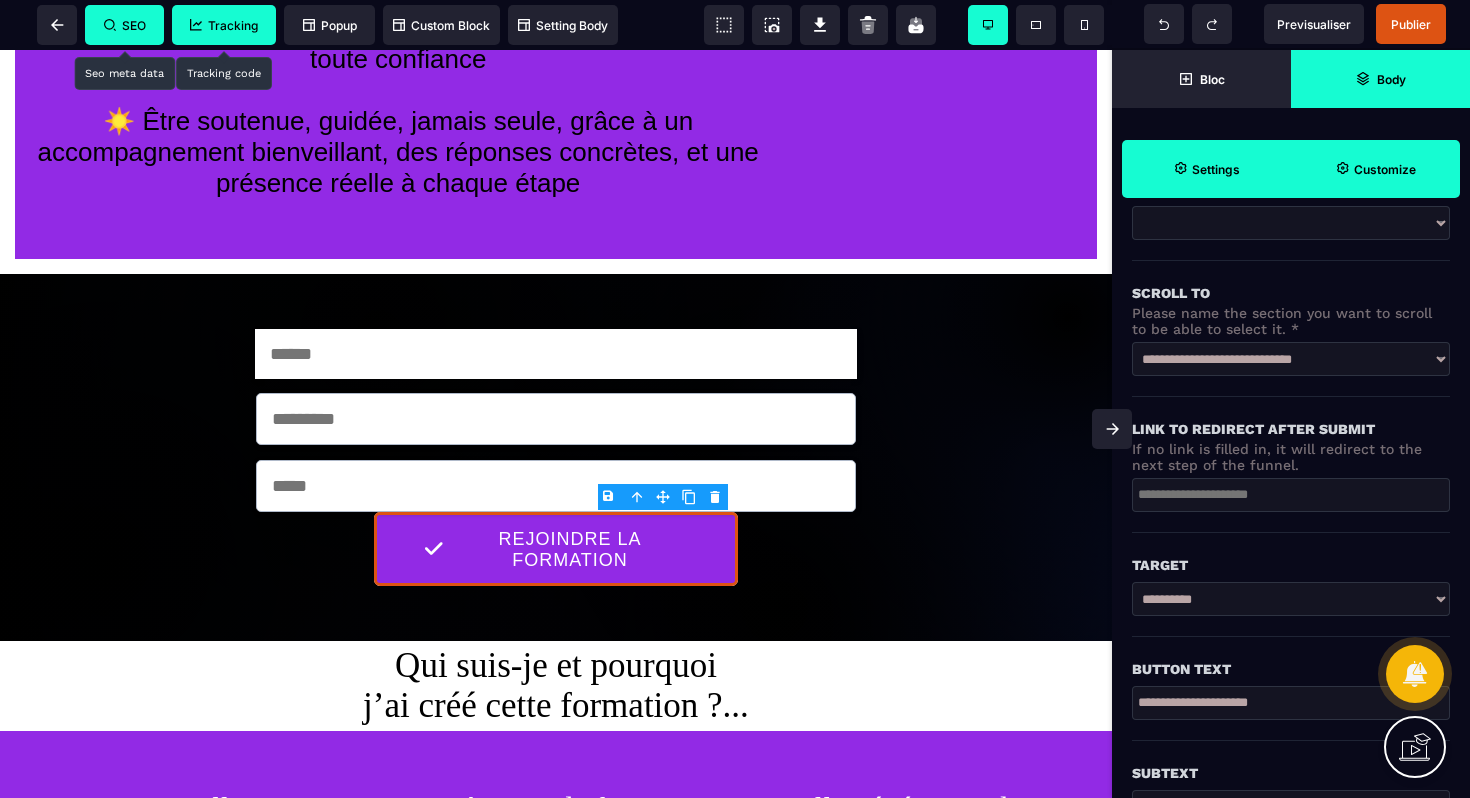 scroll, scrollTop: 461, scrollLeft: 0, axis: vertical 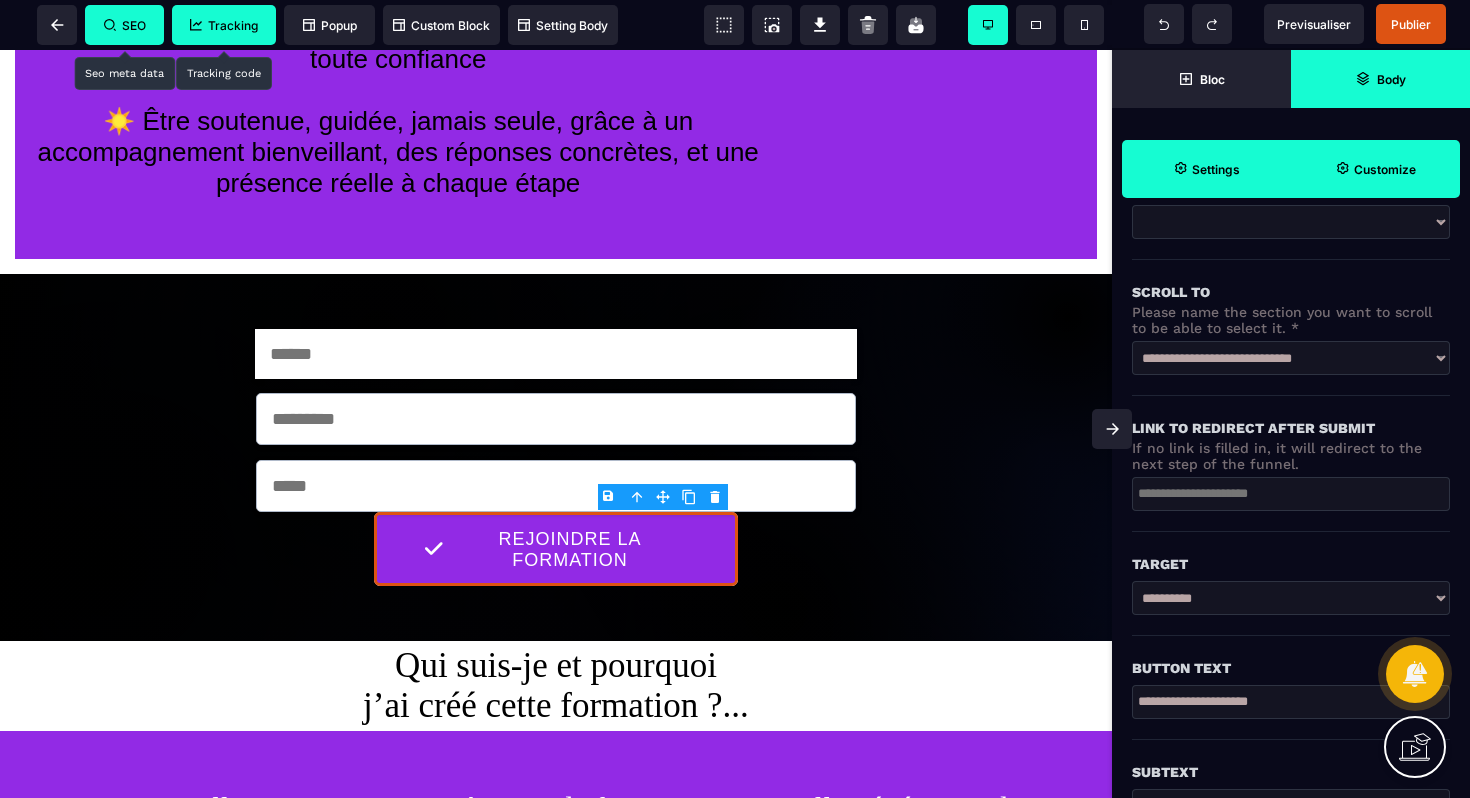 click on "**********" at bounding box center (1291, 598) 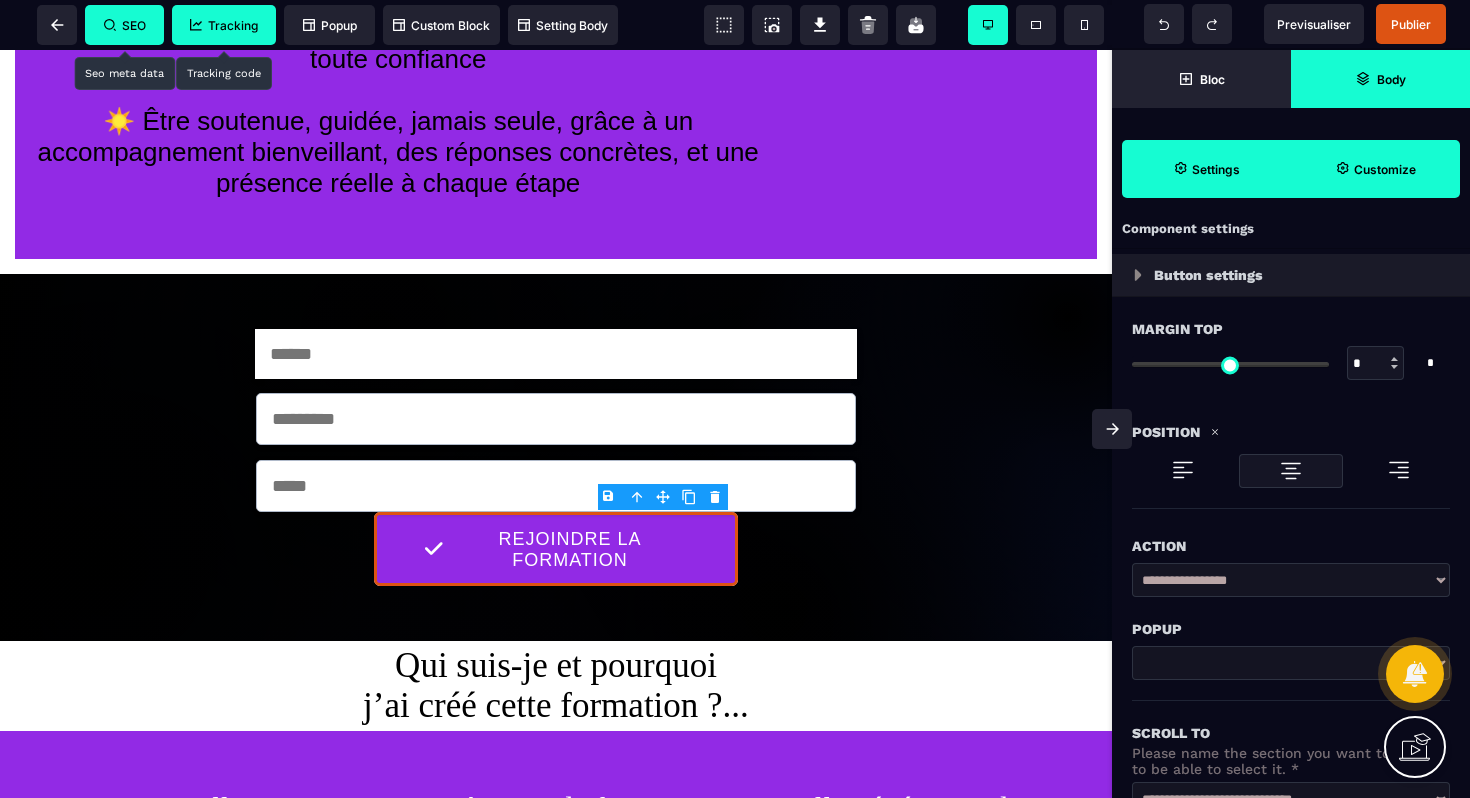 scroll, scrollTop: 0, scrollLeft: 0, axis: both 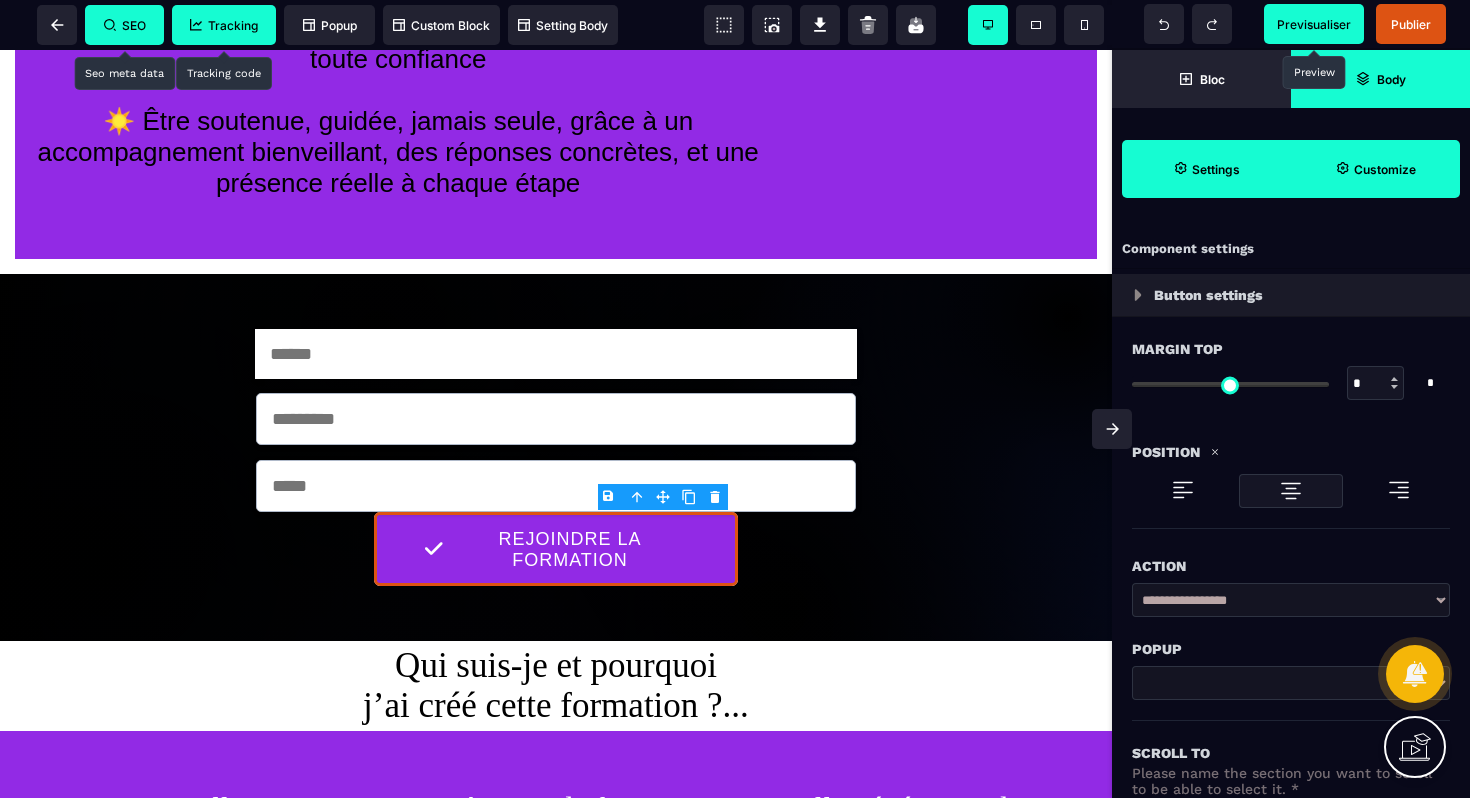 click on "Previsualiser" at bounding box center (1314, 24) 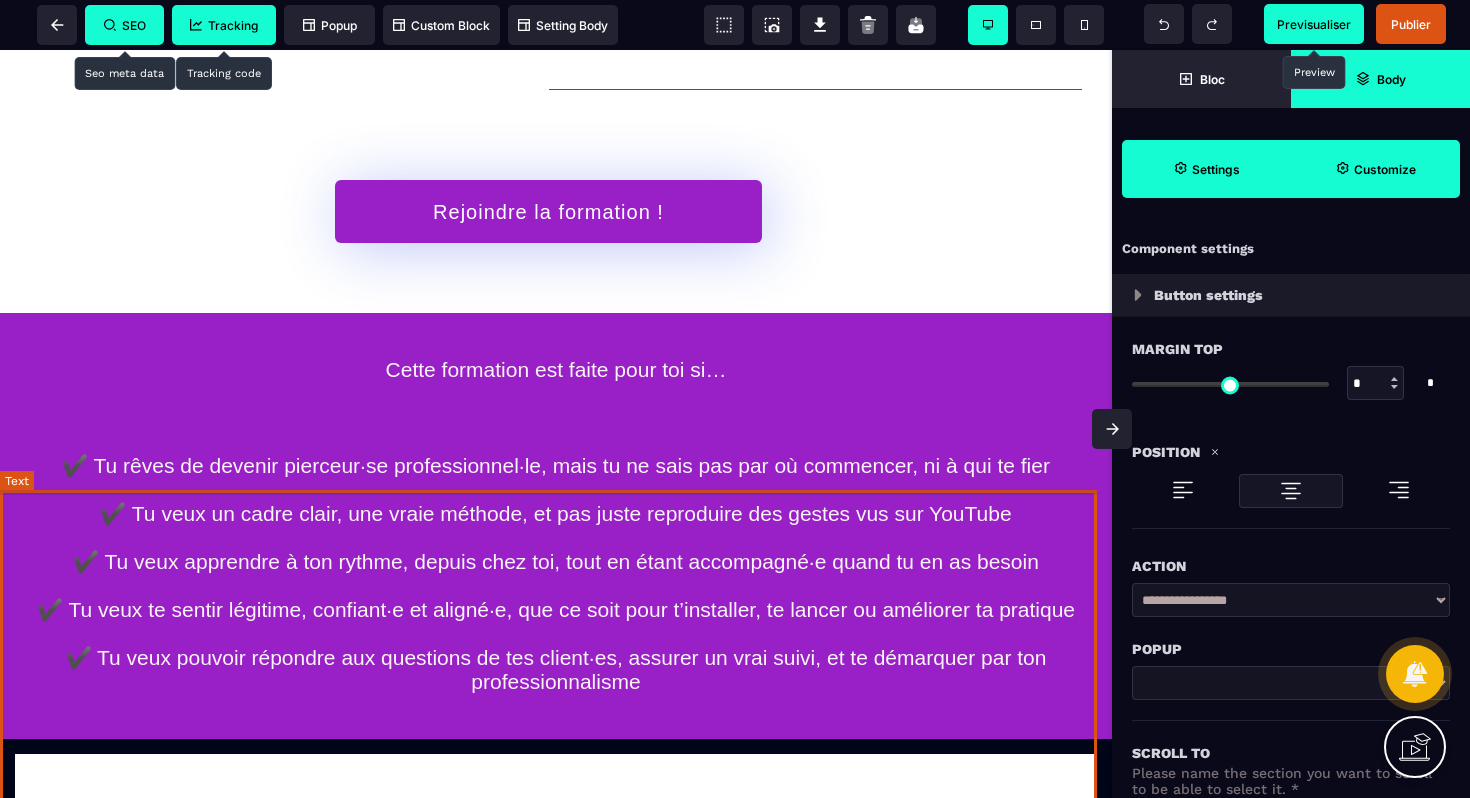 scroll, scrollTop: 6776, scrollLeft: 0, axis: vertical 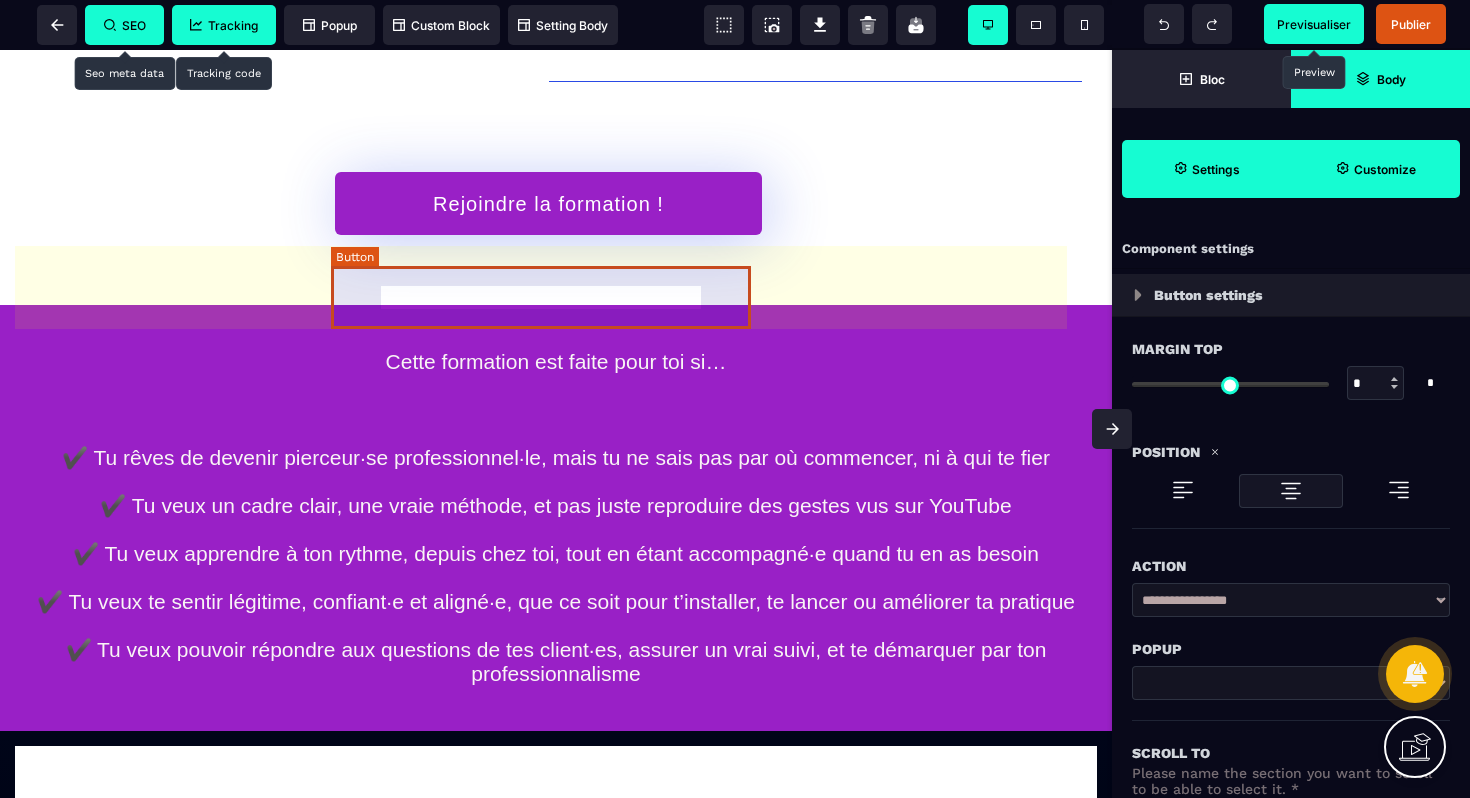 click on "Rejoindre la formation !" at bounding box center [548, 203] 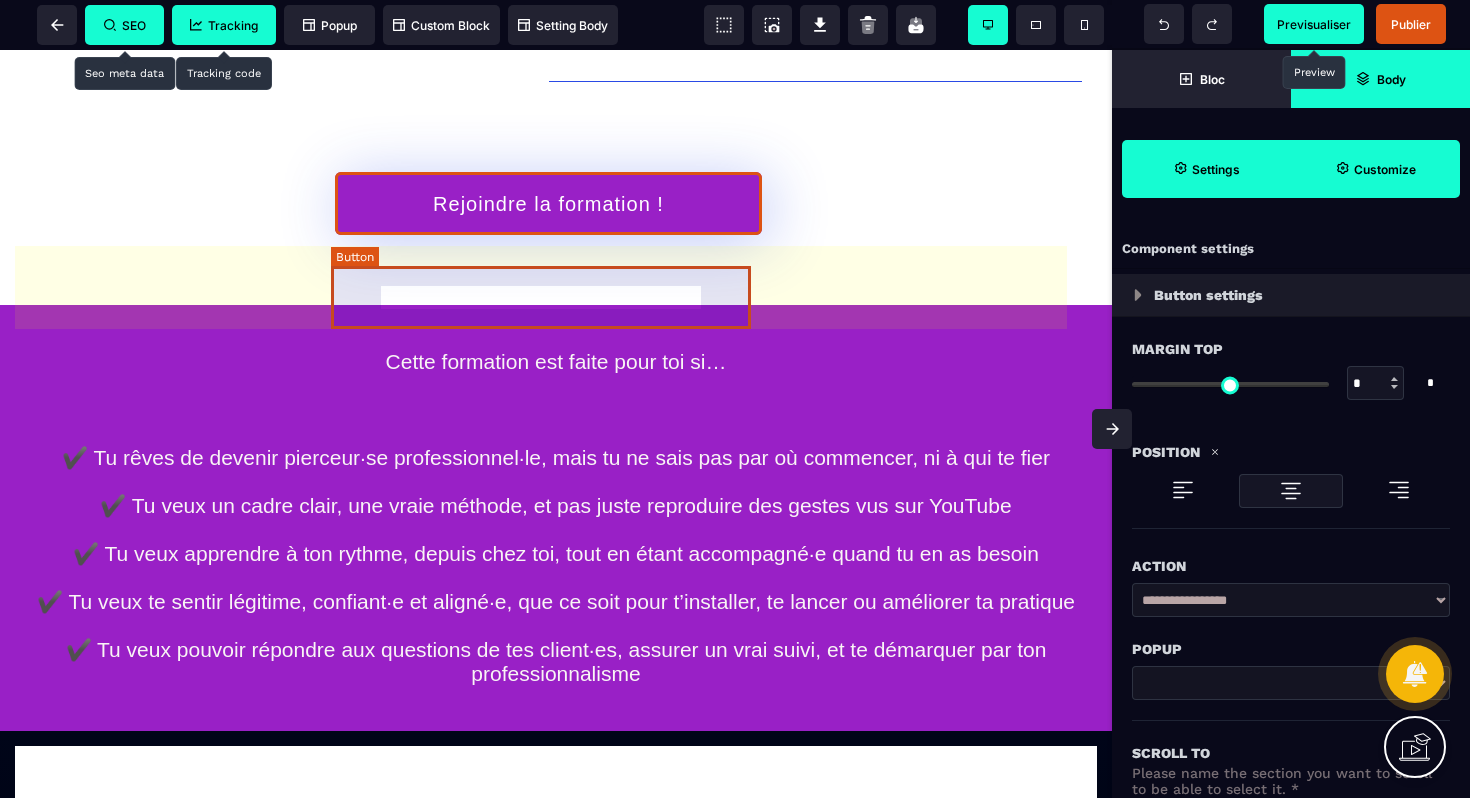 select on "******" 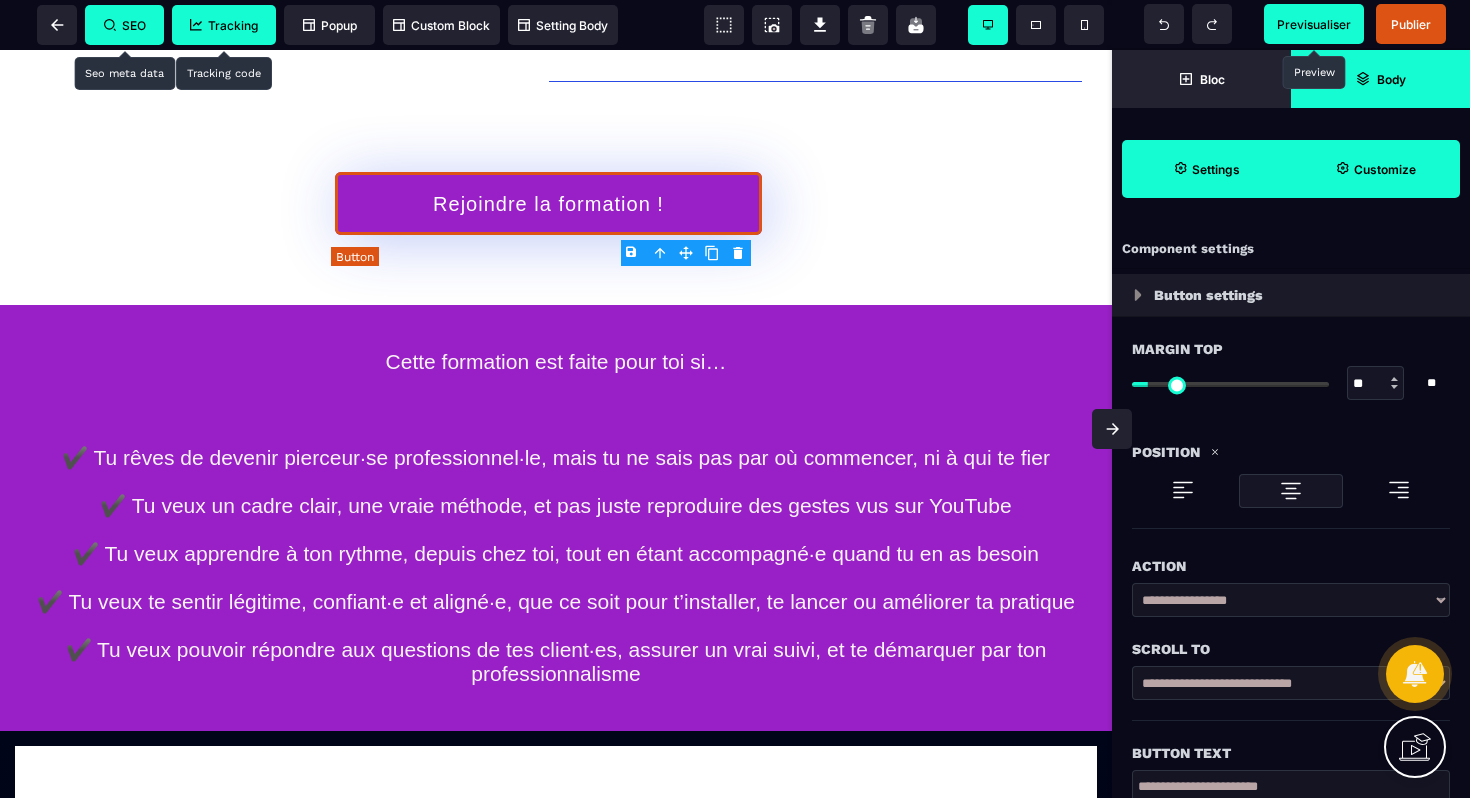 type on "**" 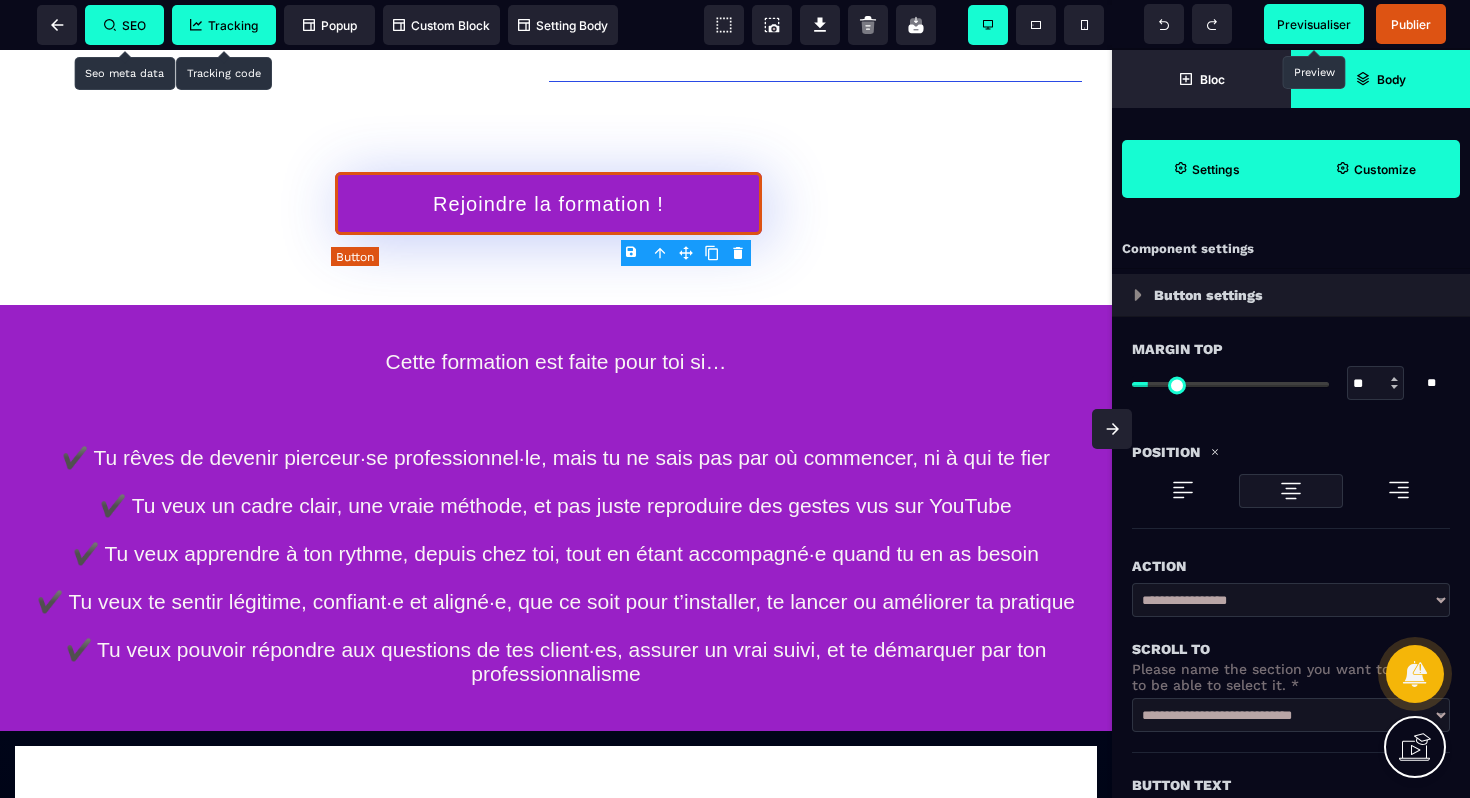 click on "Rejoindre la formation !" at bounding box center (548, 203) 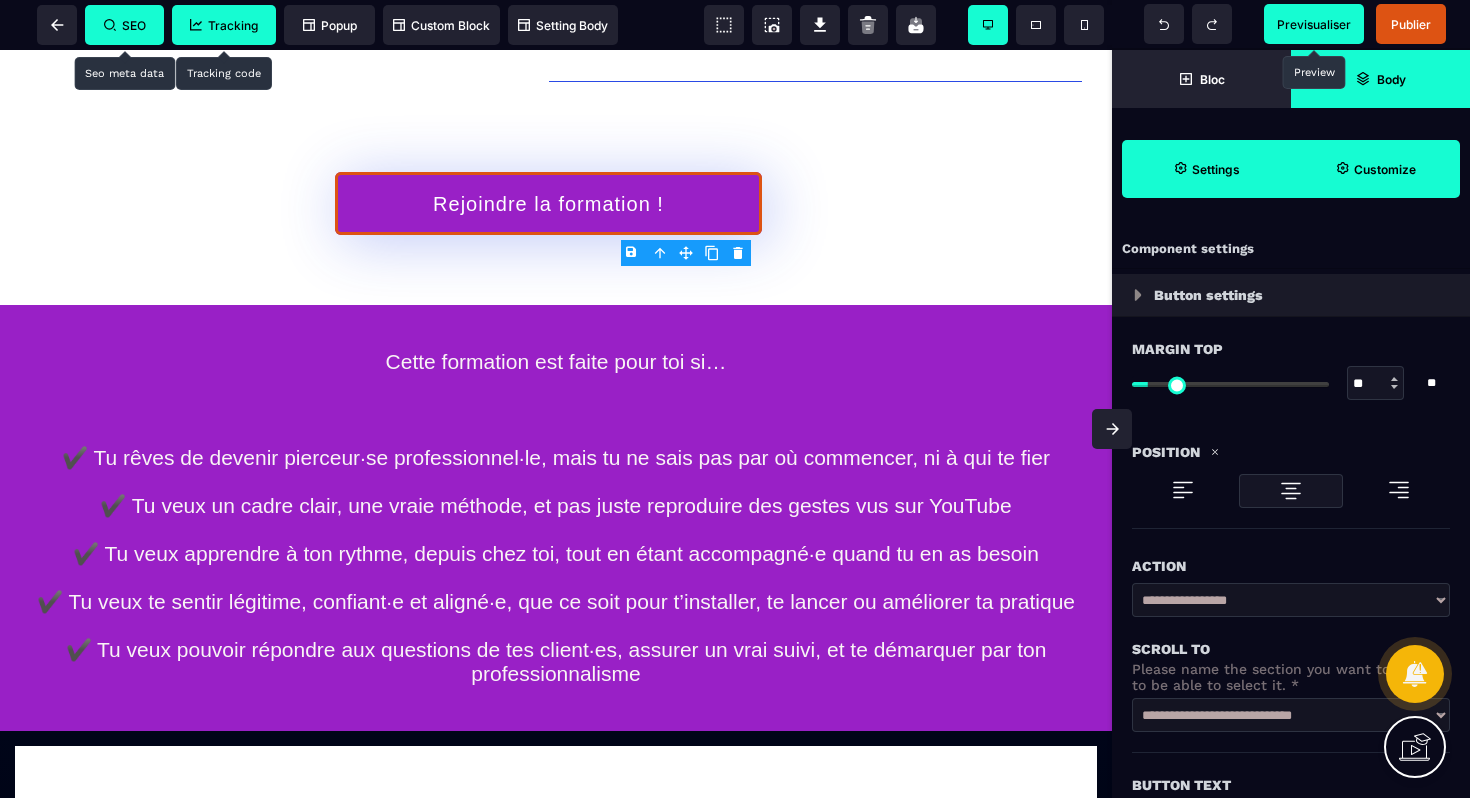 click on "**********" at bounding box center [1291, 600] 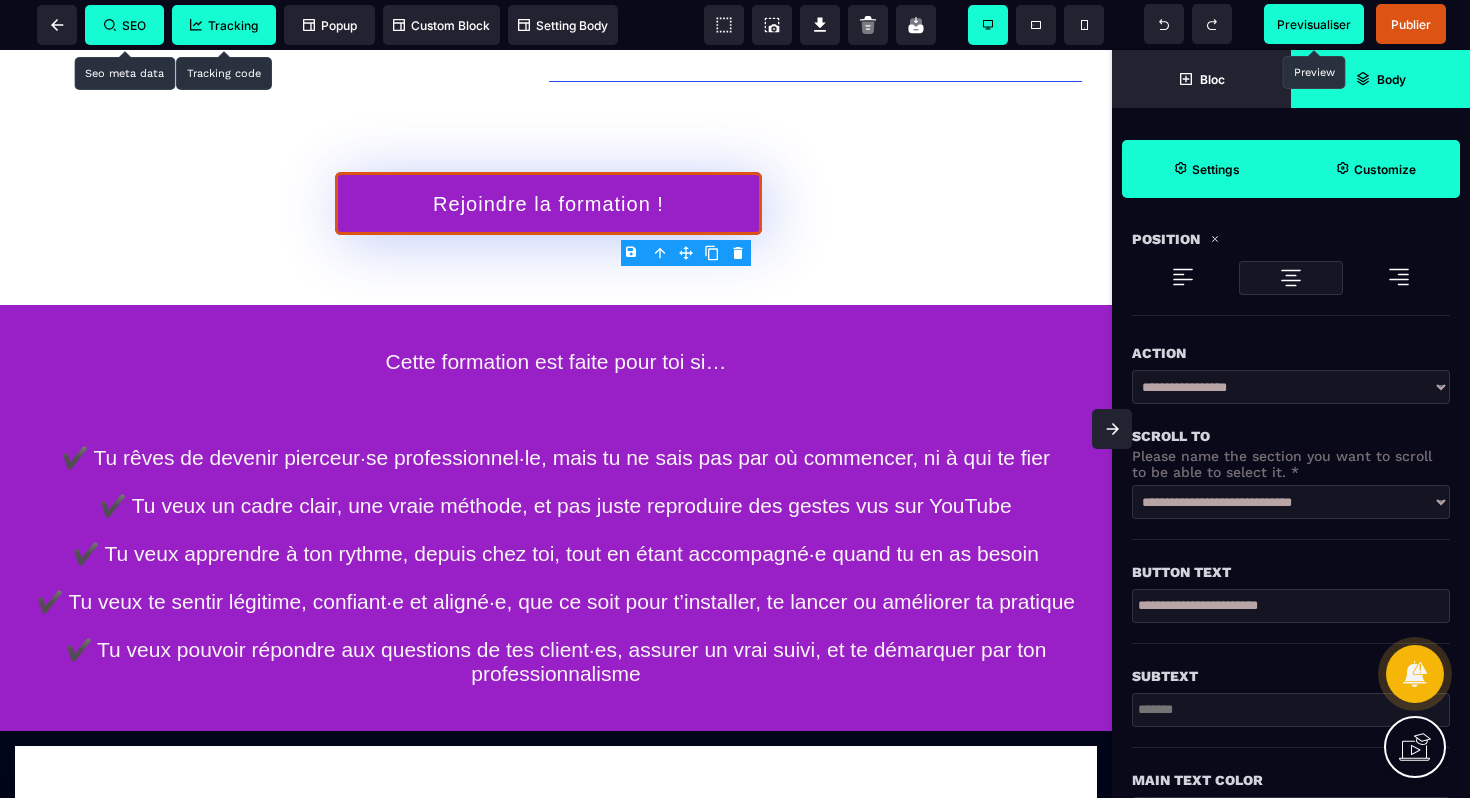 scroll, scrollTop: 45, scrollLeft: 0, axis: vertical 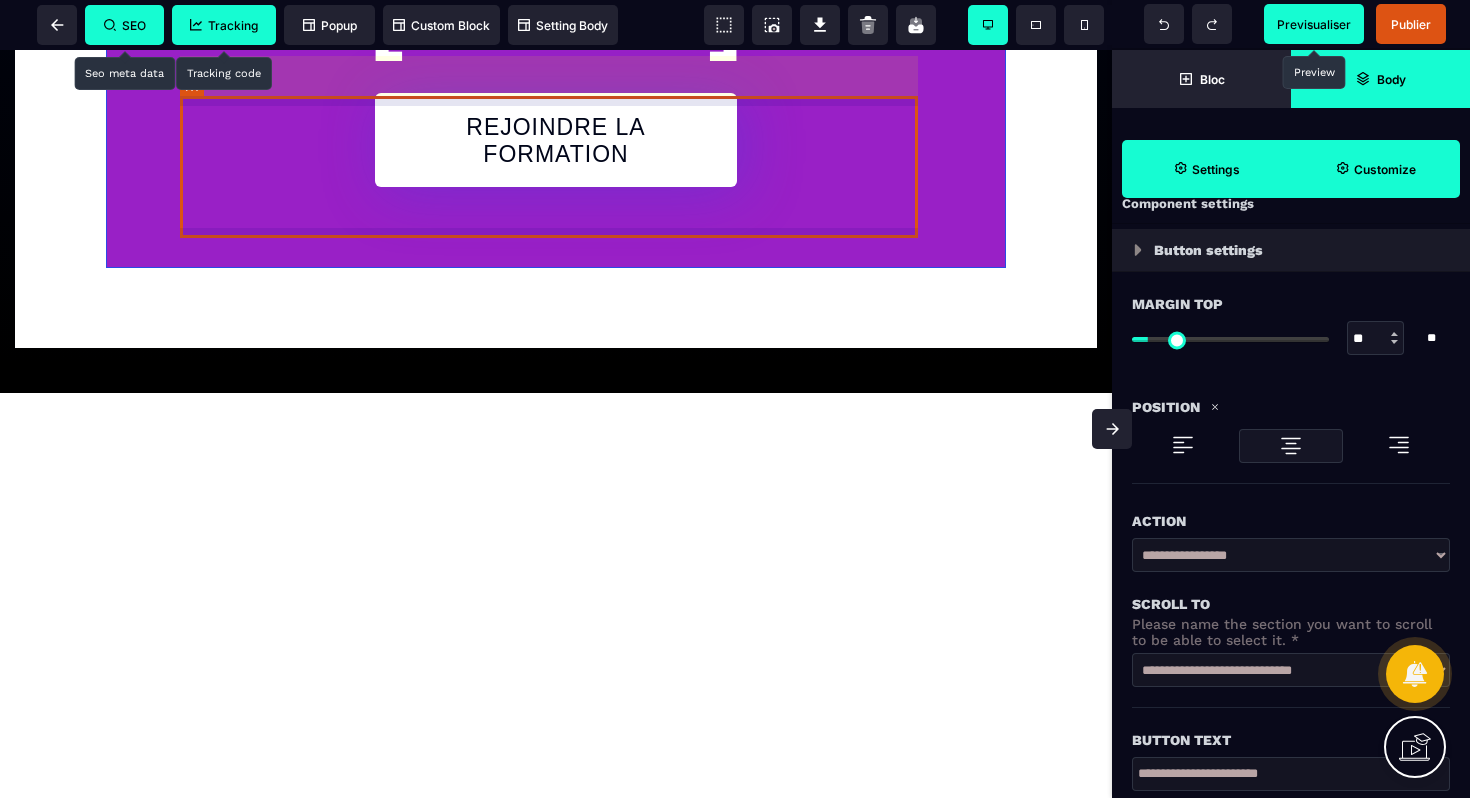 click on "699€" at bounding box center [556, 5] 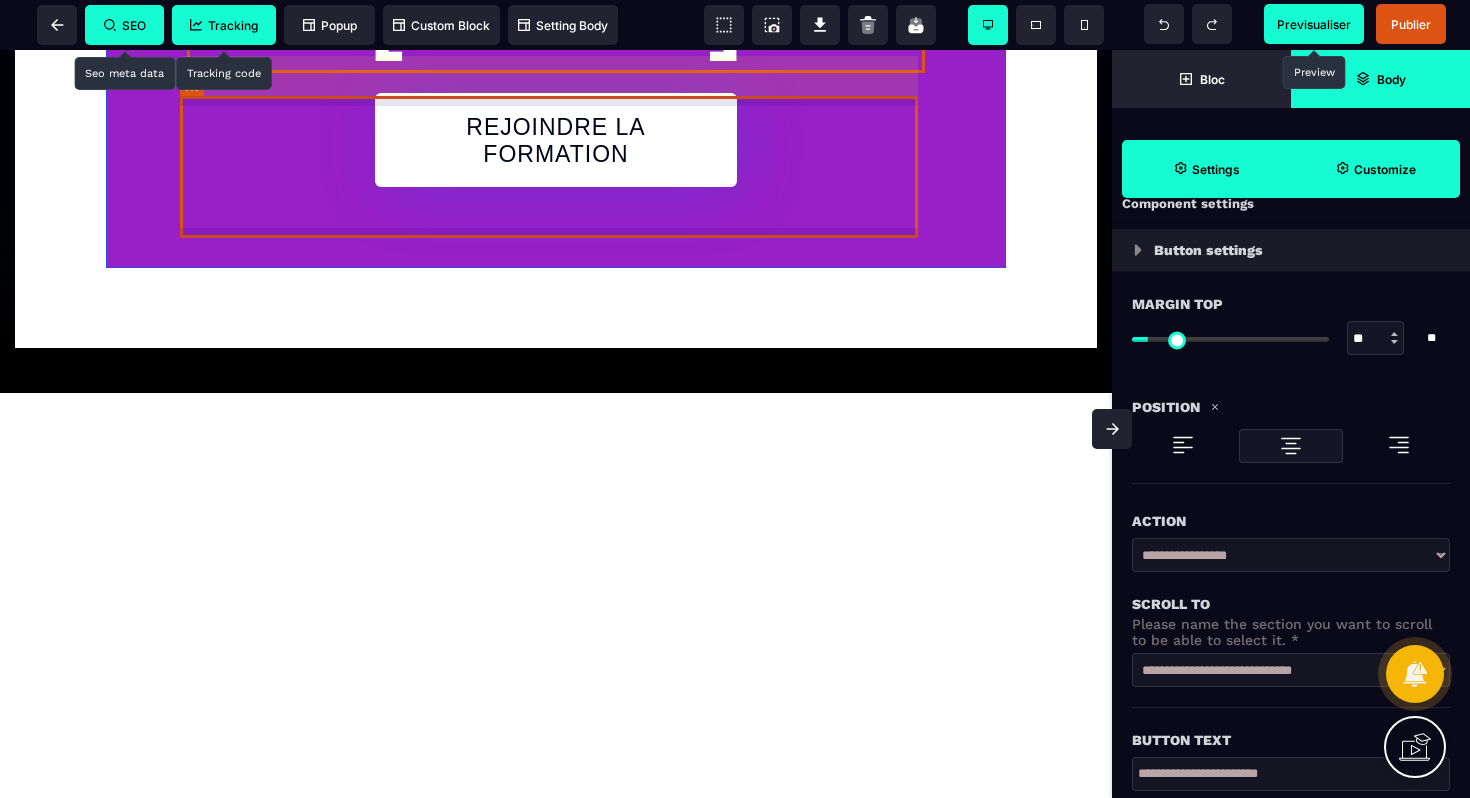 select on "***" 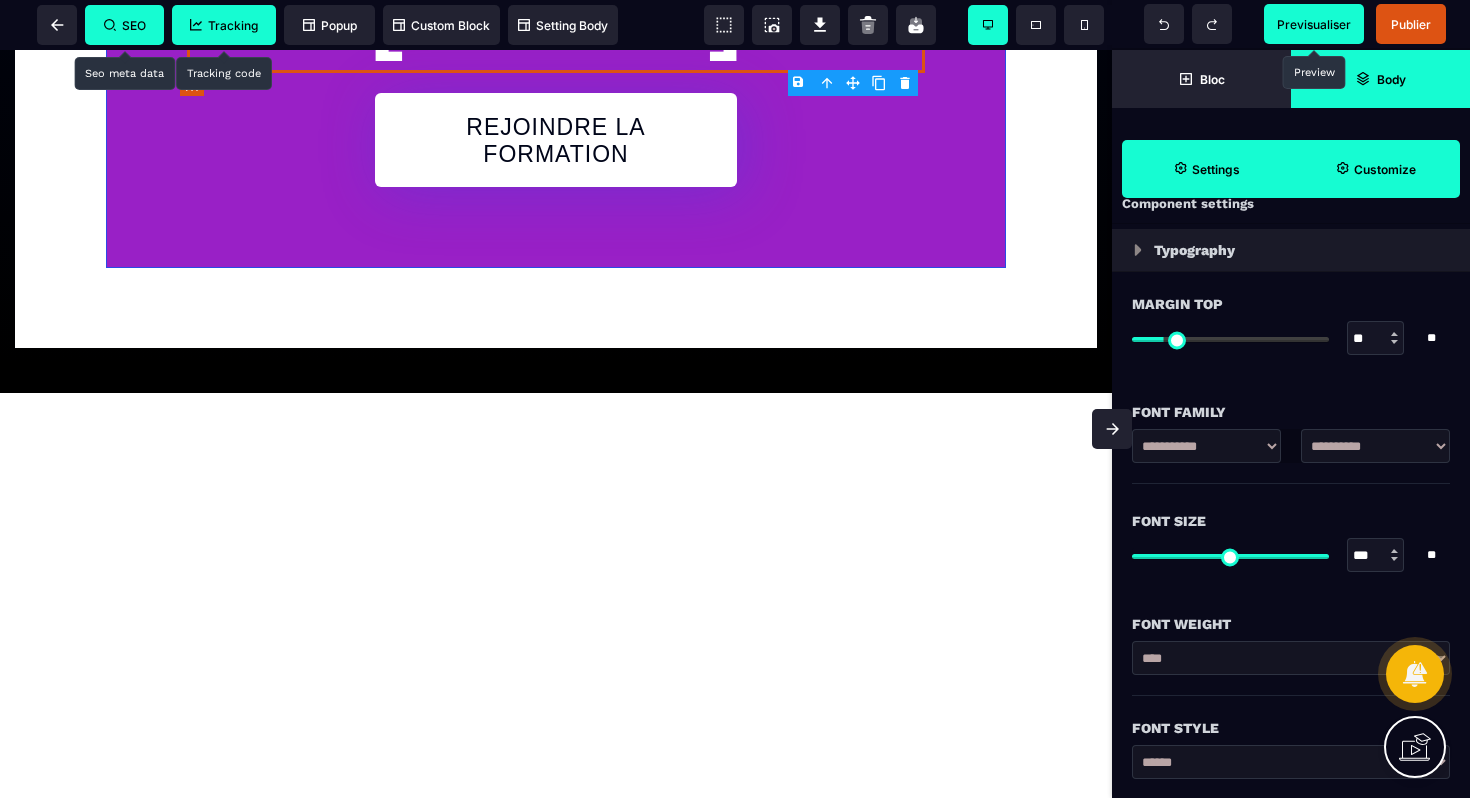 type on "*" 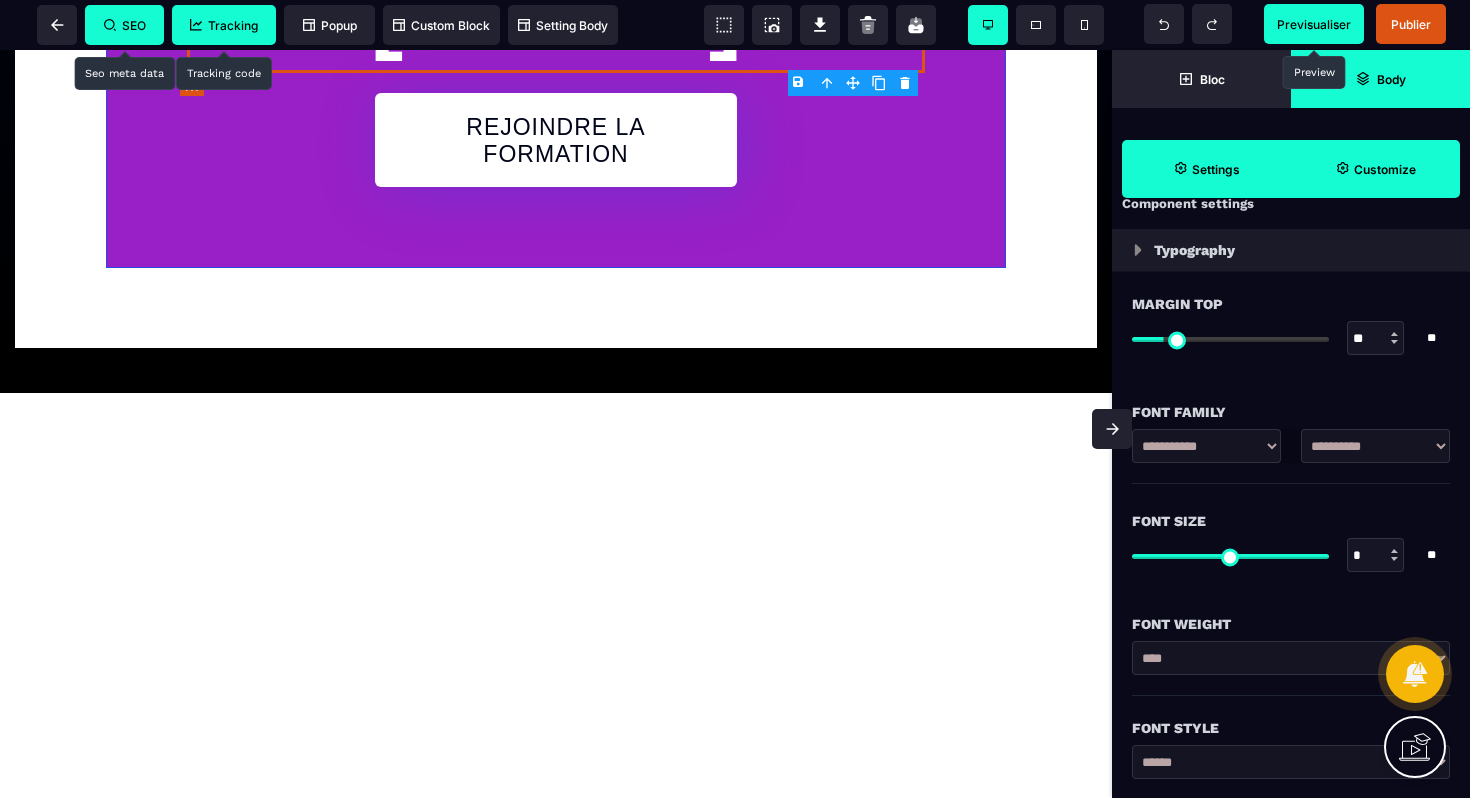 type on "*" 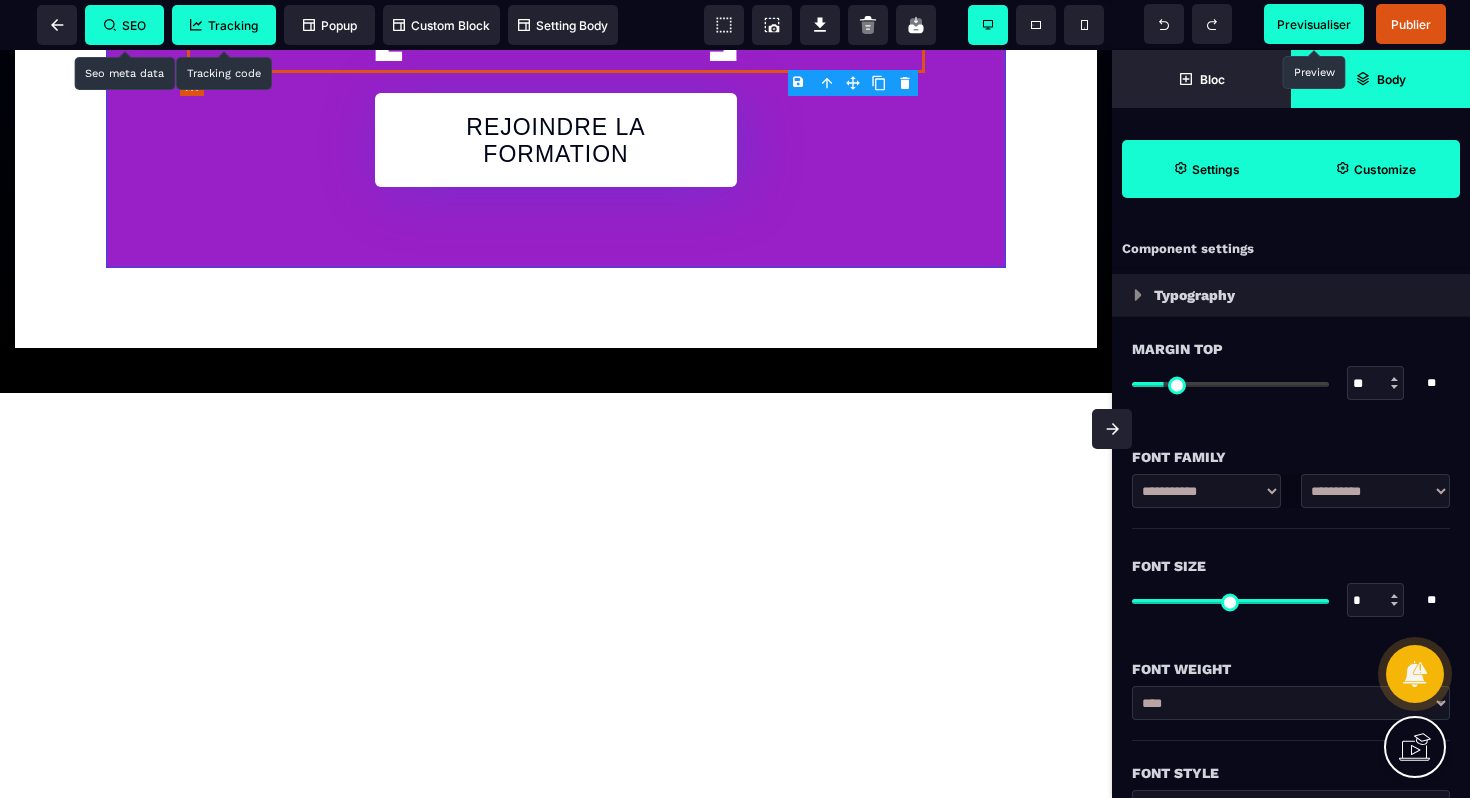 type on "*" 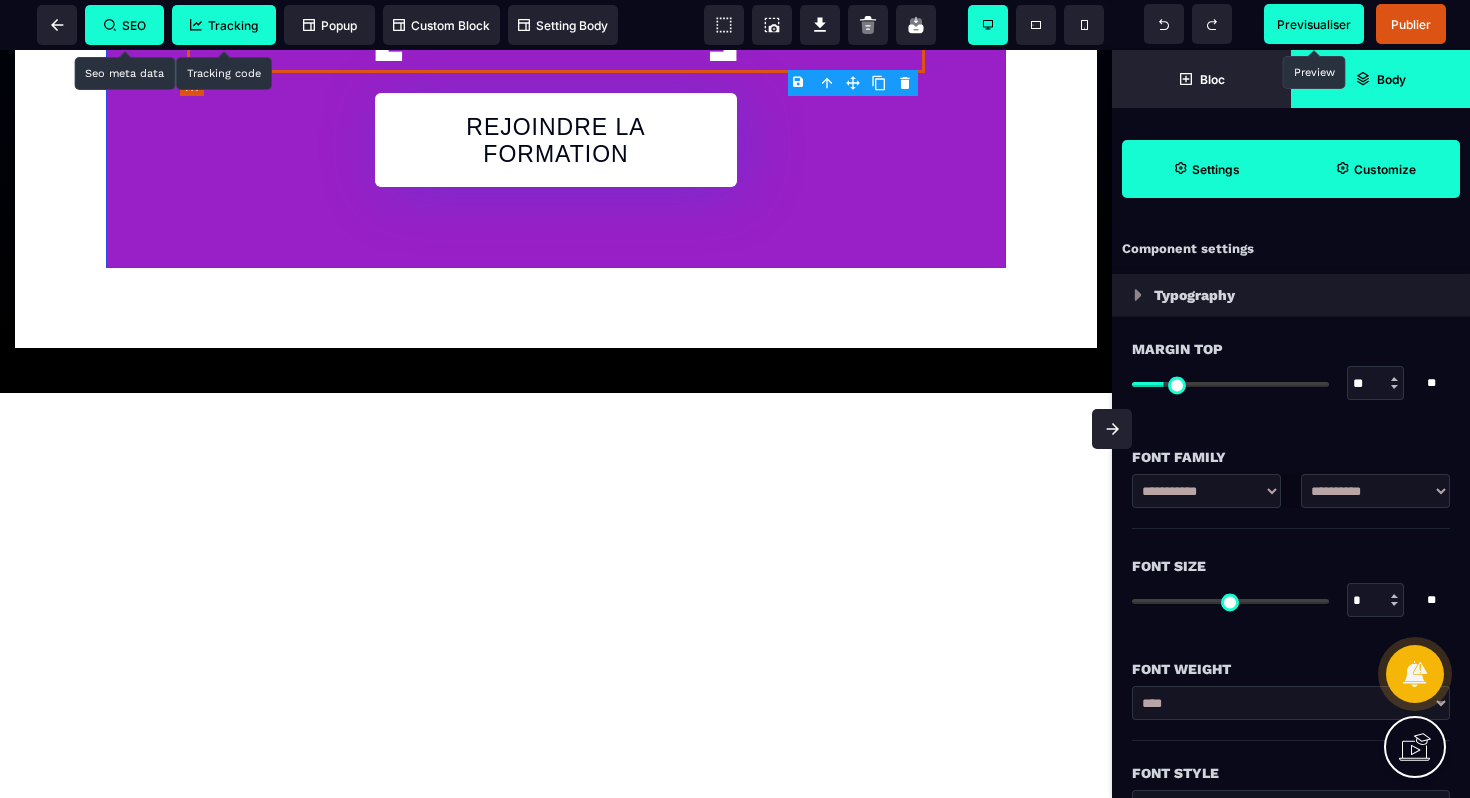 click on "699€" at bounding box center (556, 5) 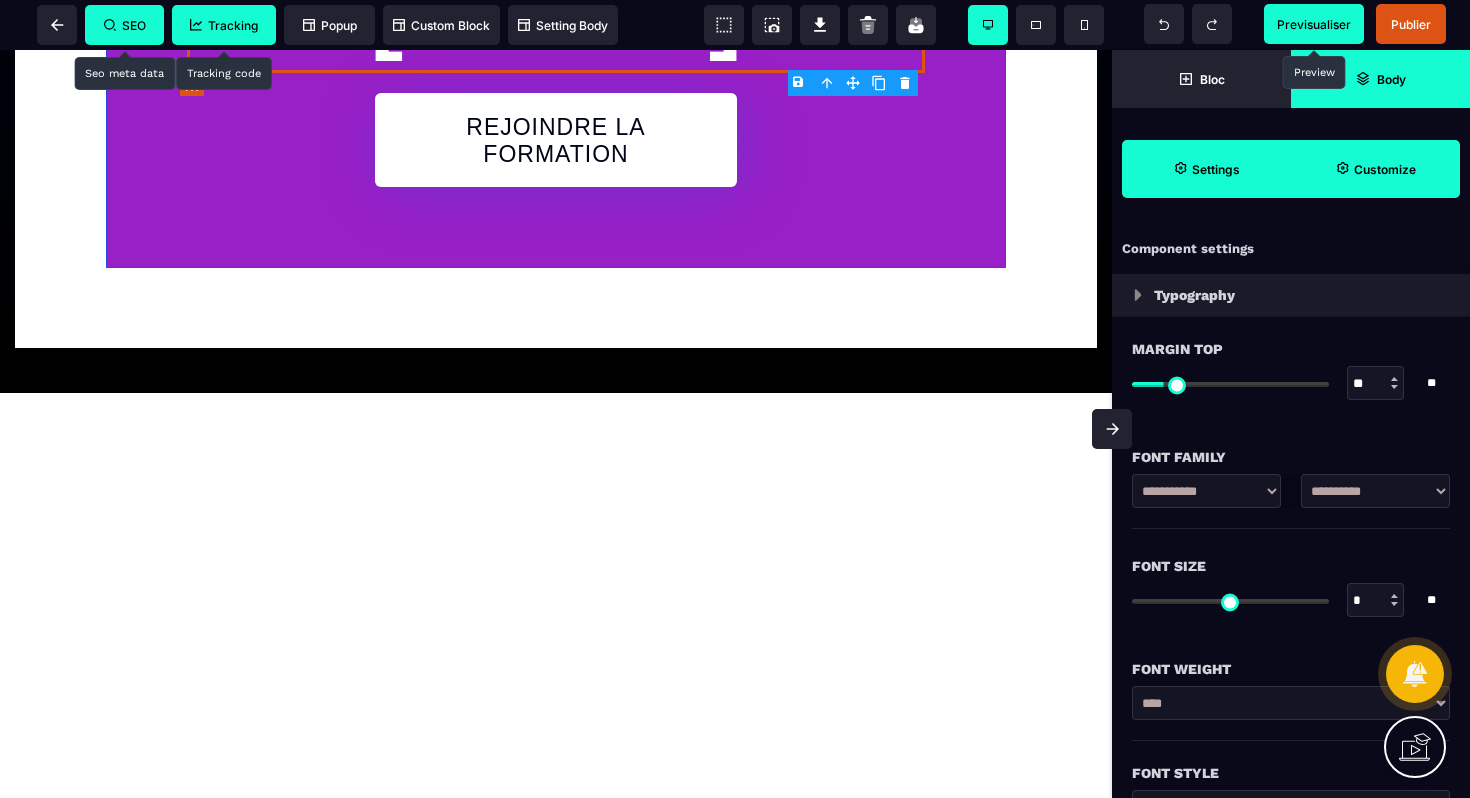 drag, startPoint x: 553, startPoint y: 181, endPoint x: 526, endPoint y: 181, distance: 27 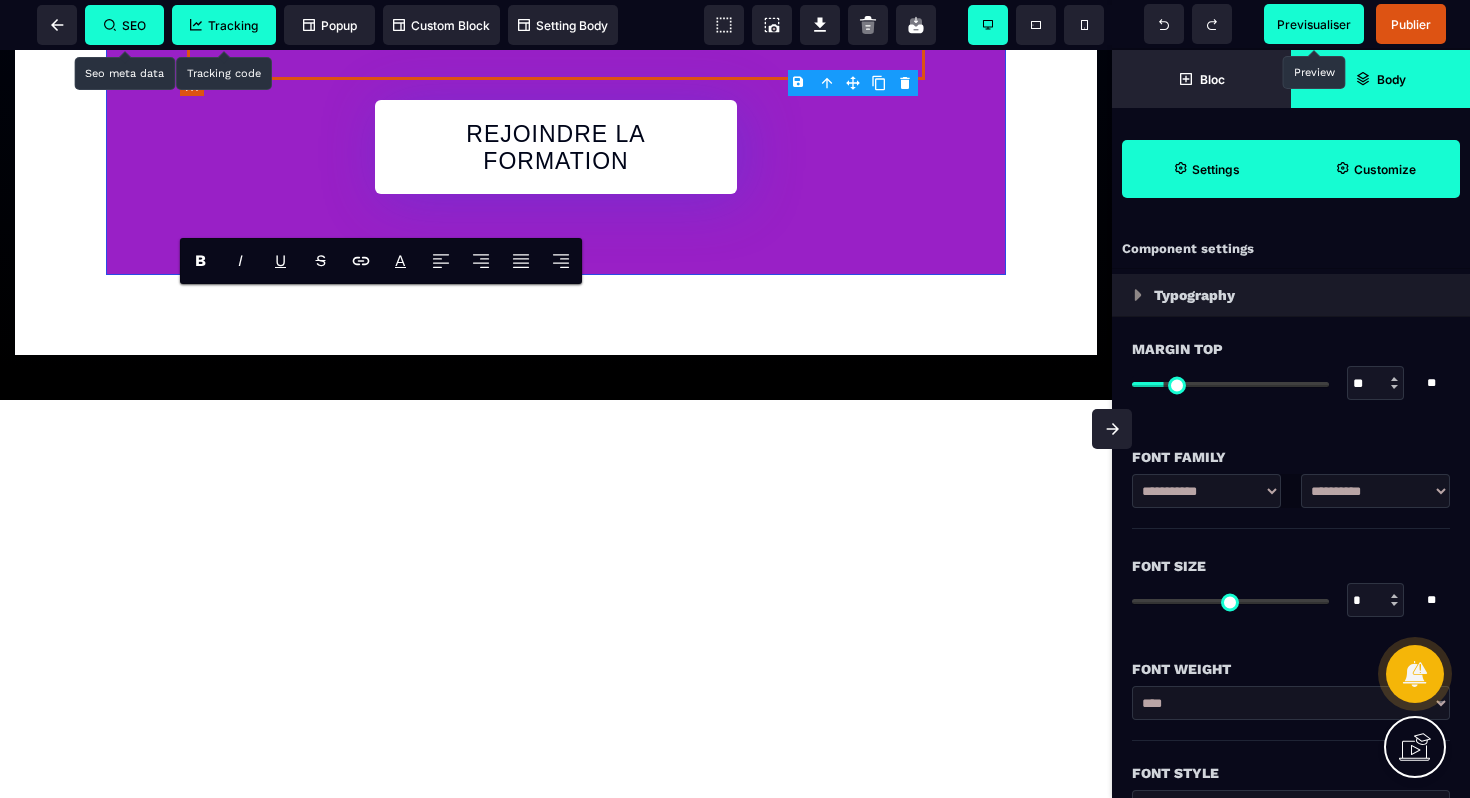 type 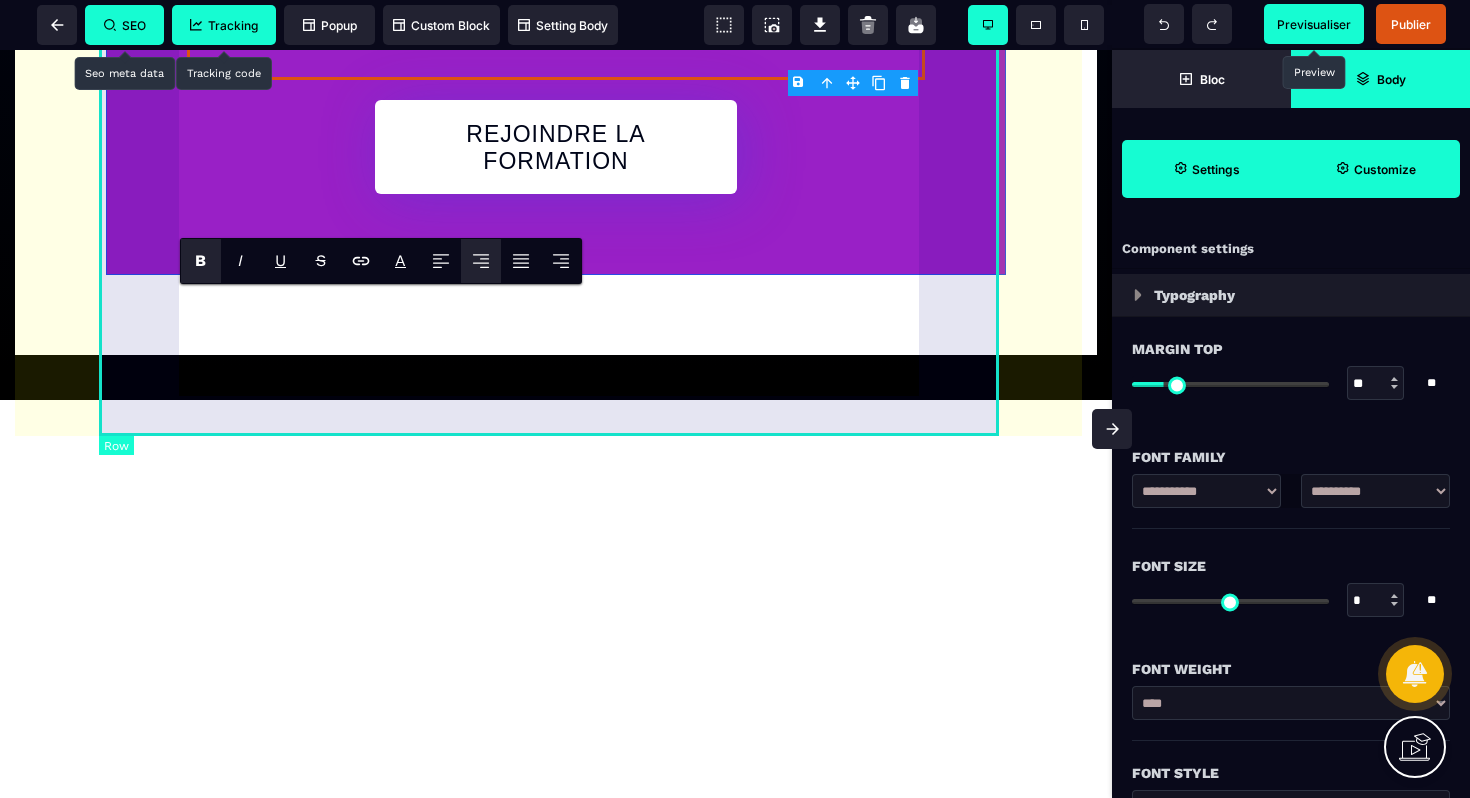 click on "Tarifs **** REJOINDRE LA FORMATION" at bounding box center [556, 7] 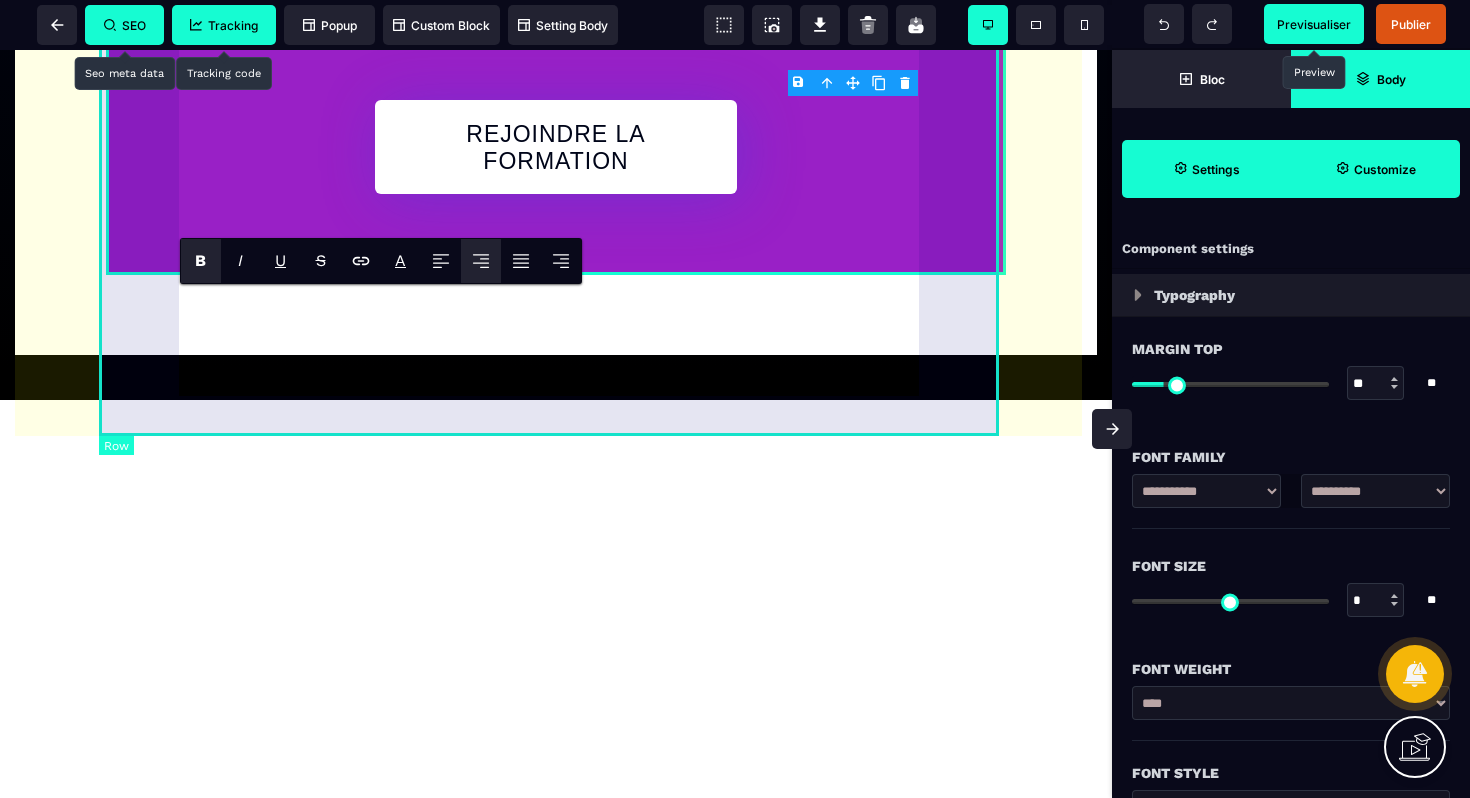 select on "*" 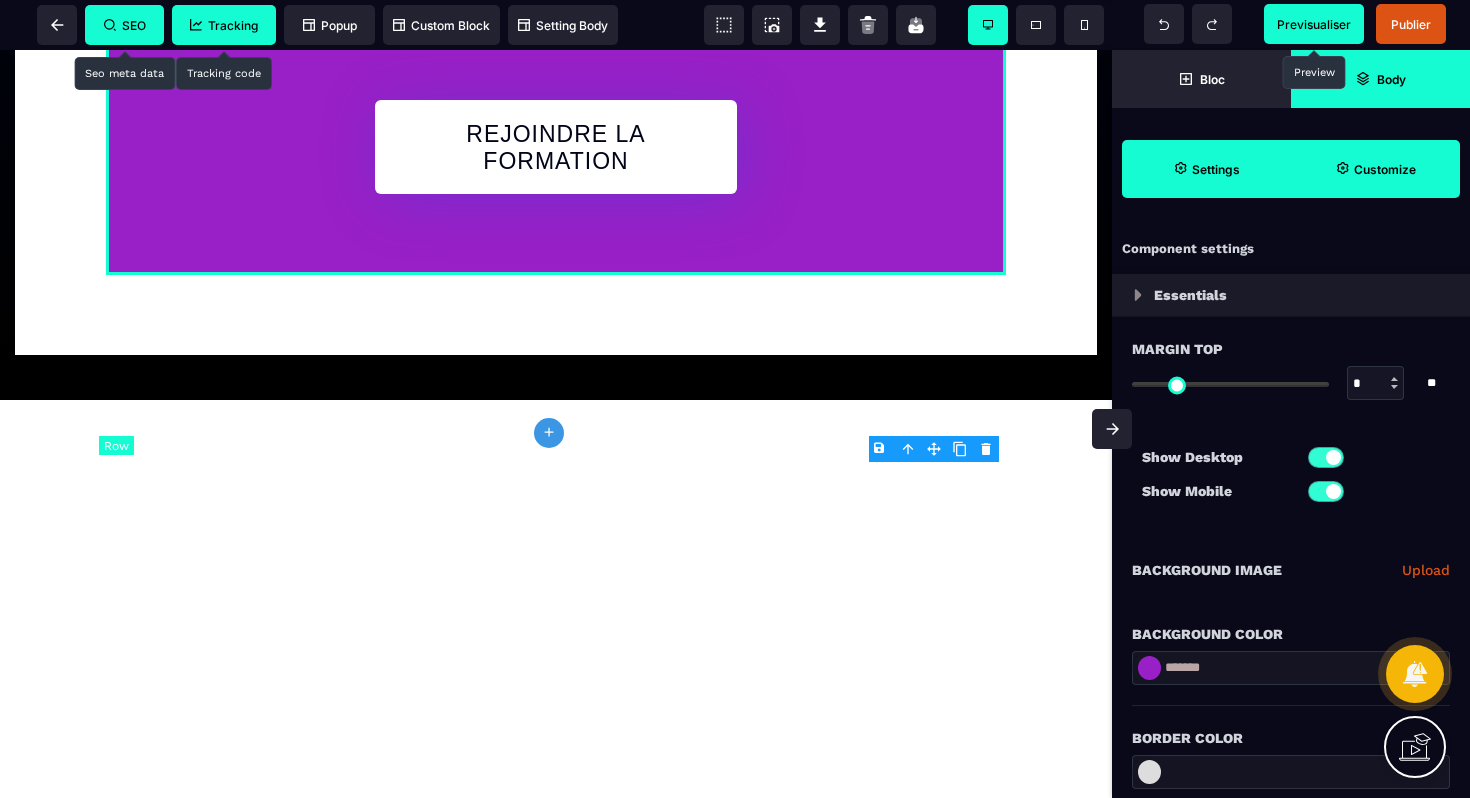 type on "*" 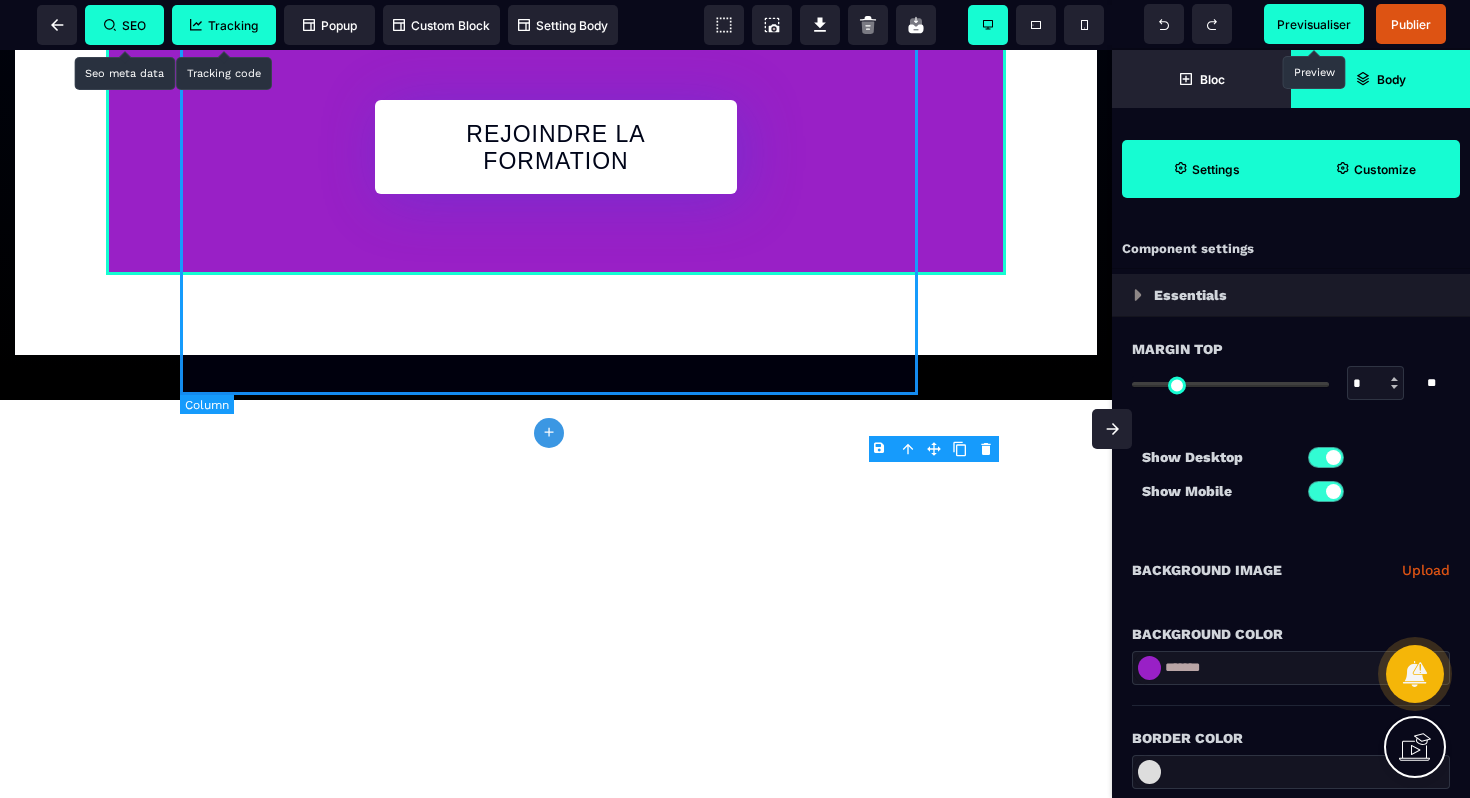 click on "Tarifs **** REJOINDRE LA FORMATION" at bounding box center [556, 7] 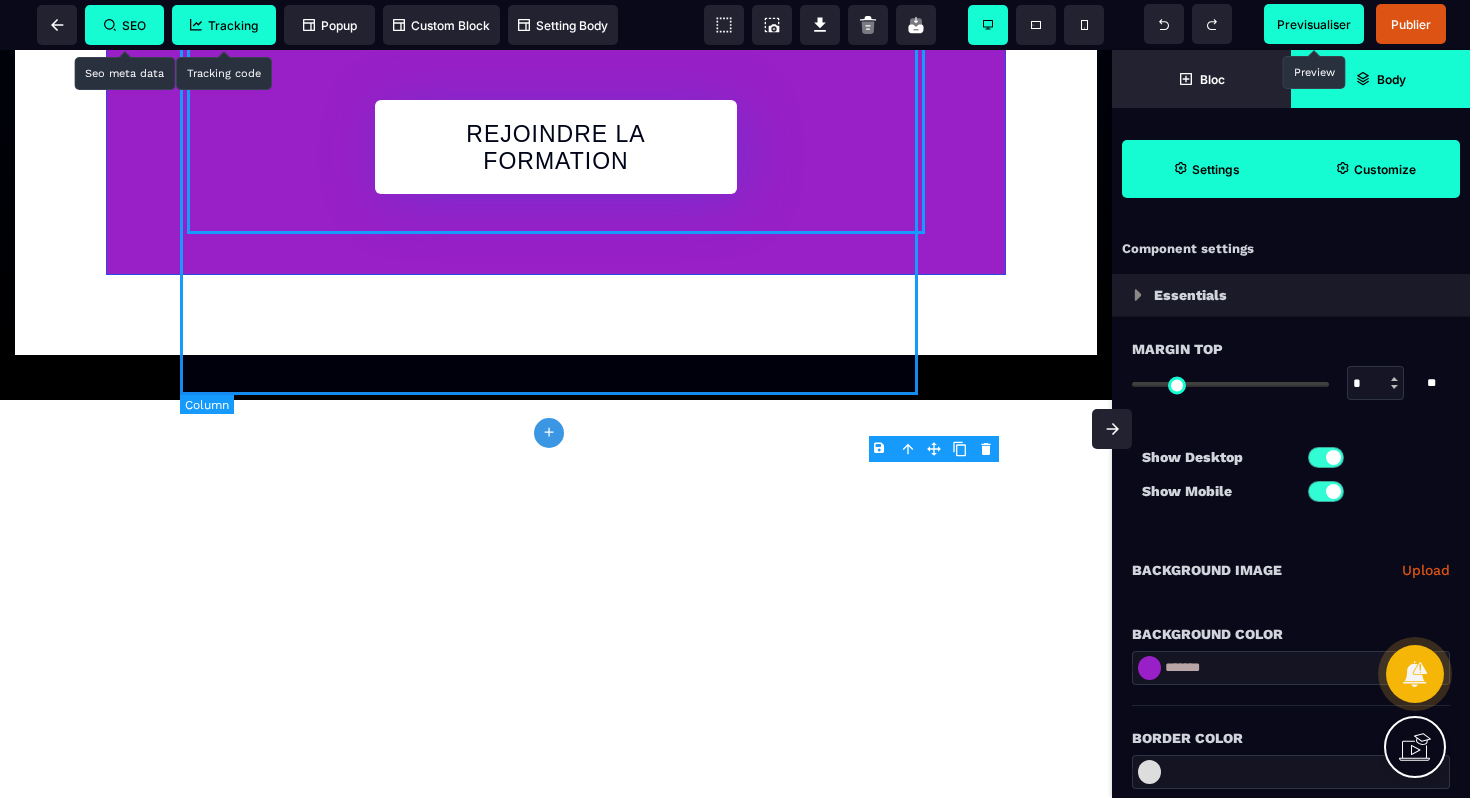 select on "**" 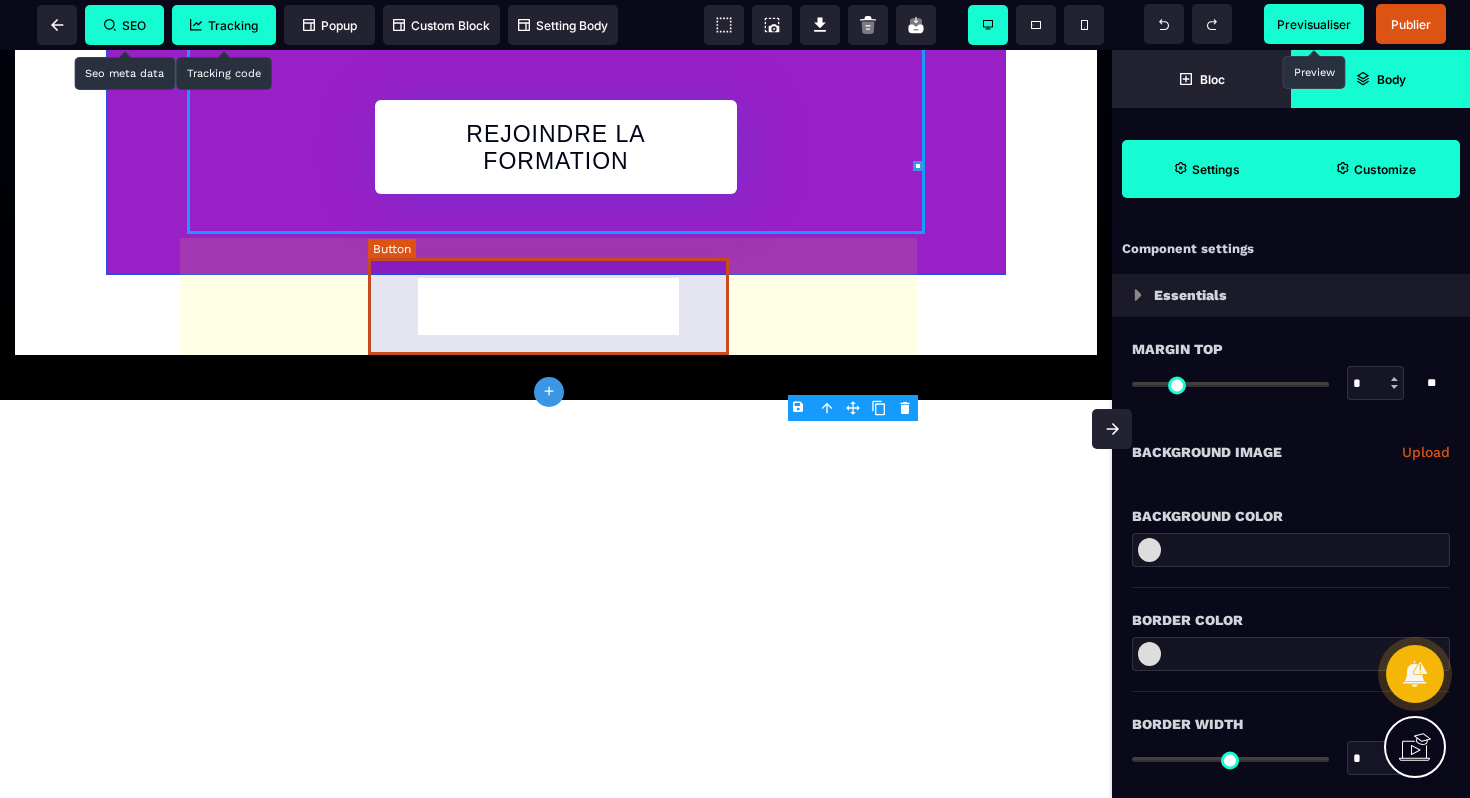 click on "REJOINDRE LA FORMATION" at bounding box center (556, 149) 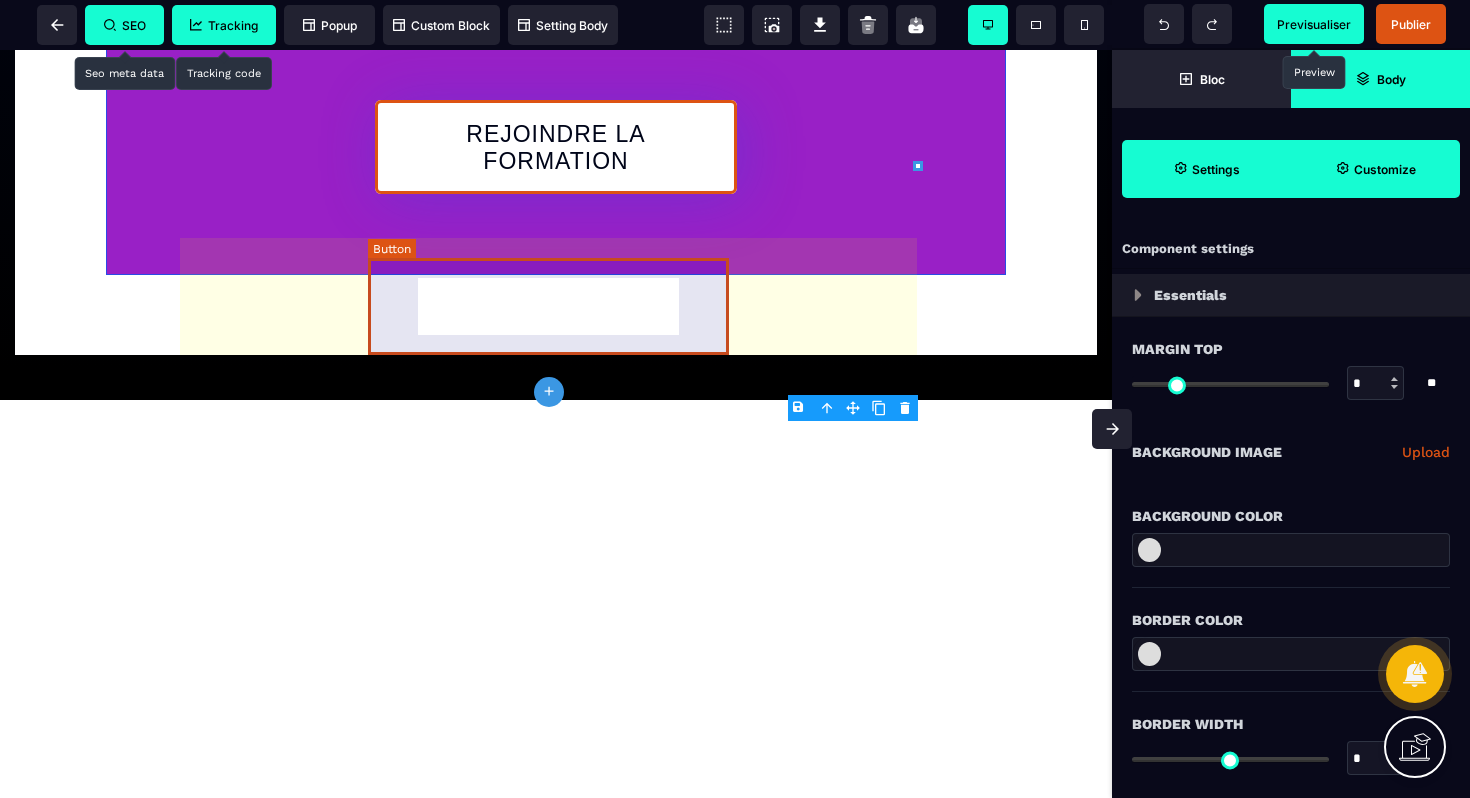 select on "******" 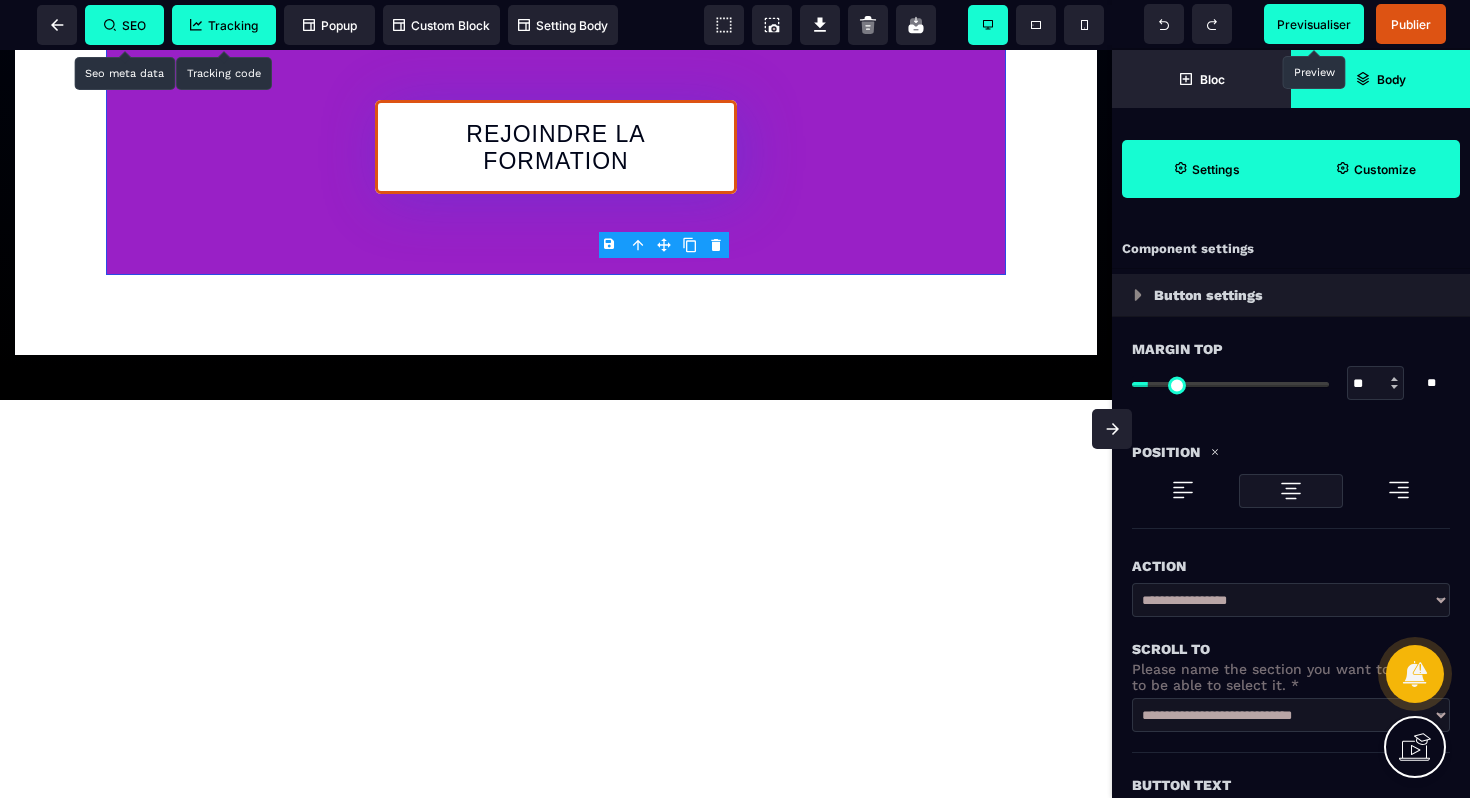 click on "**********" at bounding box center (1291, 600) 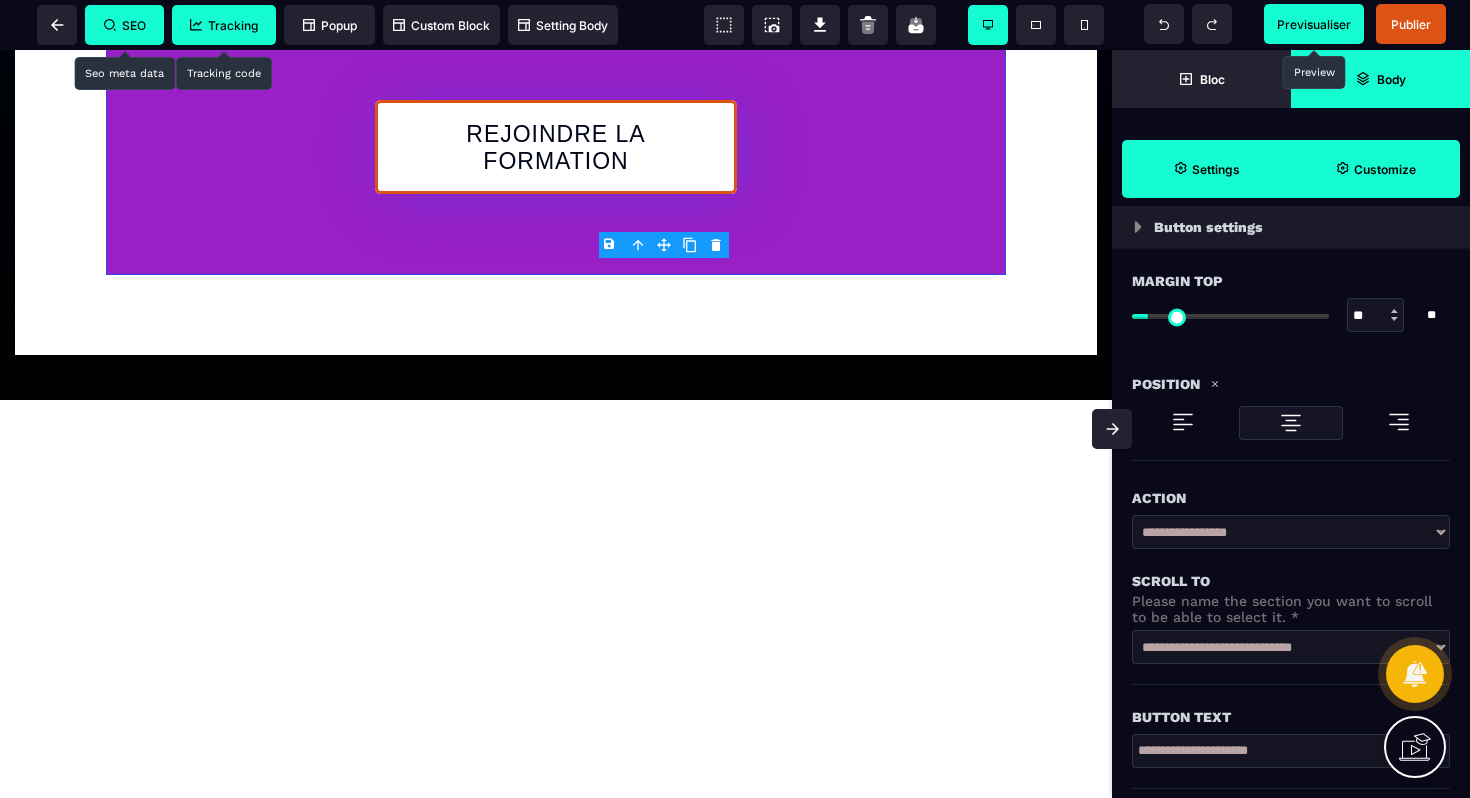 scroll, scrollTop: 574, scrollLeft: 0, axis: vertical 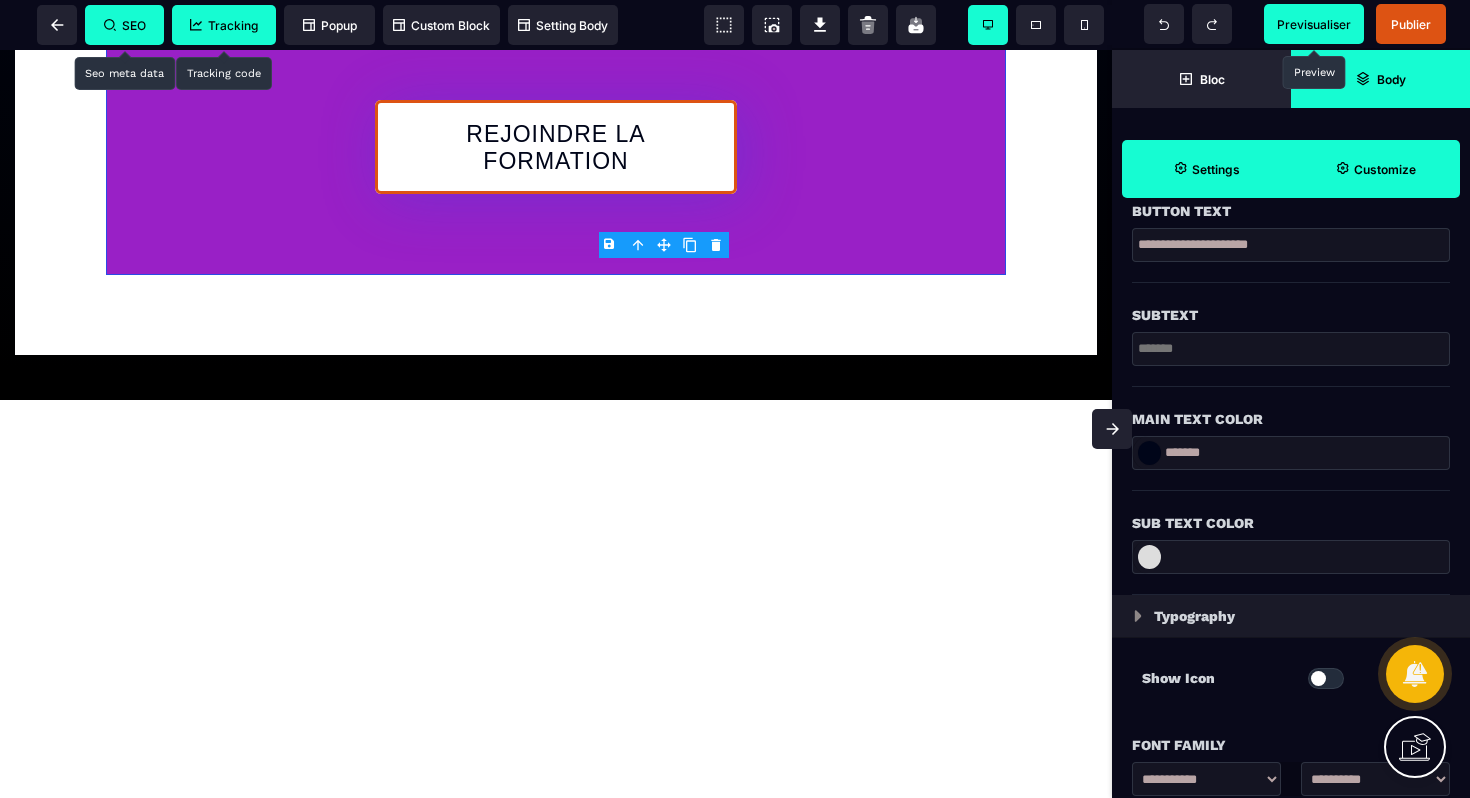 click on "Previsualiser" at bounding box center (1314, 24) 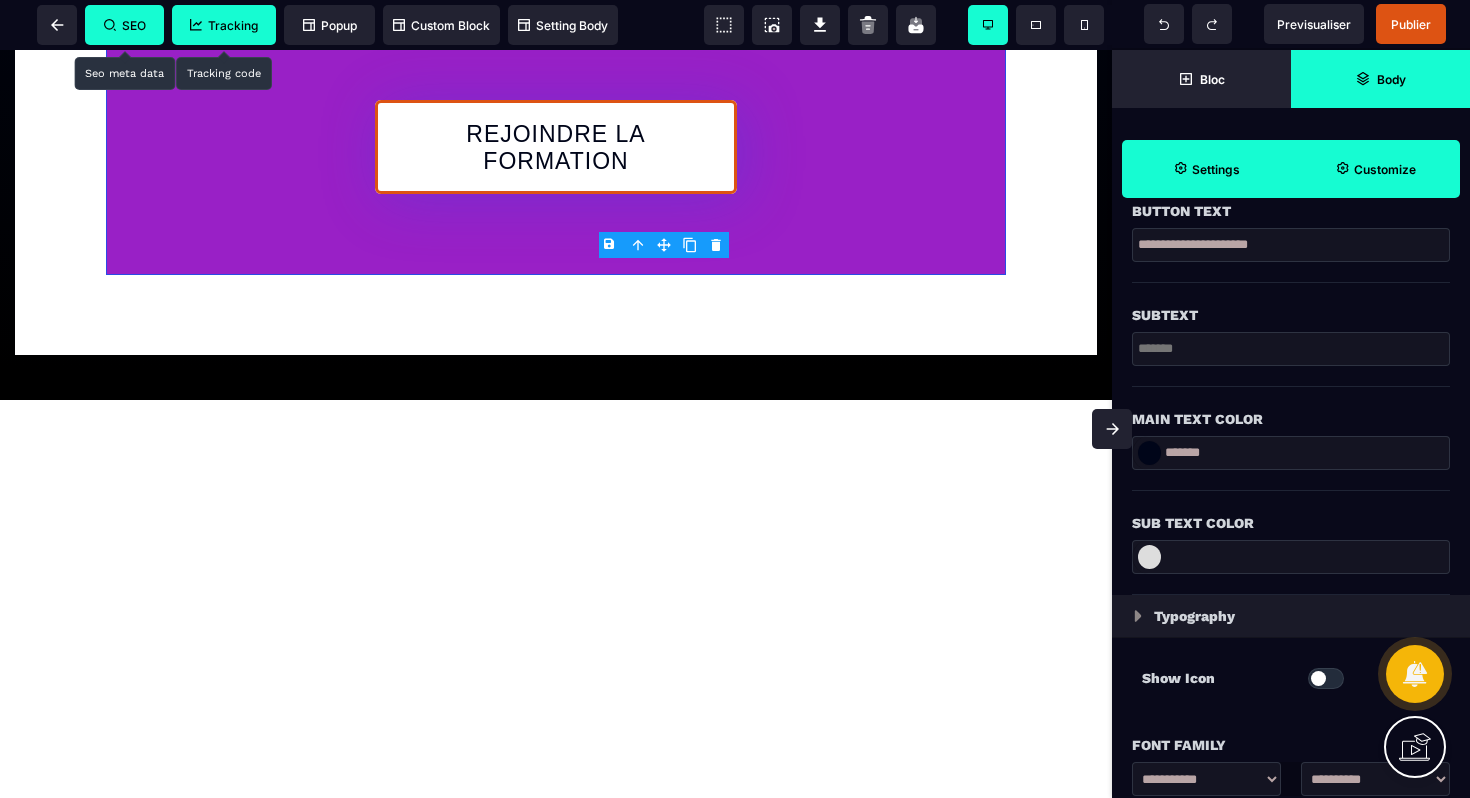 click 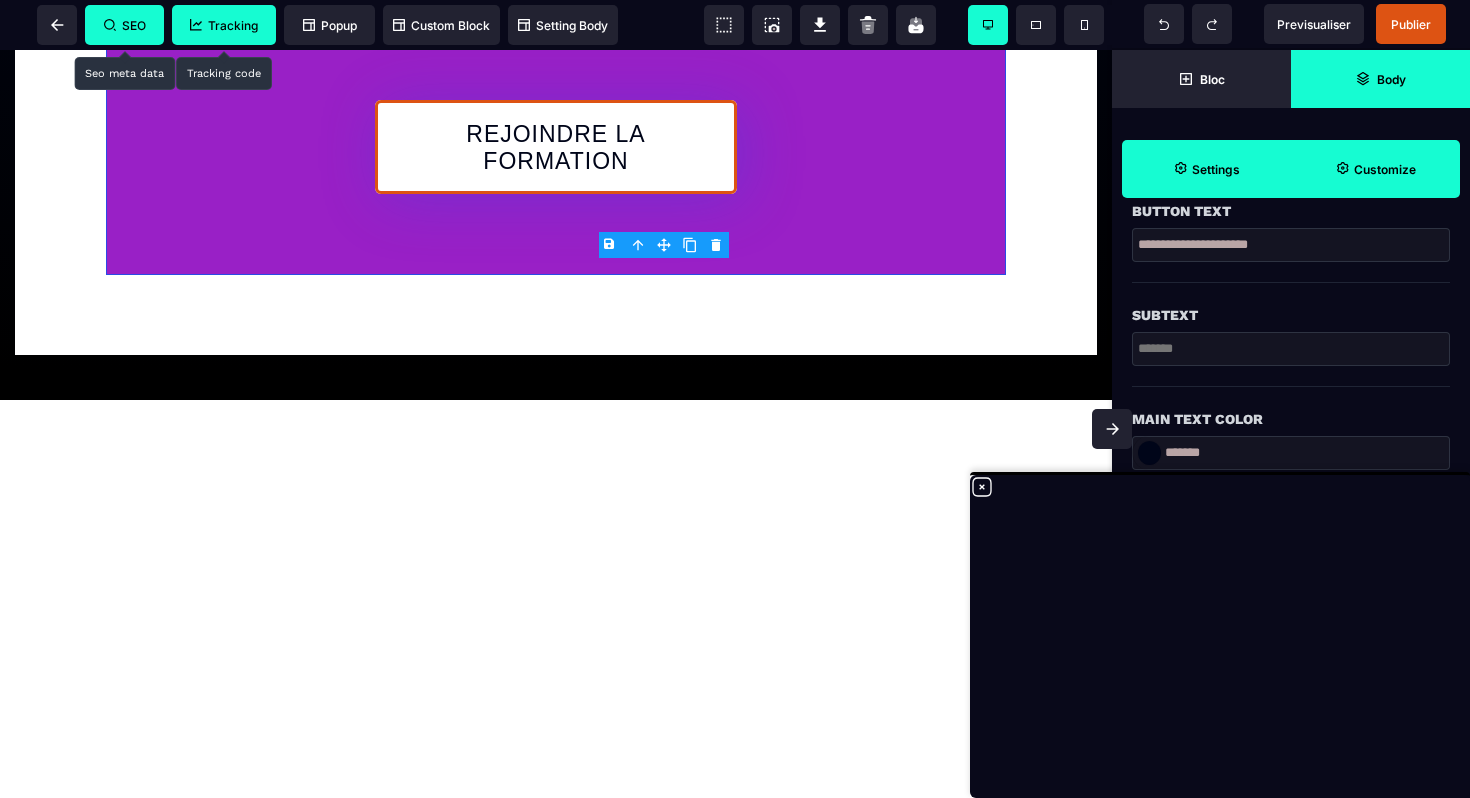click 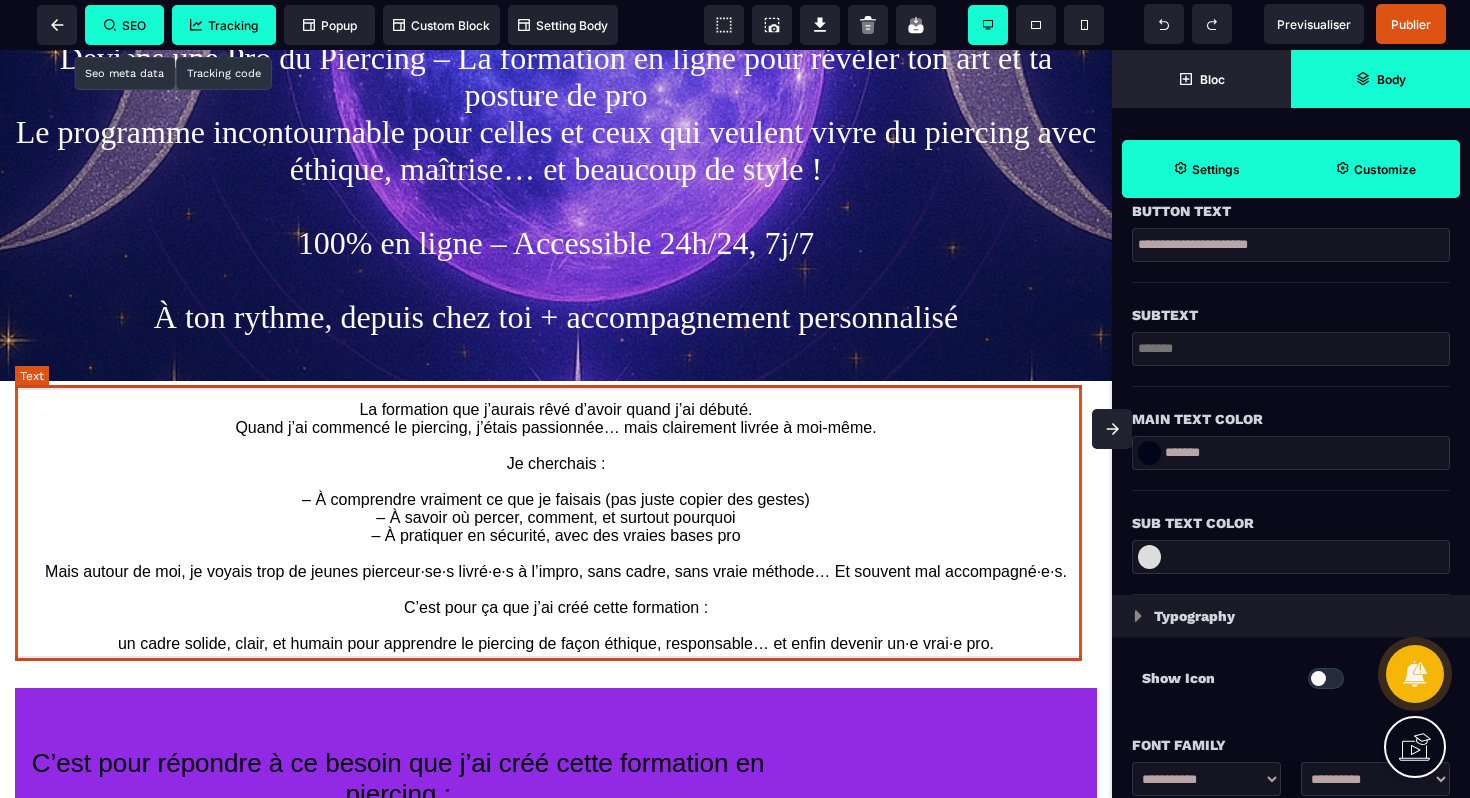 scroll, scrollTop: 0, scrollLeft: 0, axis: both 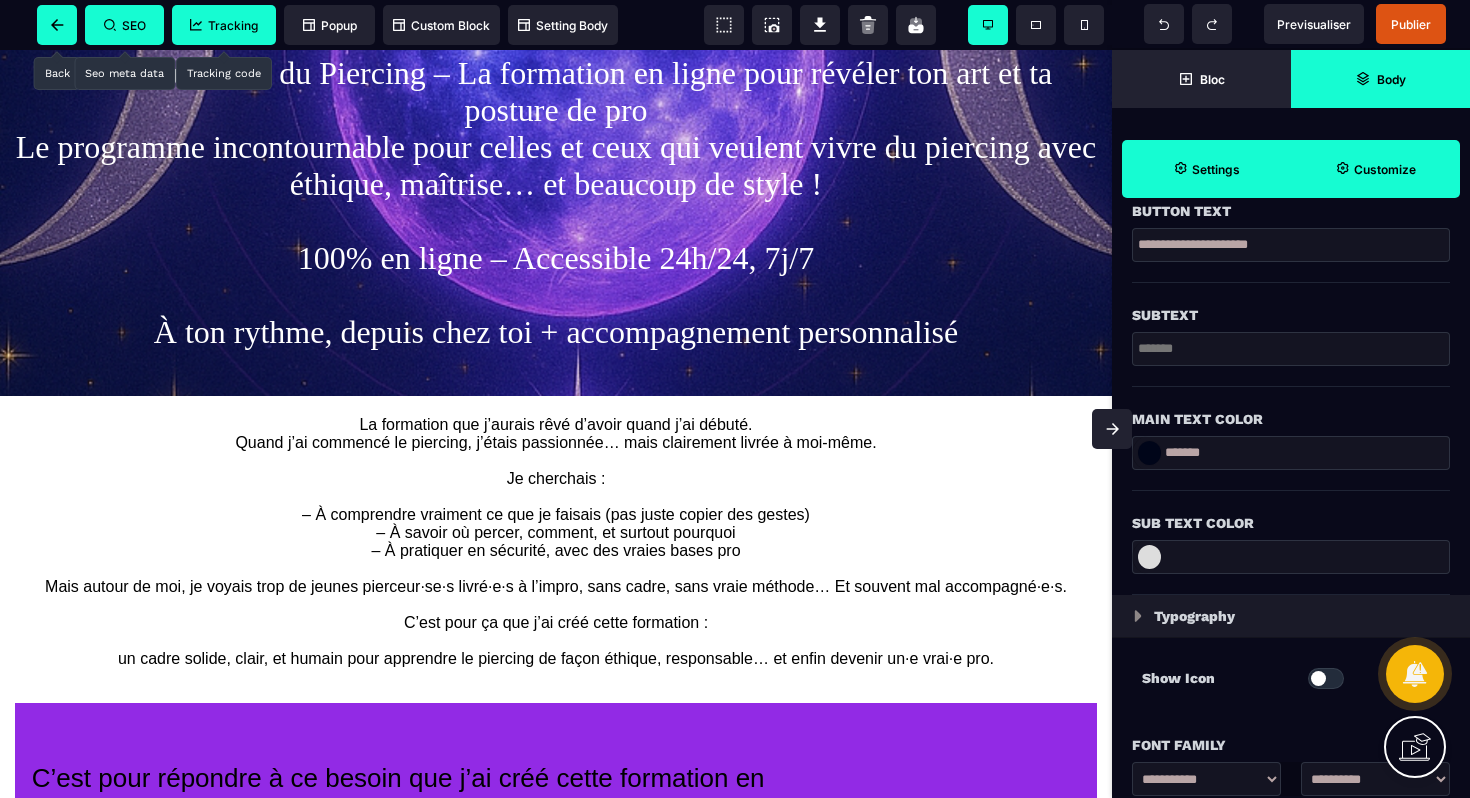 click at bounding box center (57, 25) 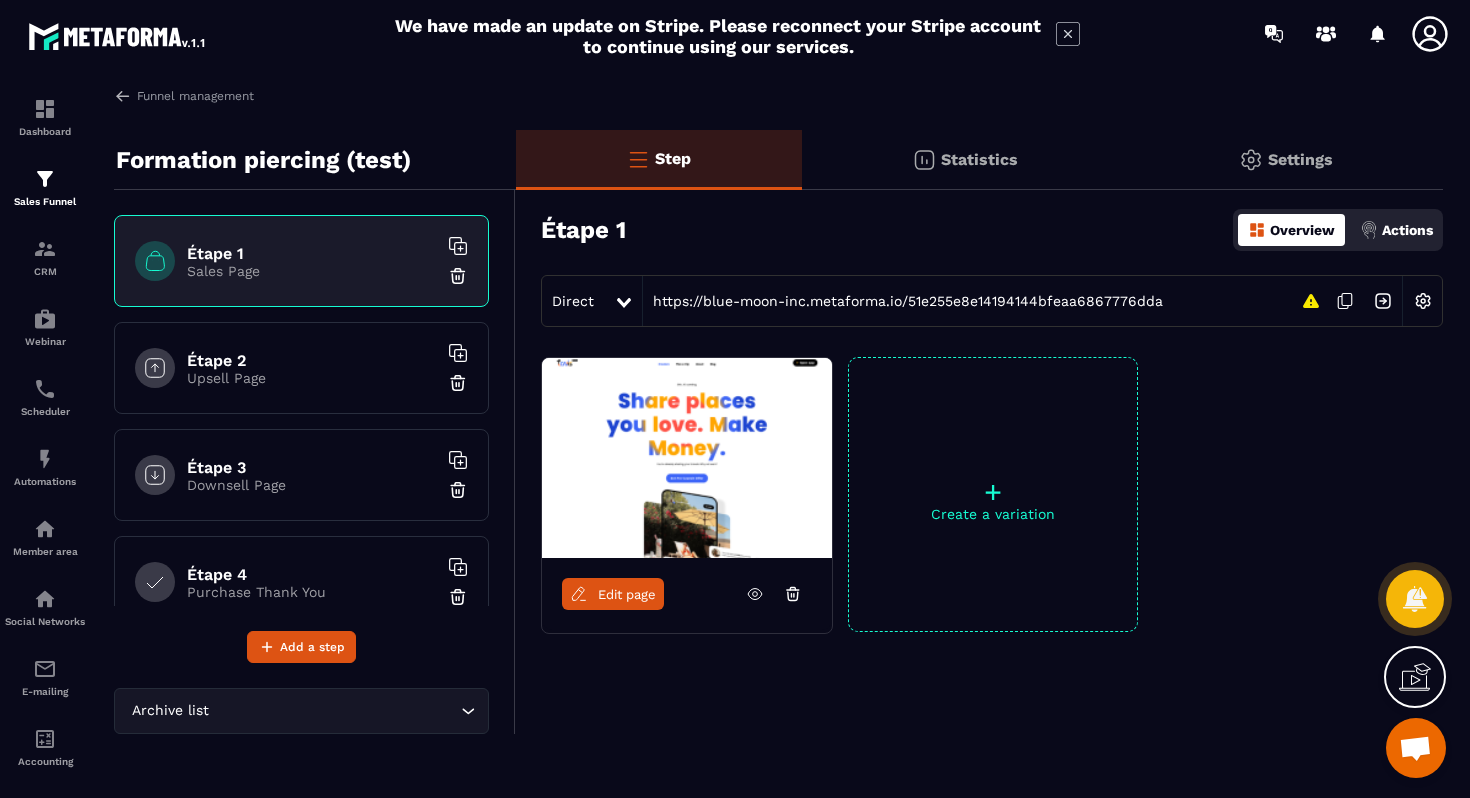 click on "Actions" at bounding box center (1407, 230) 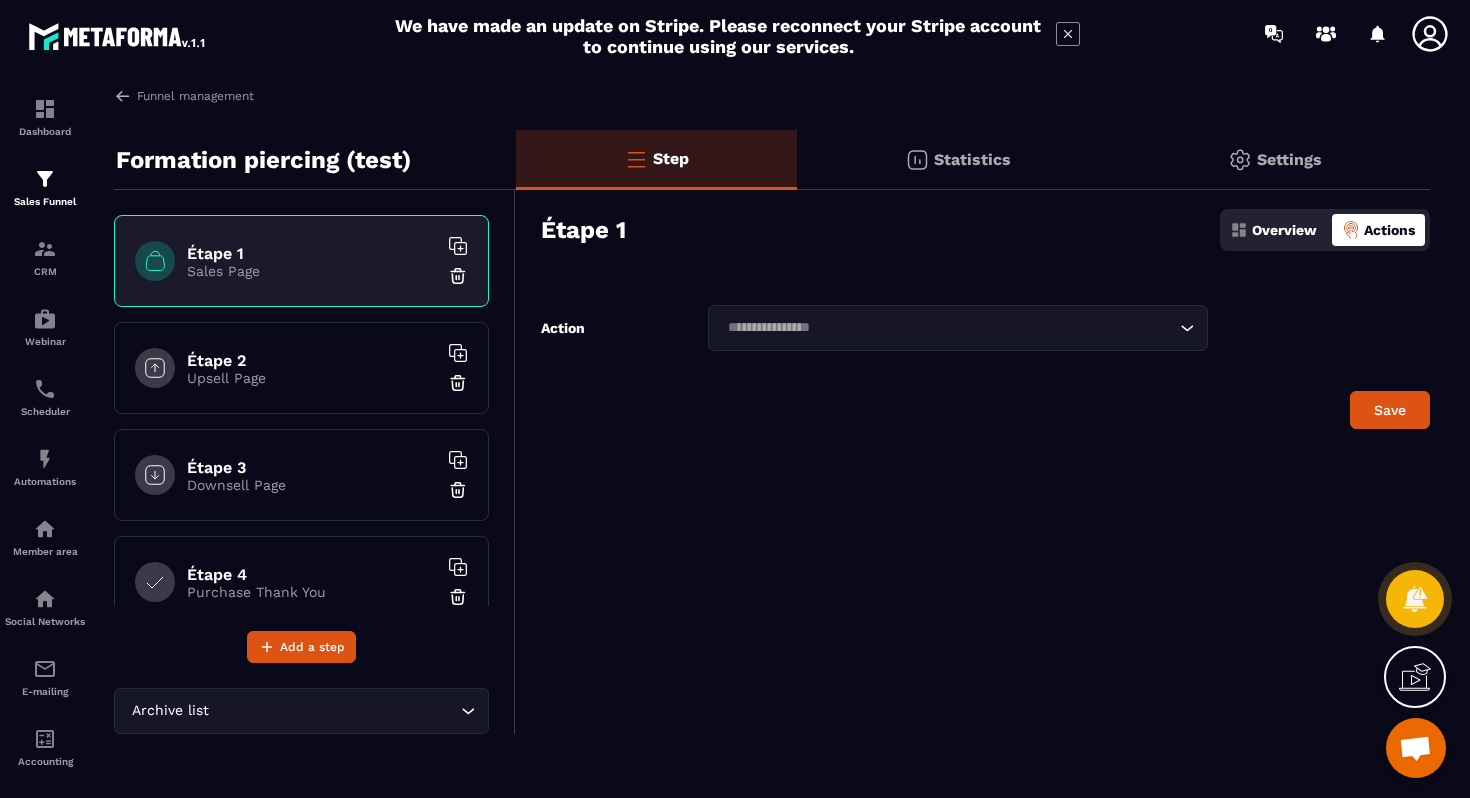 click on "Loading..." 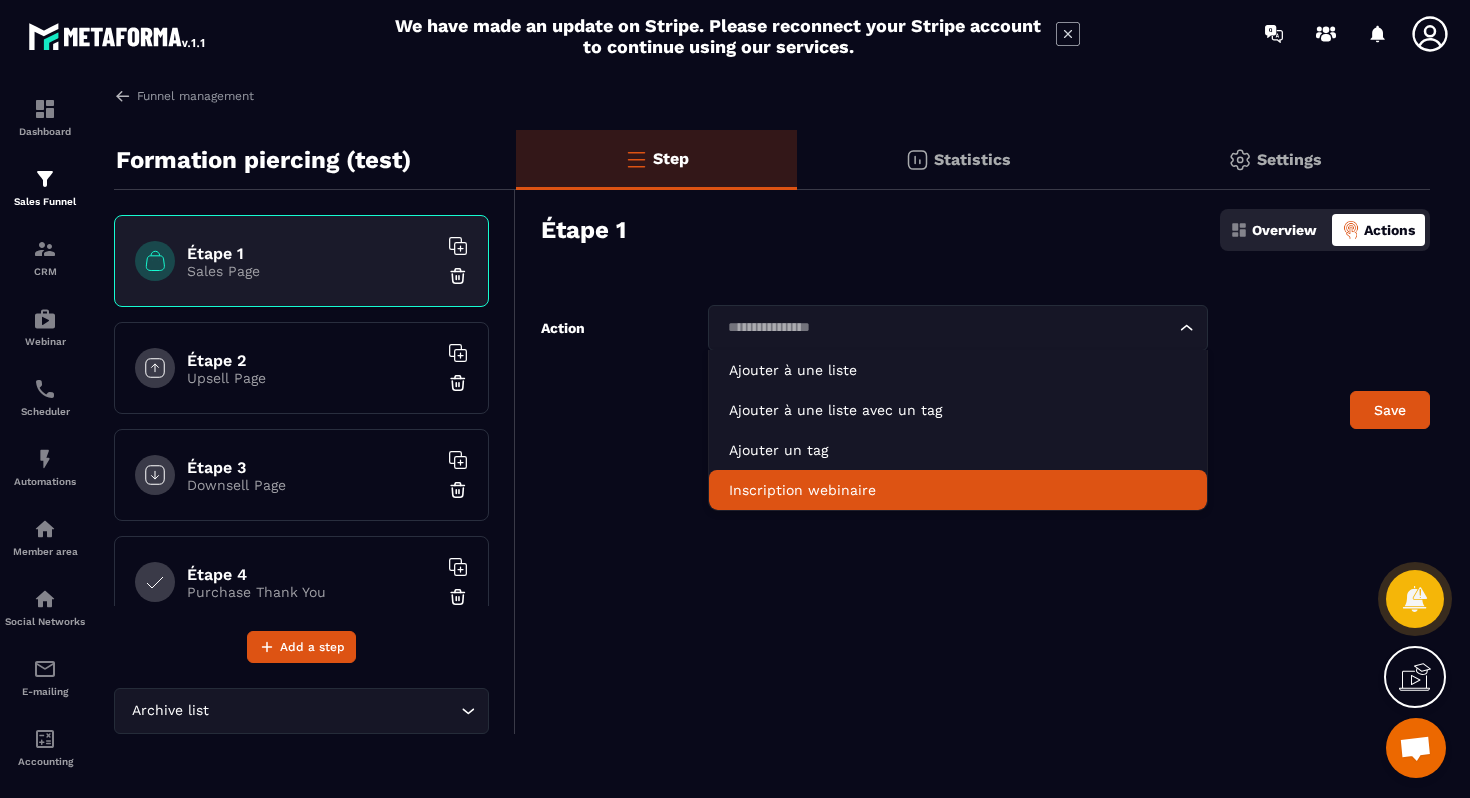 click 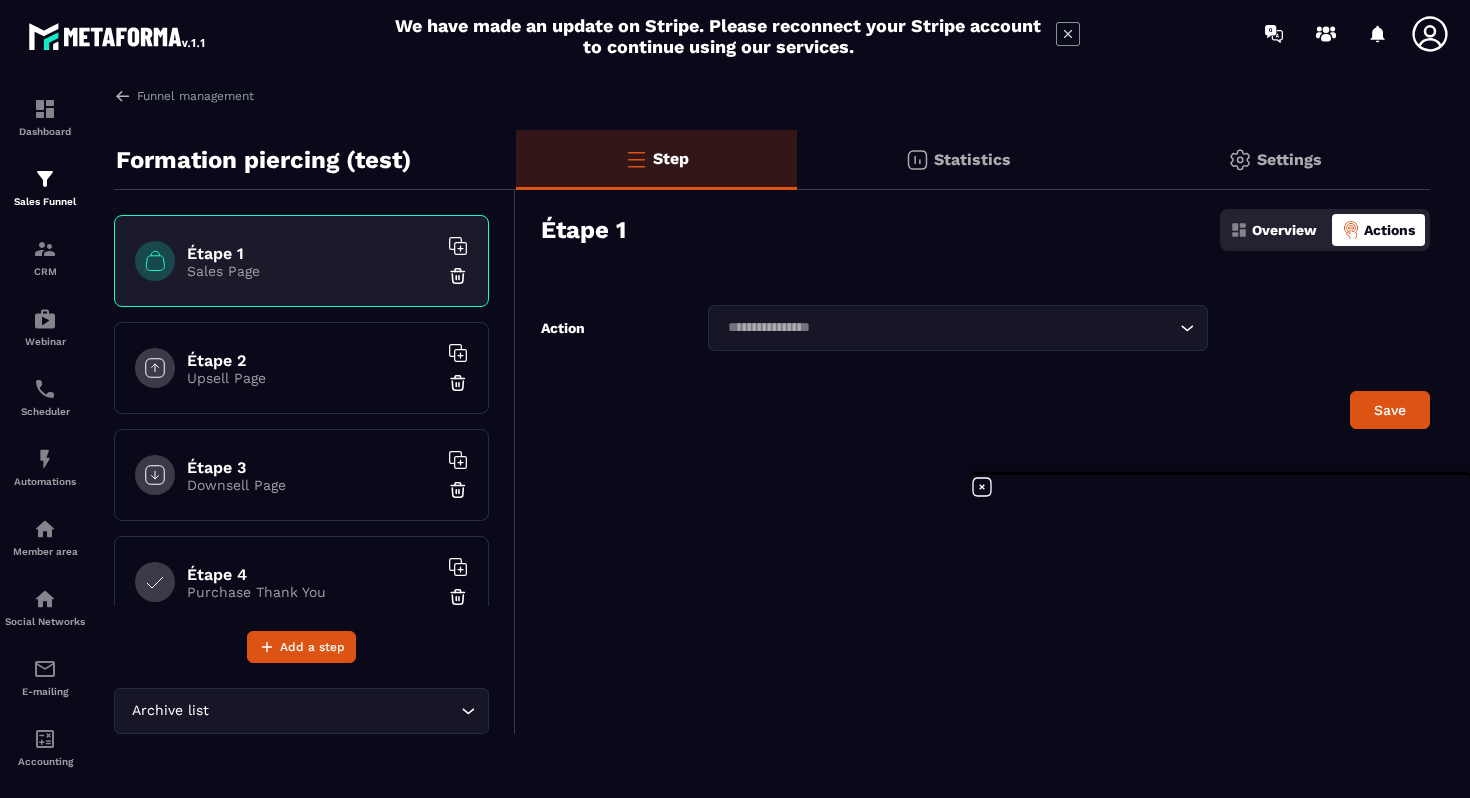 click on "Étape 2 Upsell Page" at bounding box center (301, 368) 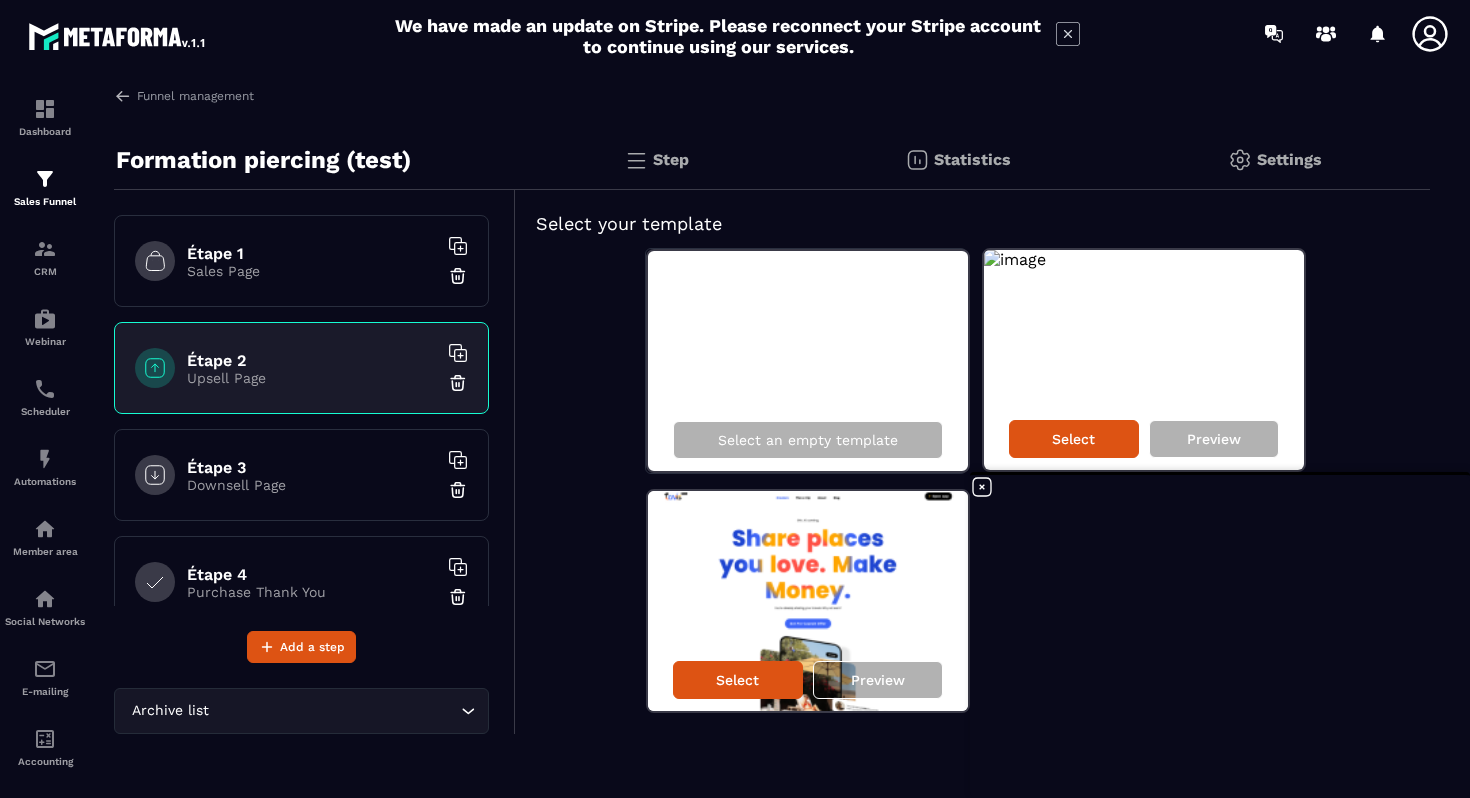 click 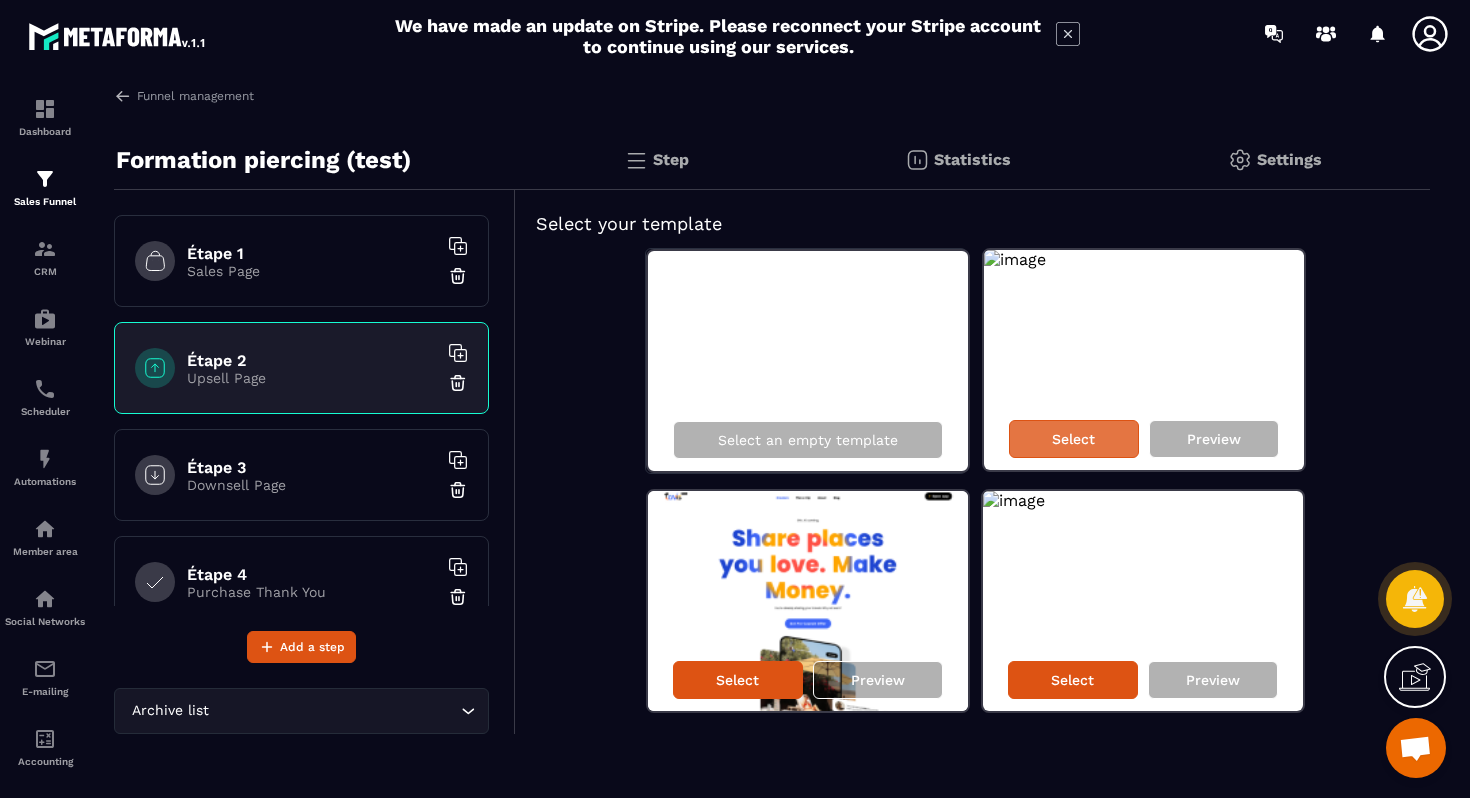 click on "Select" at bounding box center (1073, 439) 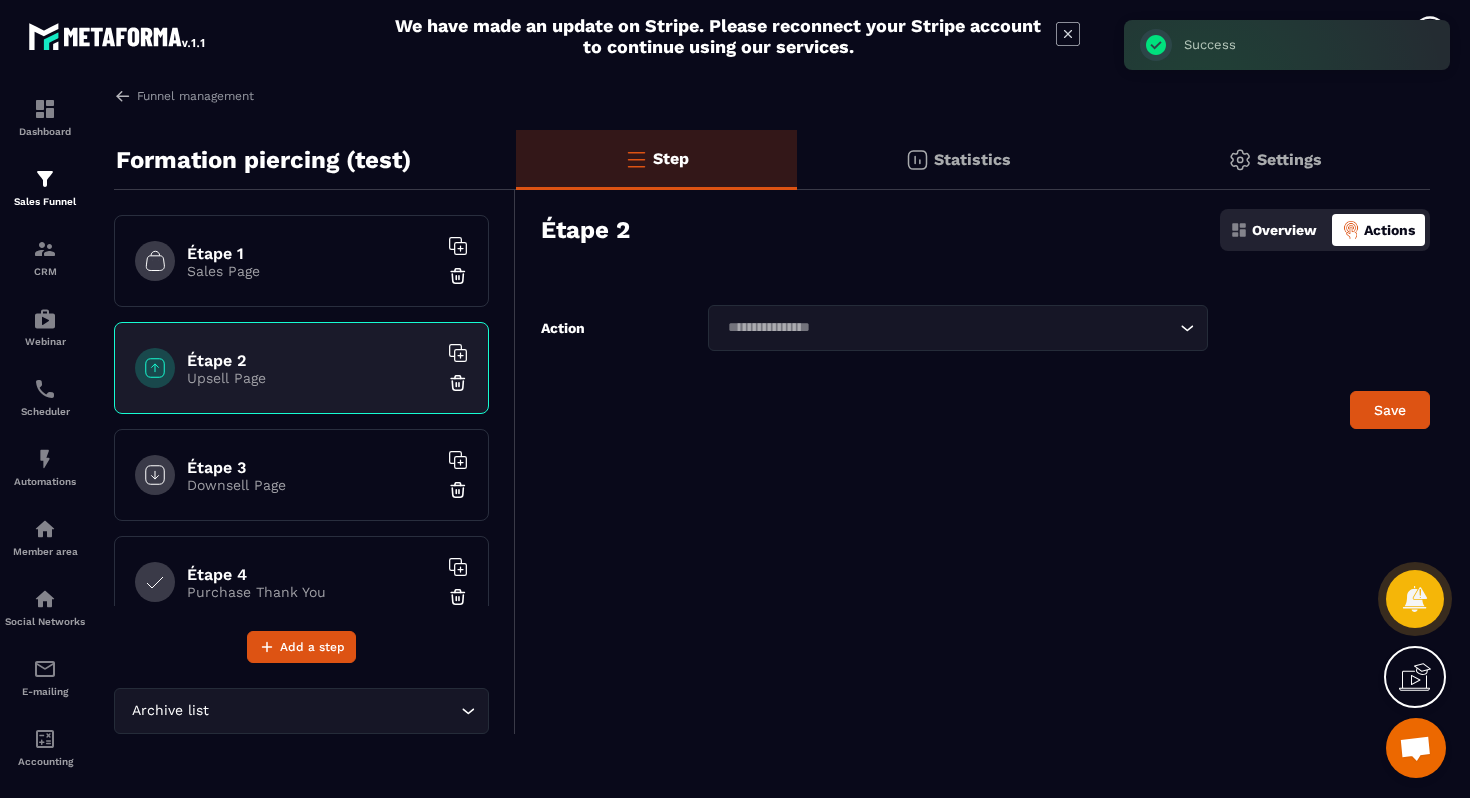 click on "Upsell Page" at bounding box center (312, 378) 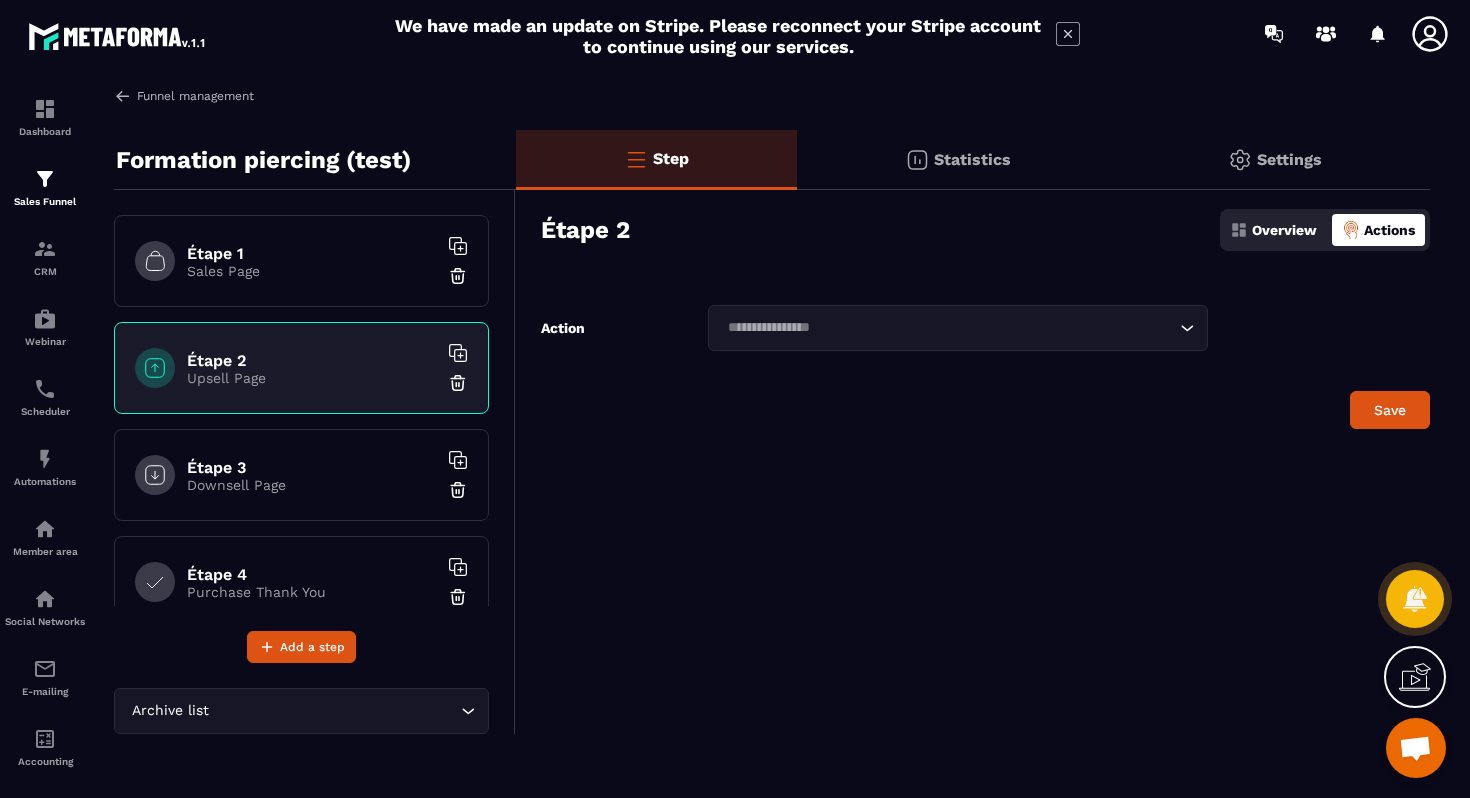 click at bounding box center (123, 96) 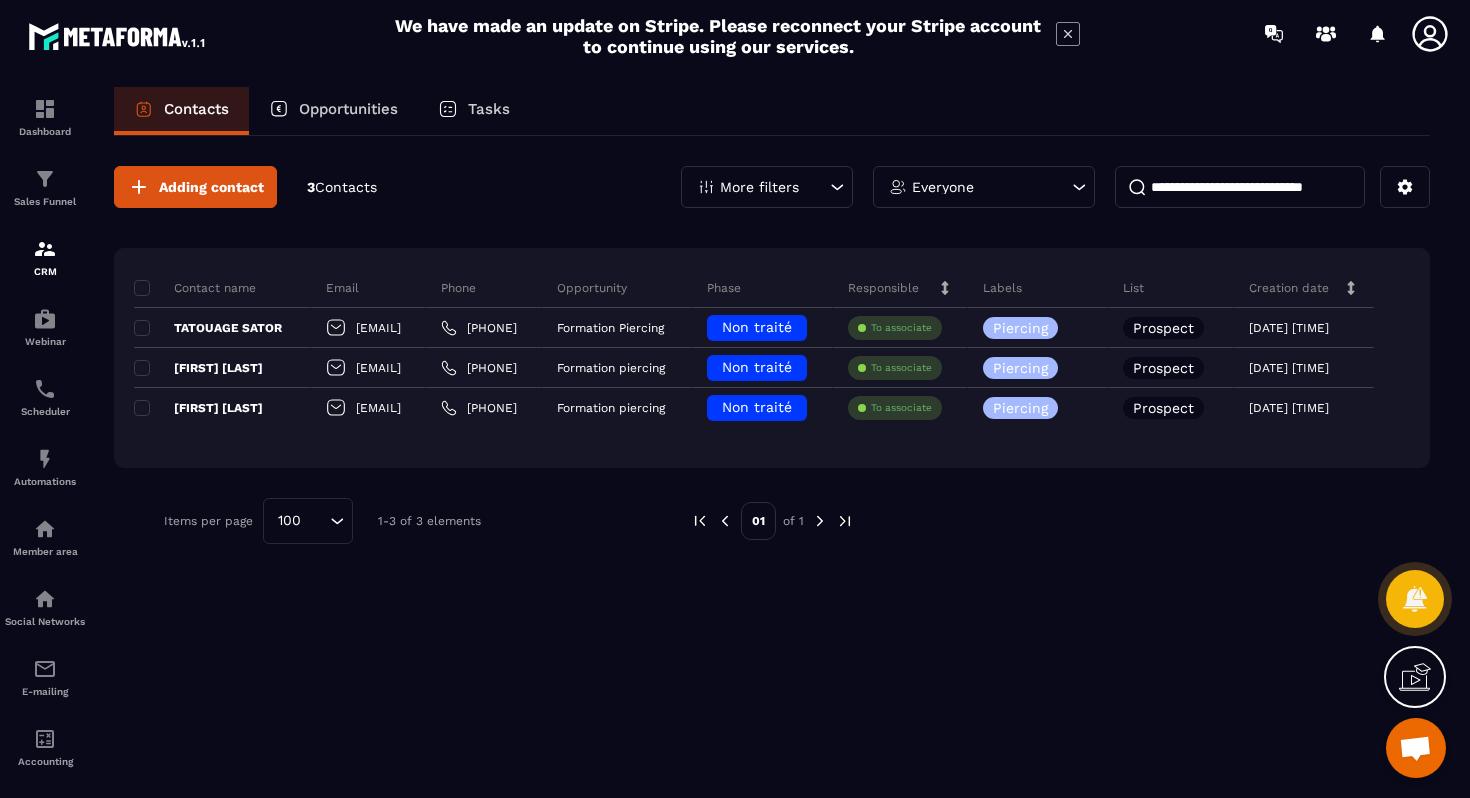 scroll, scrollTop: 0, scrollLeft: 0, axis: both 